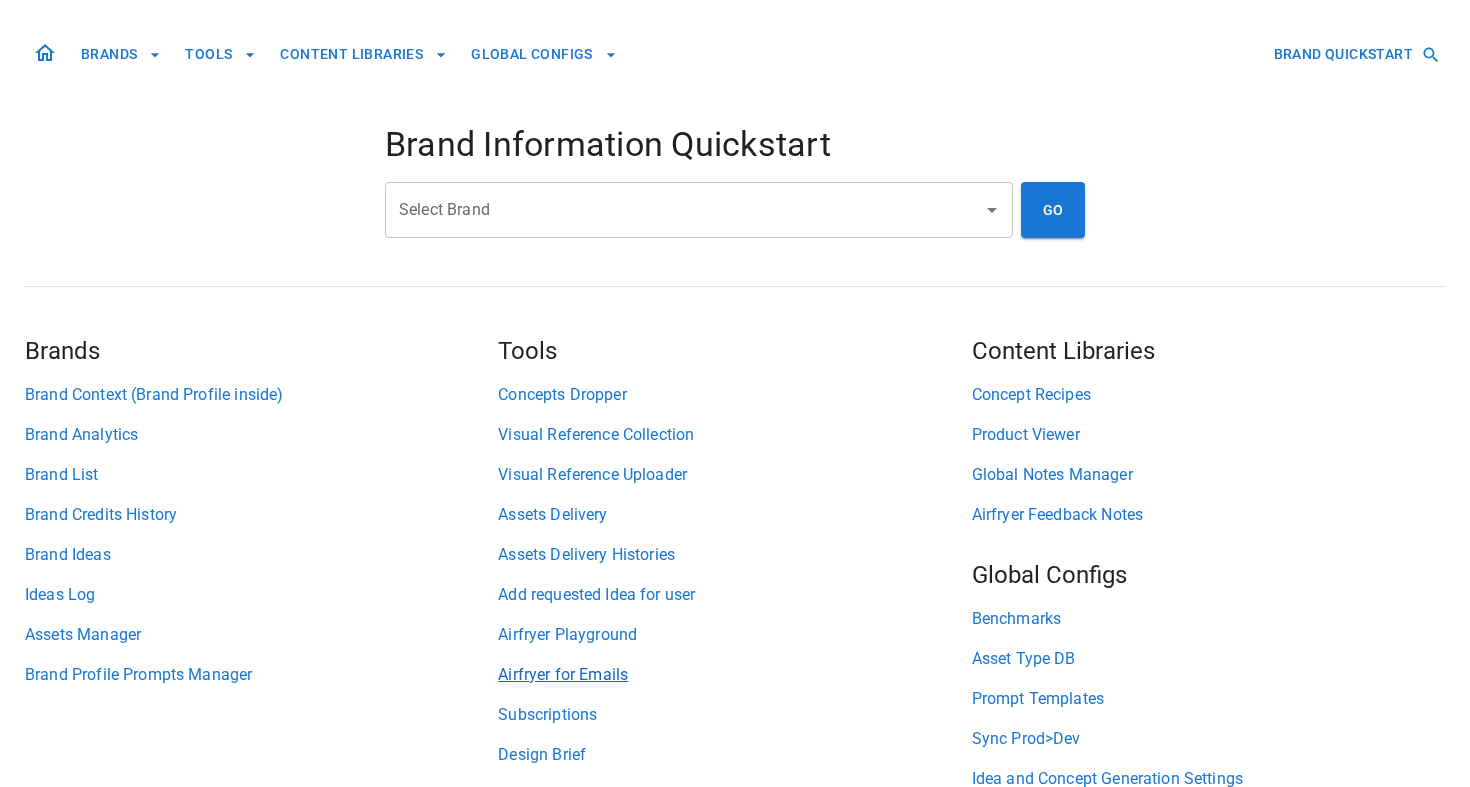 scroll, scrollTop: 92, scrollLeft: 0, axis: vertical 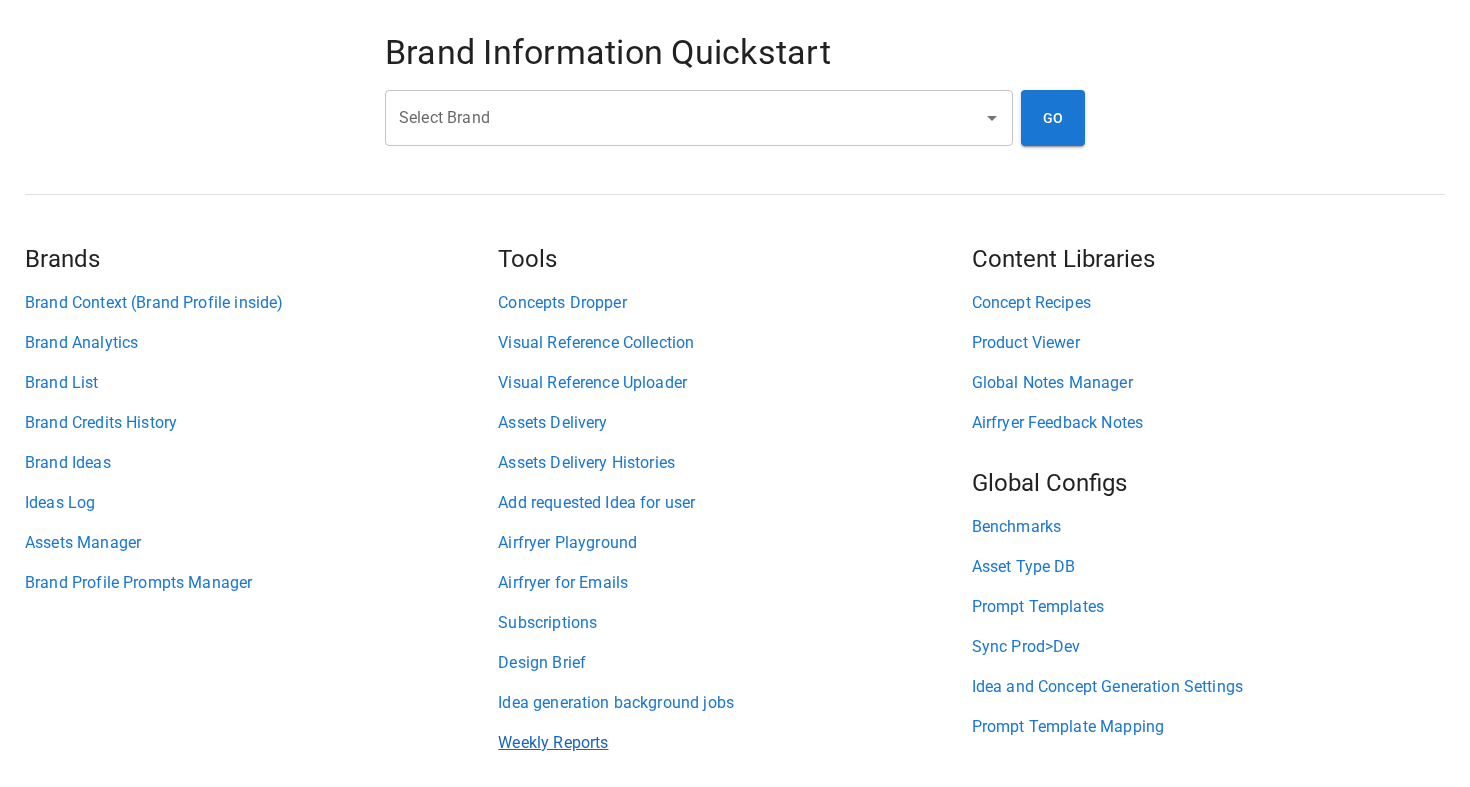 click on "Weekly Reports" at bounding box center (734, 743) 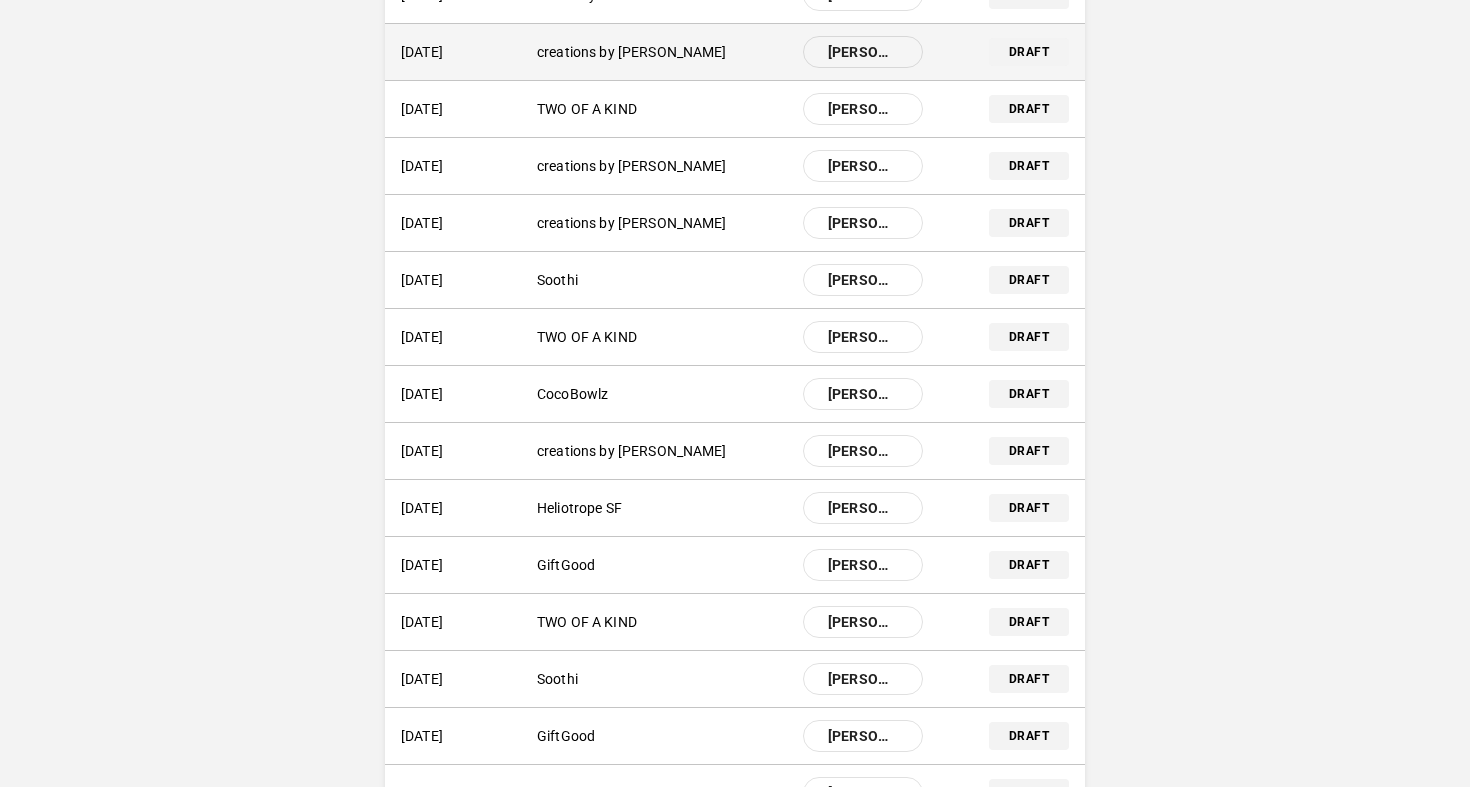 scroll, scrollTop: 362, scrollLeft: 0, axis: vertical 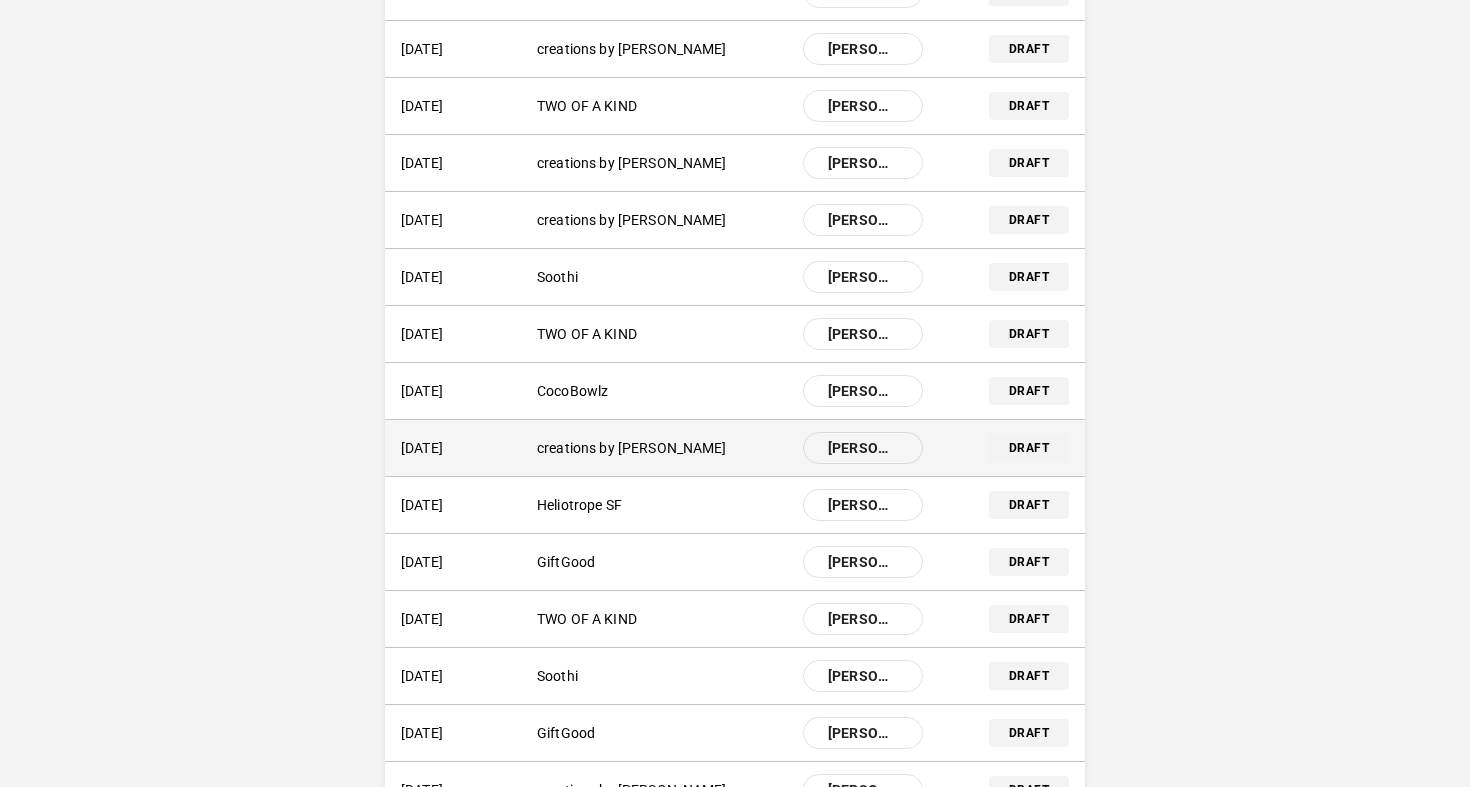 click on "creations by [PERSON_NAME]" at bounding box center (662, 448) 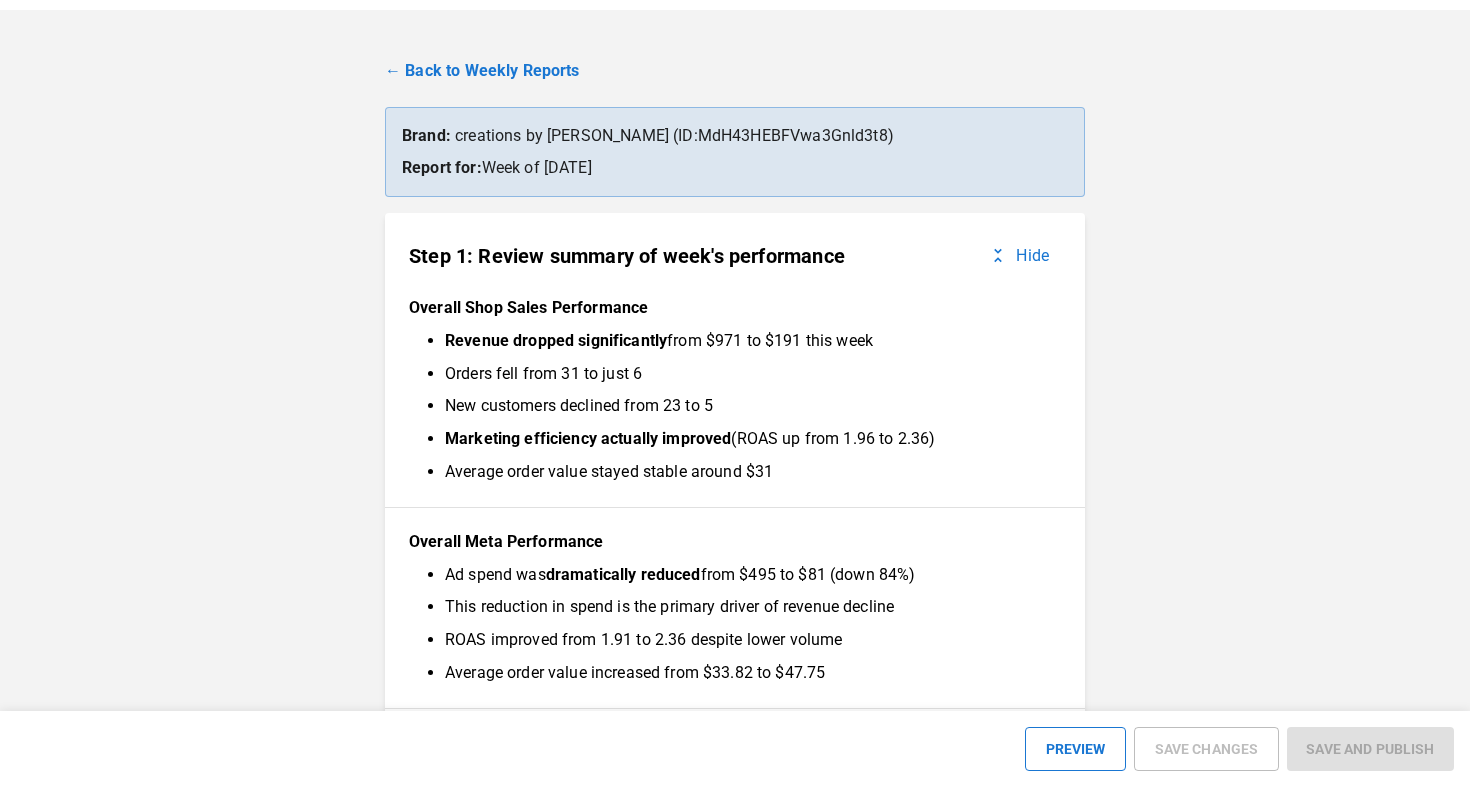 scroll, scrollTop: 73, scrollLeft: 0, axis: vertical 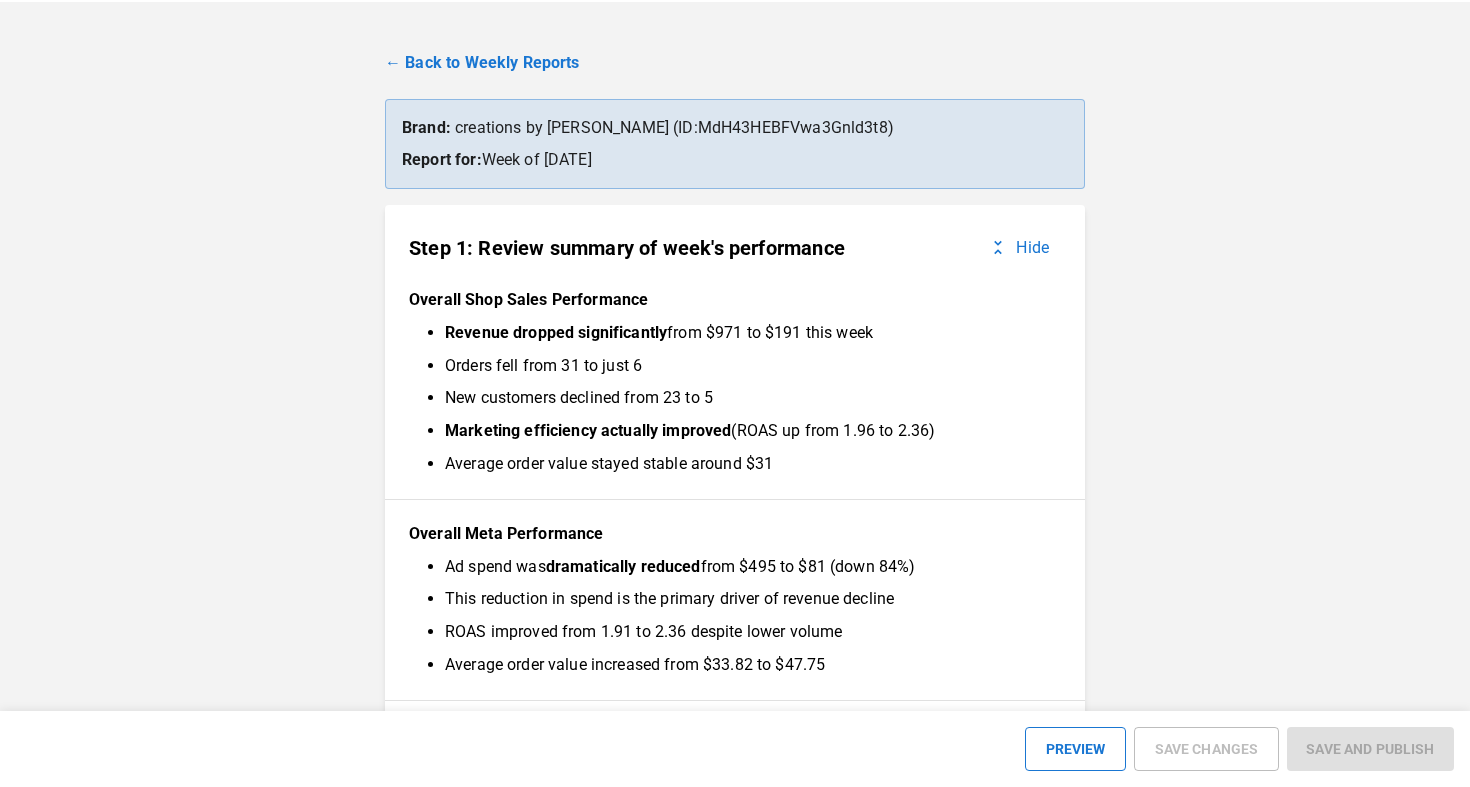 click on "← Back to Weekly Reports" at bounding box center [735, 63] 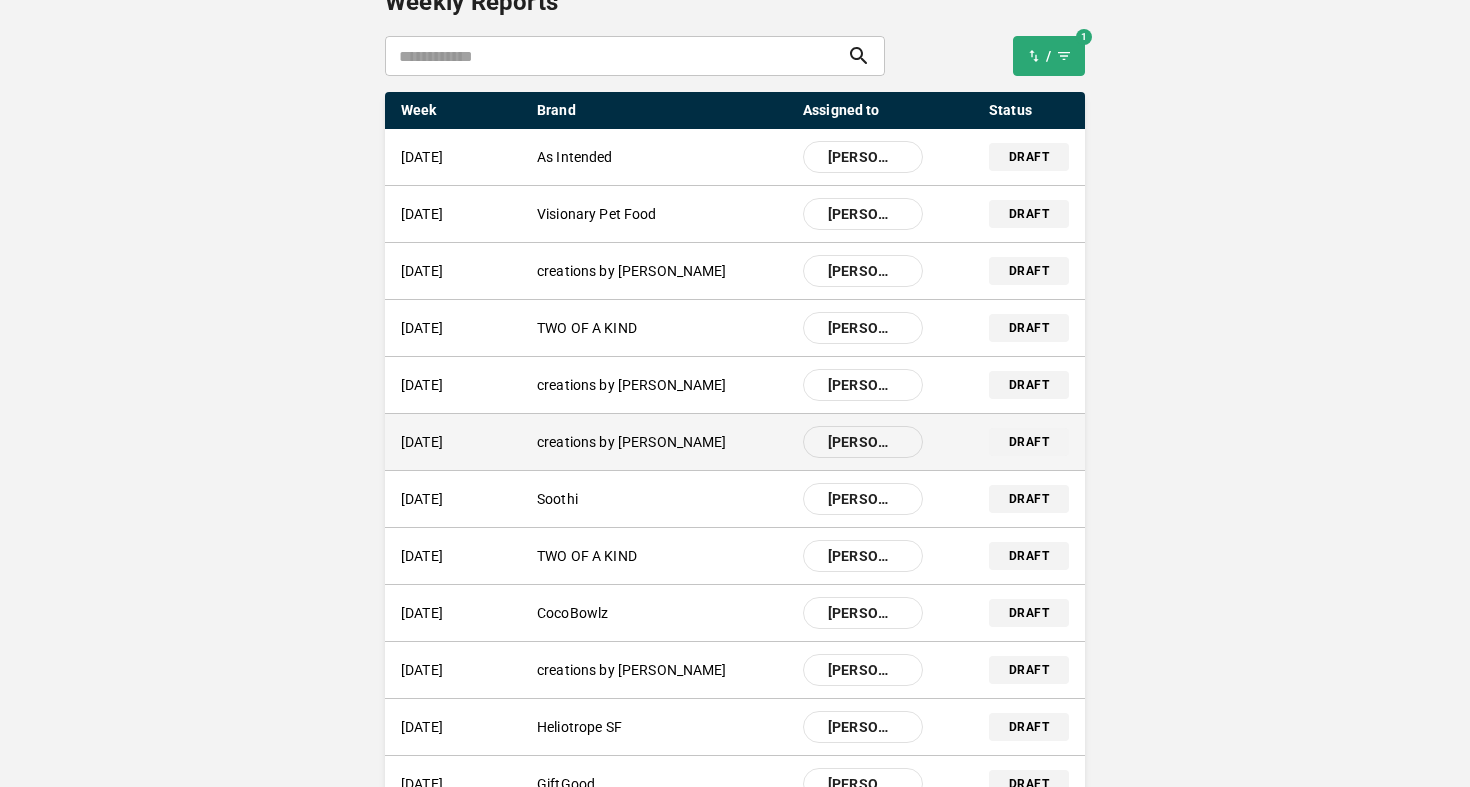 scroll, scrollTop: 124, scrollLeft: 0, axis: vertical 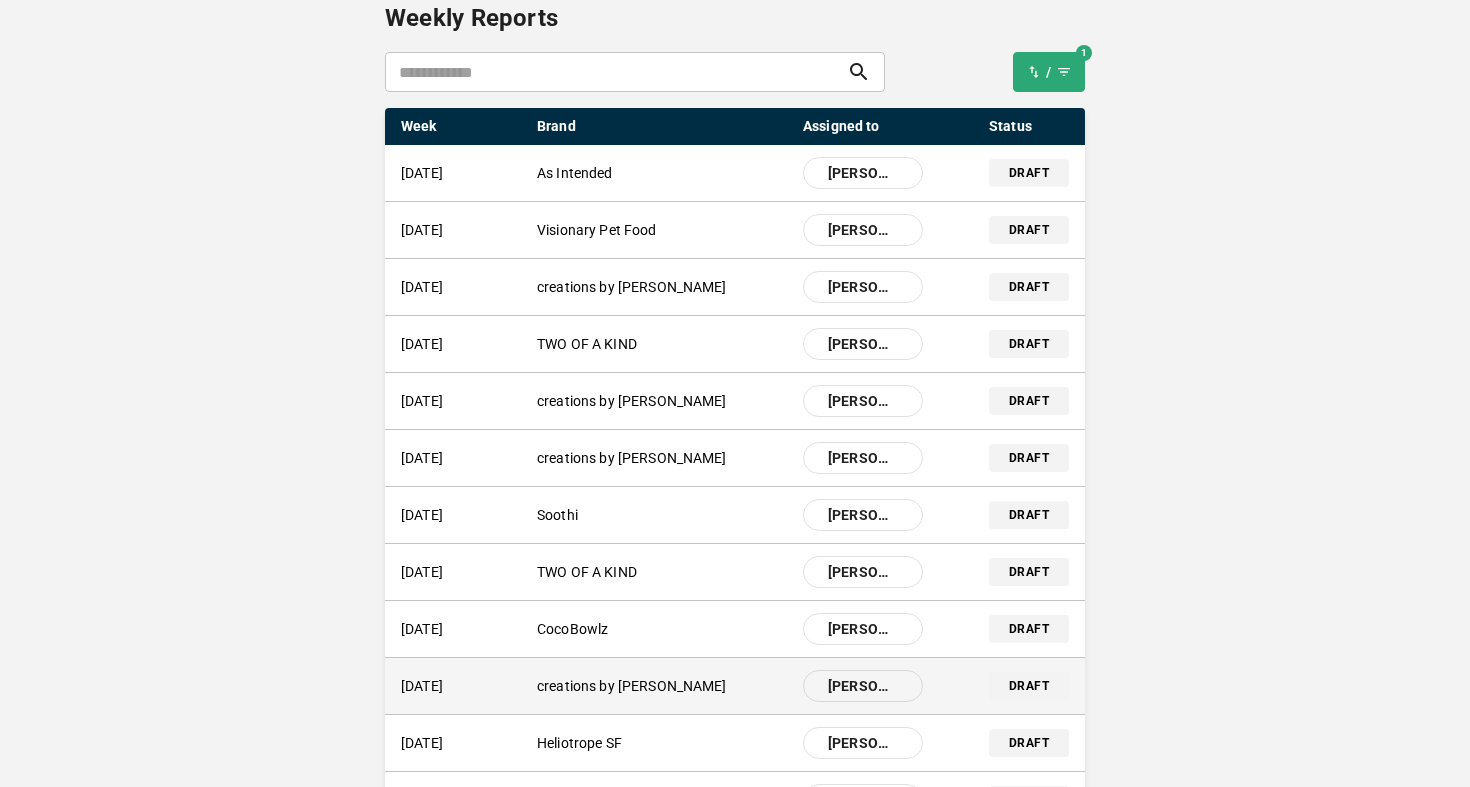 click on "creations by [PERSON_NAME]" at bounding box center [662, 686] 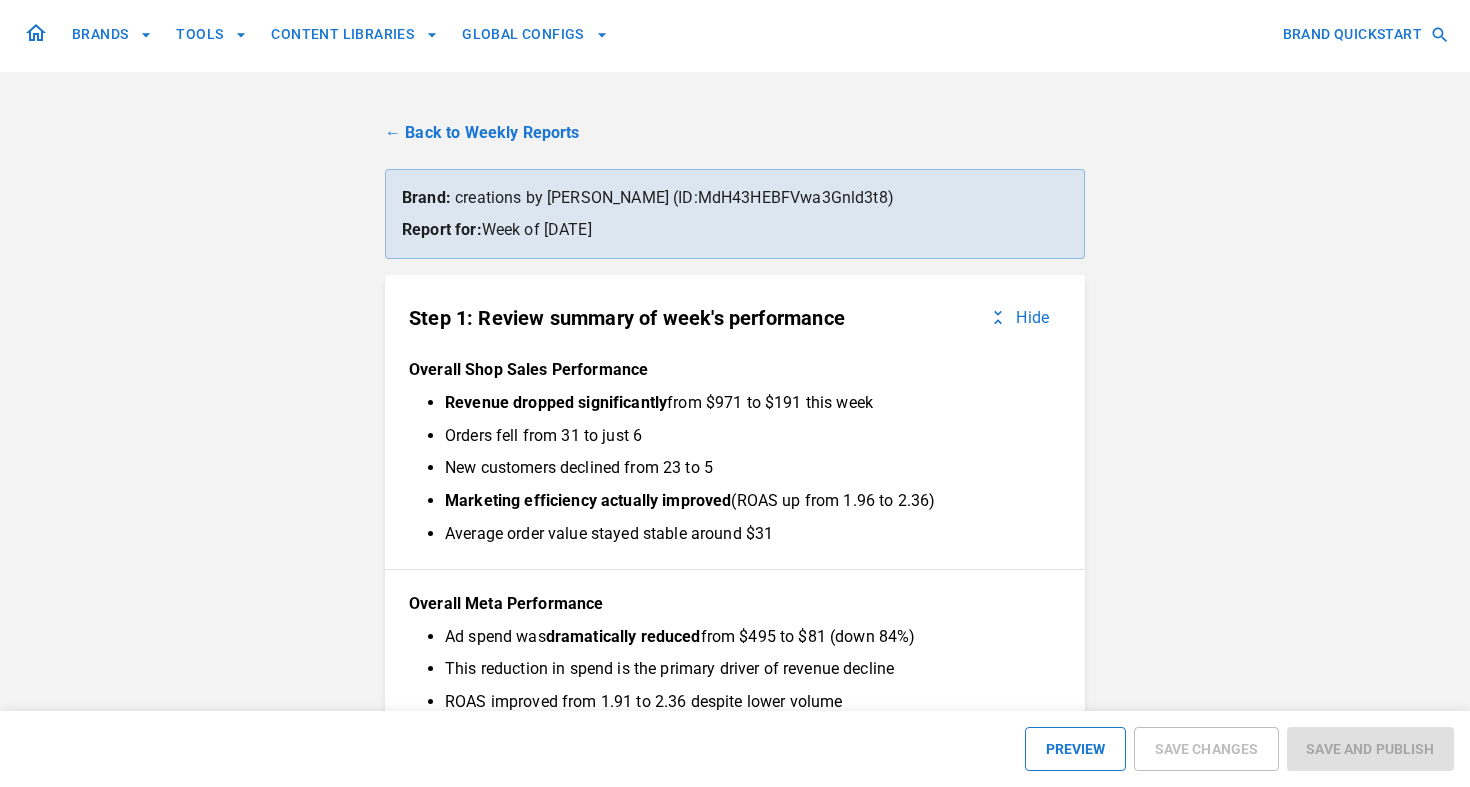 scroll, scrollTop: 0, scrollLeft: 0, axis: both 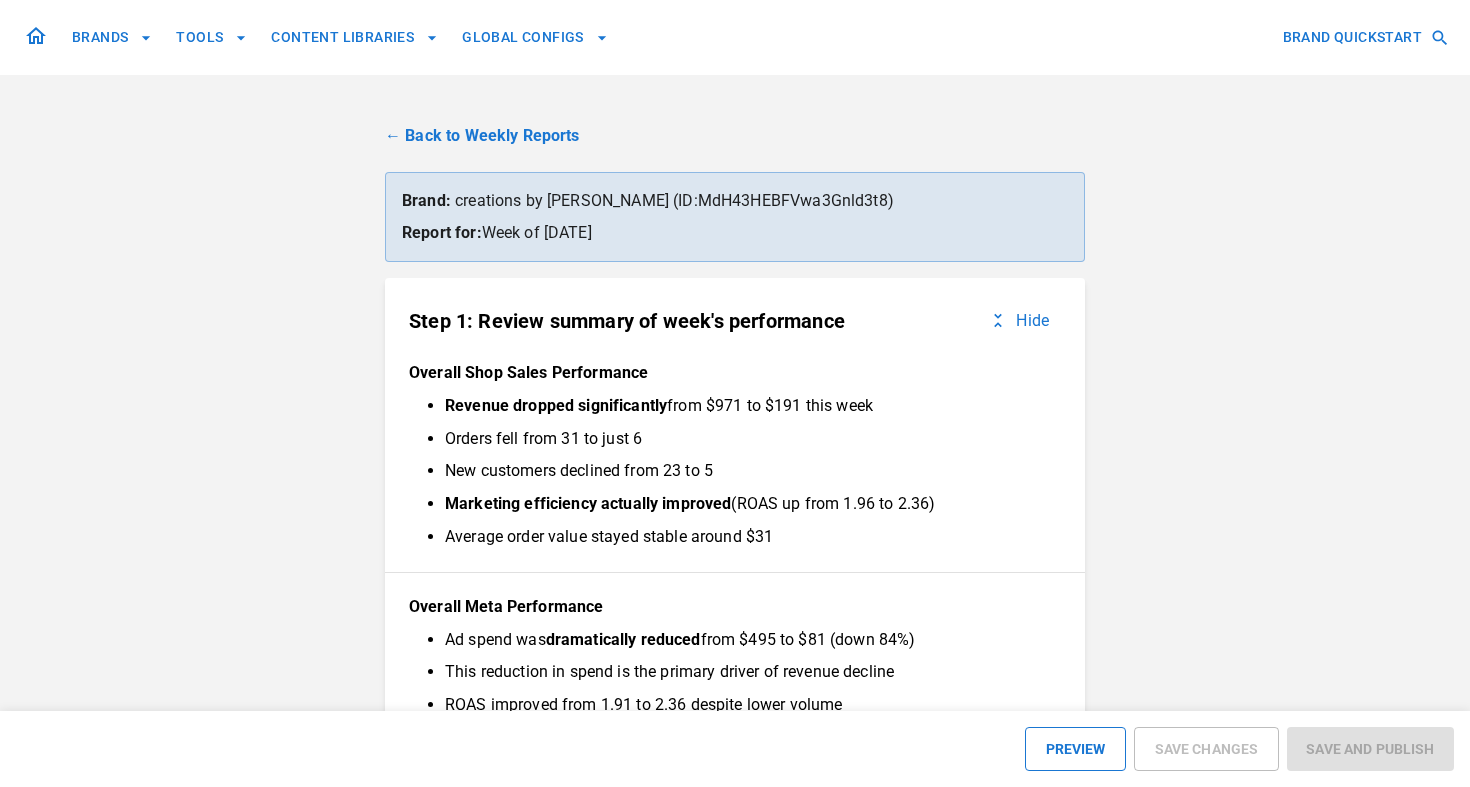 click at bounding box center (36, 37) 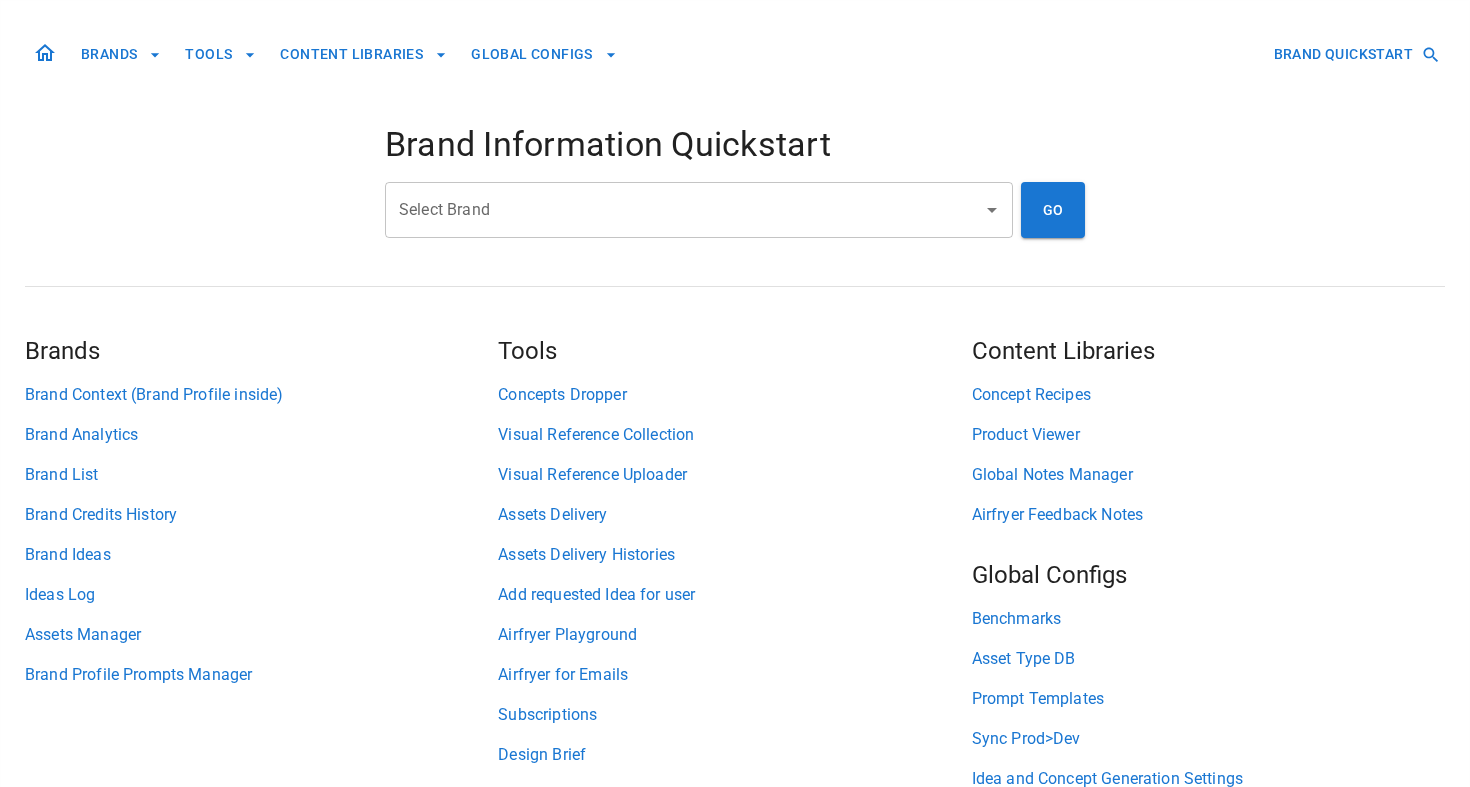 scroll, scrollTop: 92, scrollLeft: 0, axis: vertical 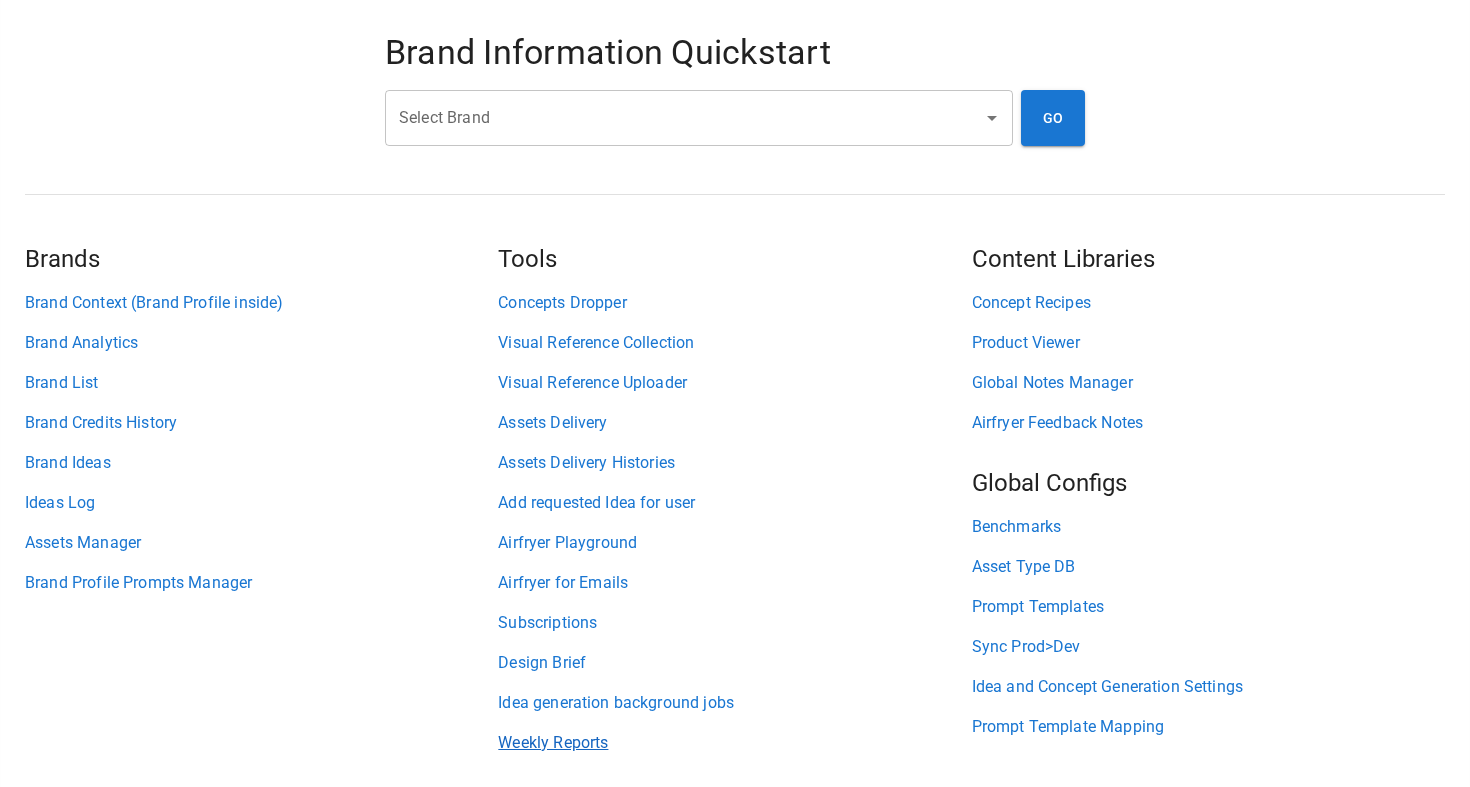click on "Weekly Reports" at bounding box center (734, 743) 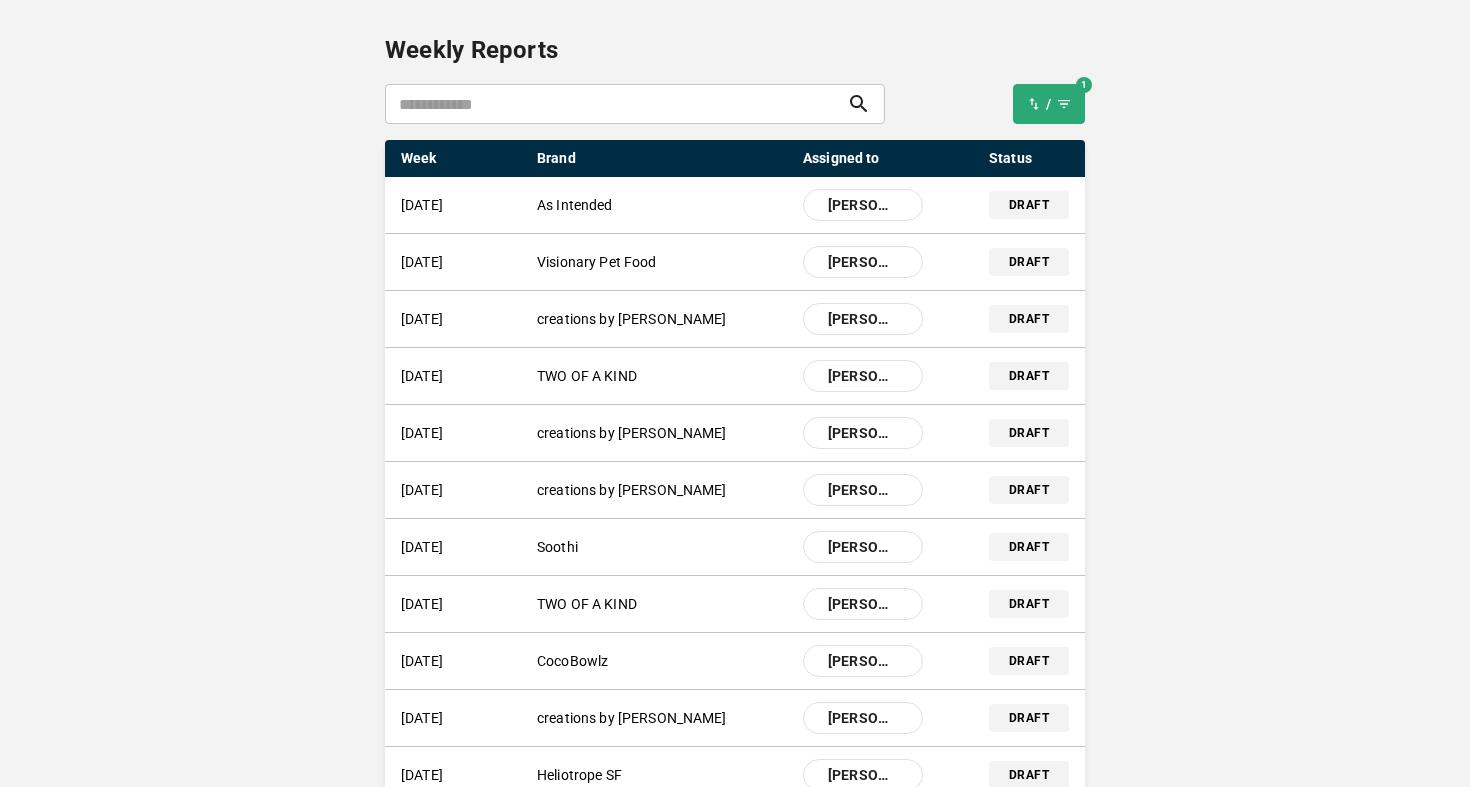scroll, scrollTop: 0, scrollLeft: 0, axis: both 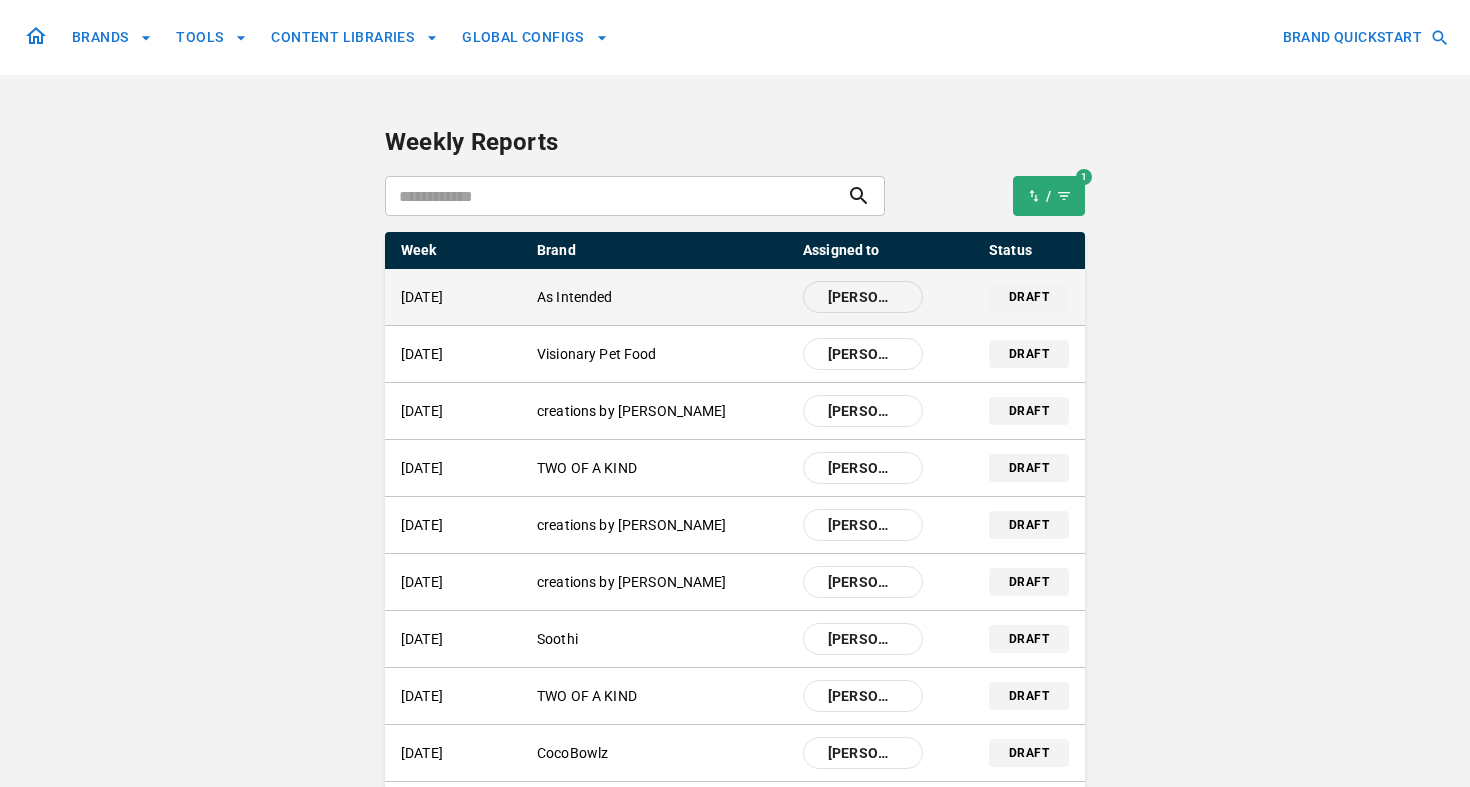 click on "As Intended" at bounding box center (662, 297) 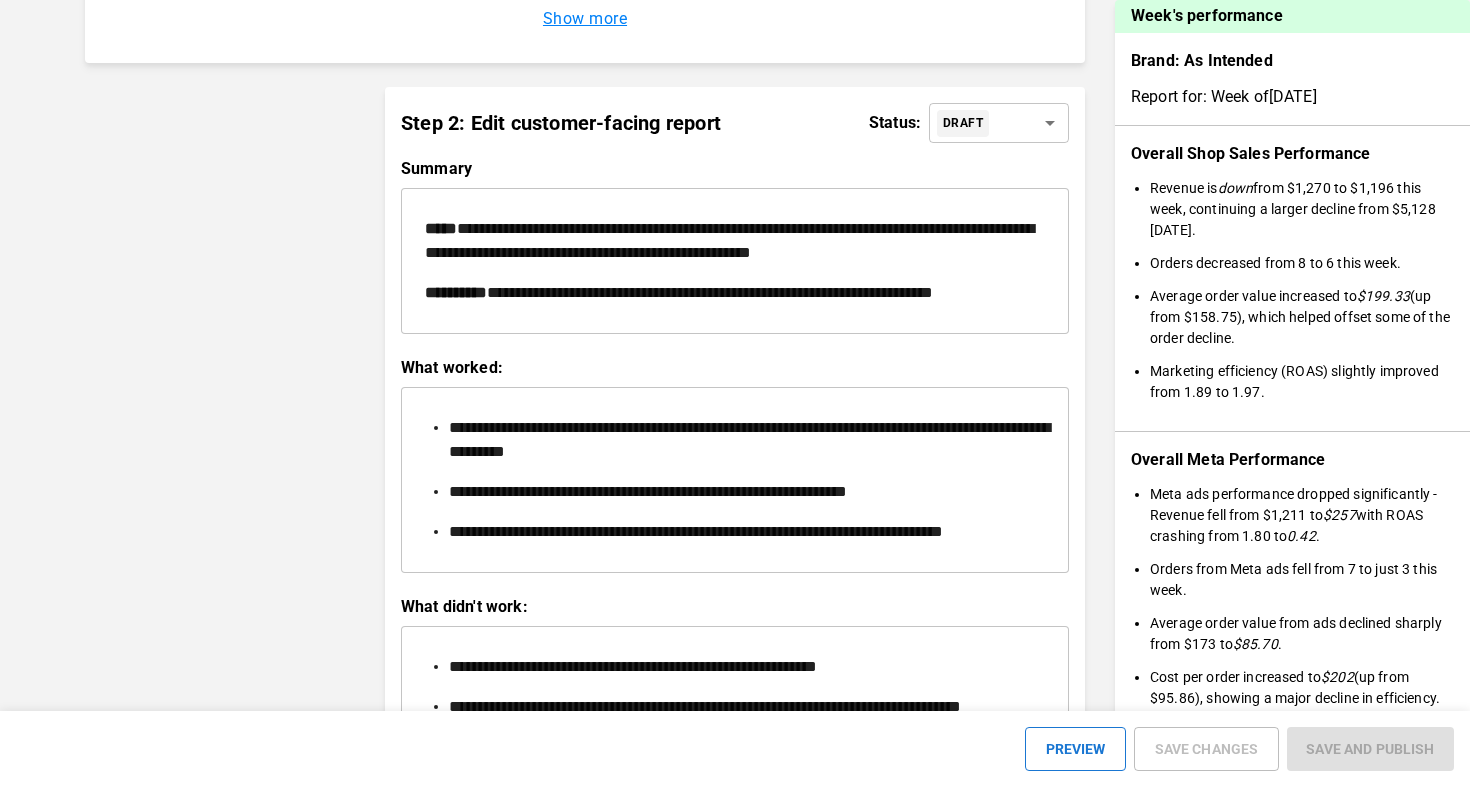 scroll, scrollTop: 2915, scrollLeft: 0, axis: vertical 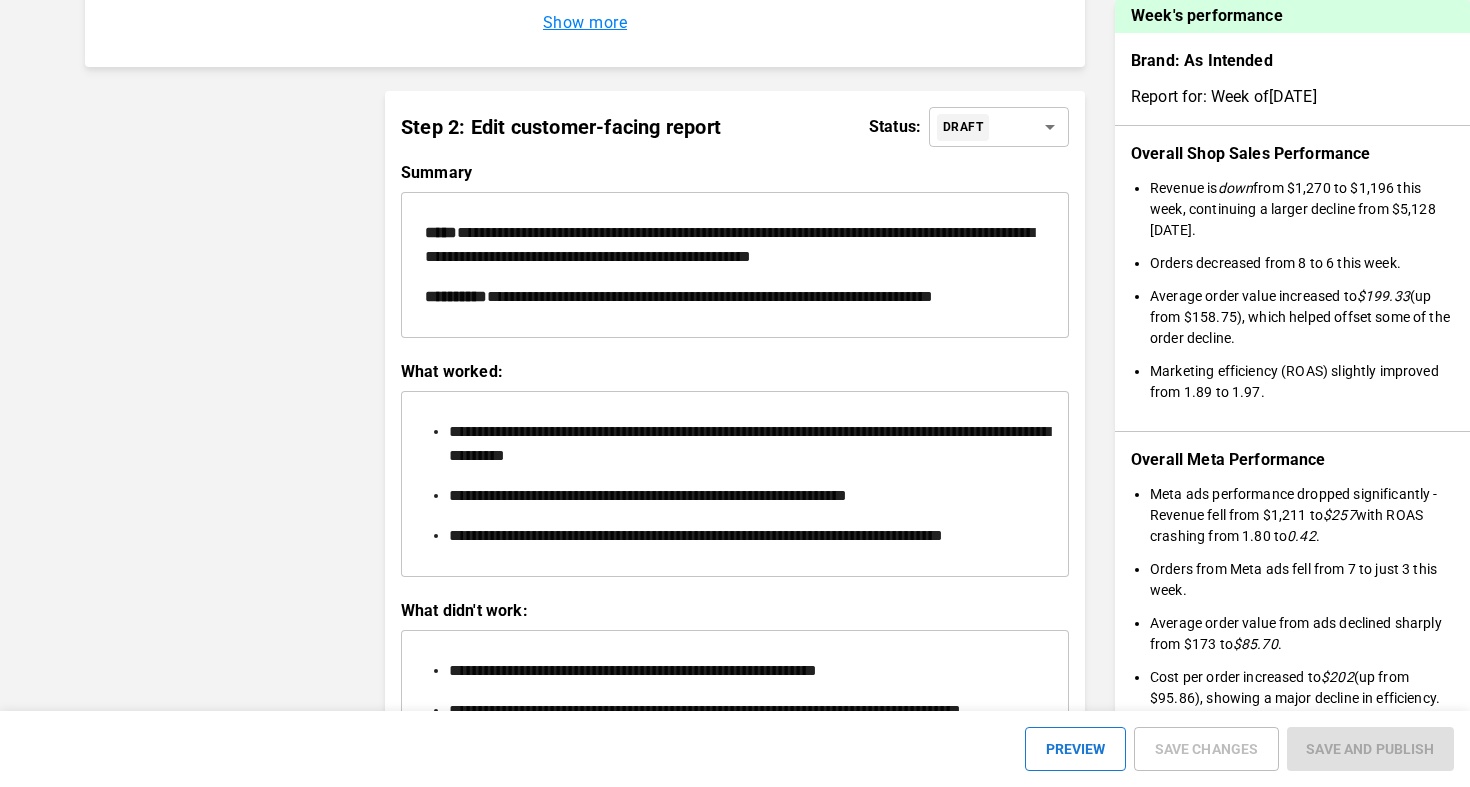 click on "**********" at bounding box center (729, 244) 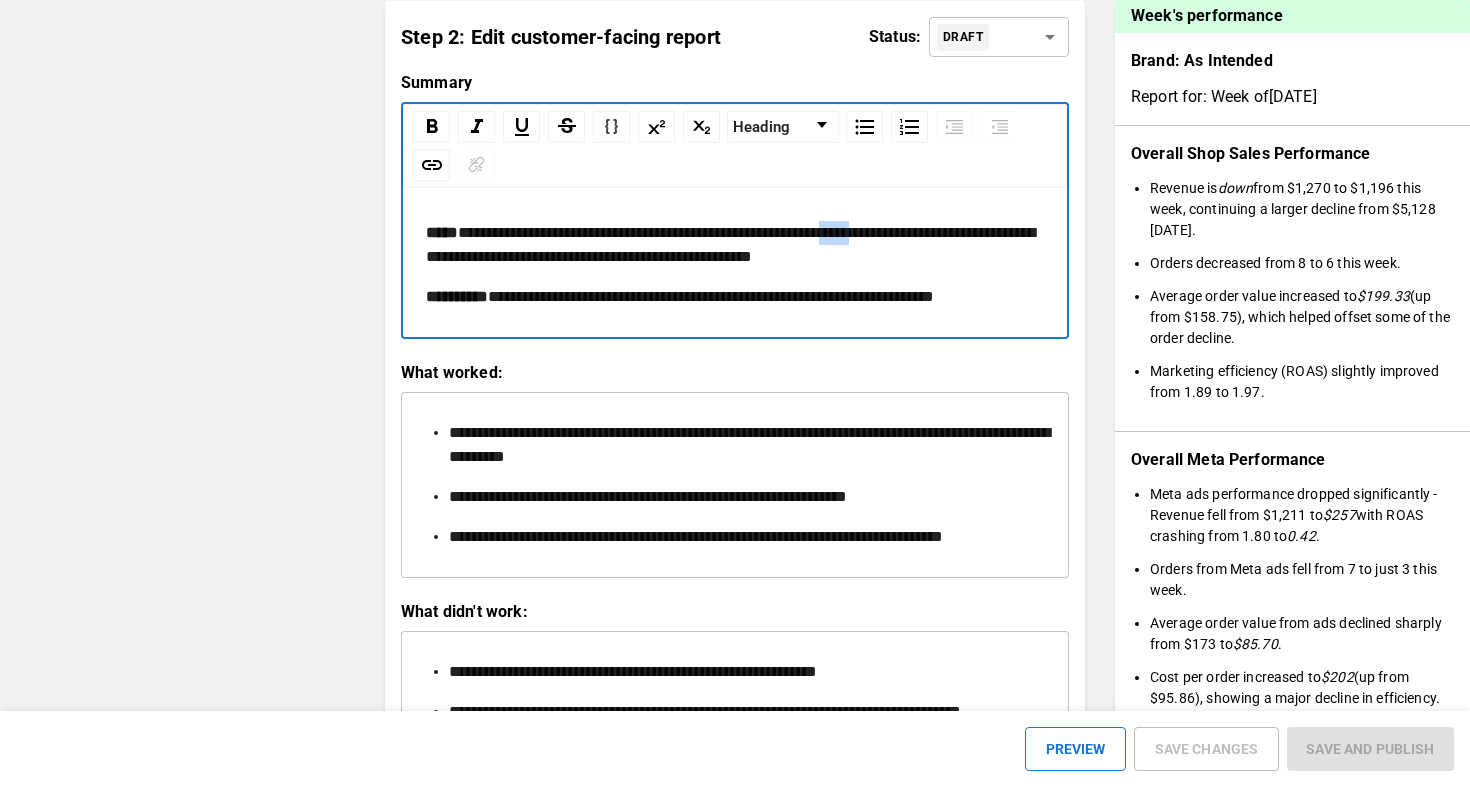 click on "**********" at bounding box center [730, 244] 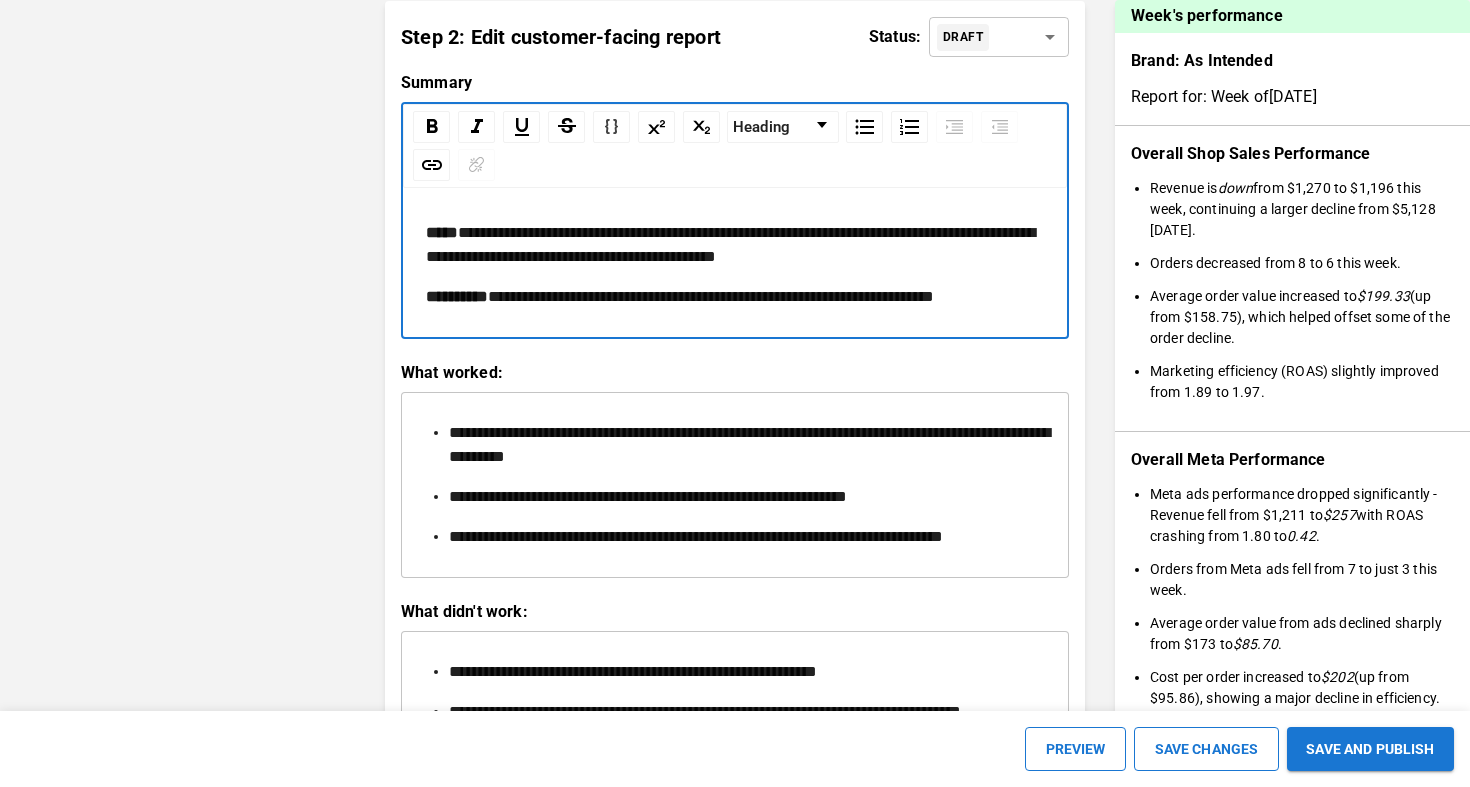 click on "**********" at bounding box center (735, 245) 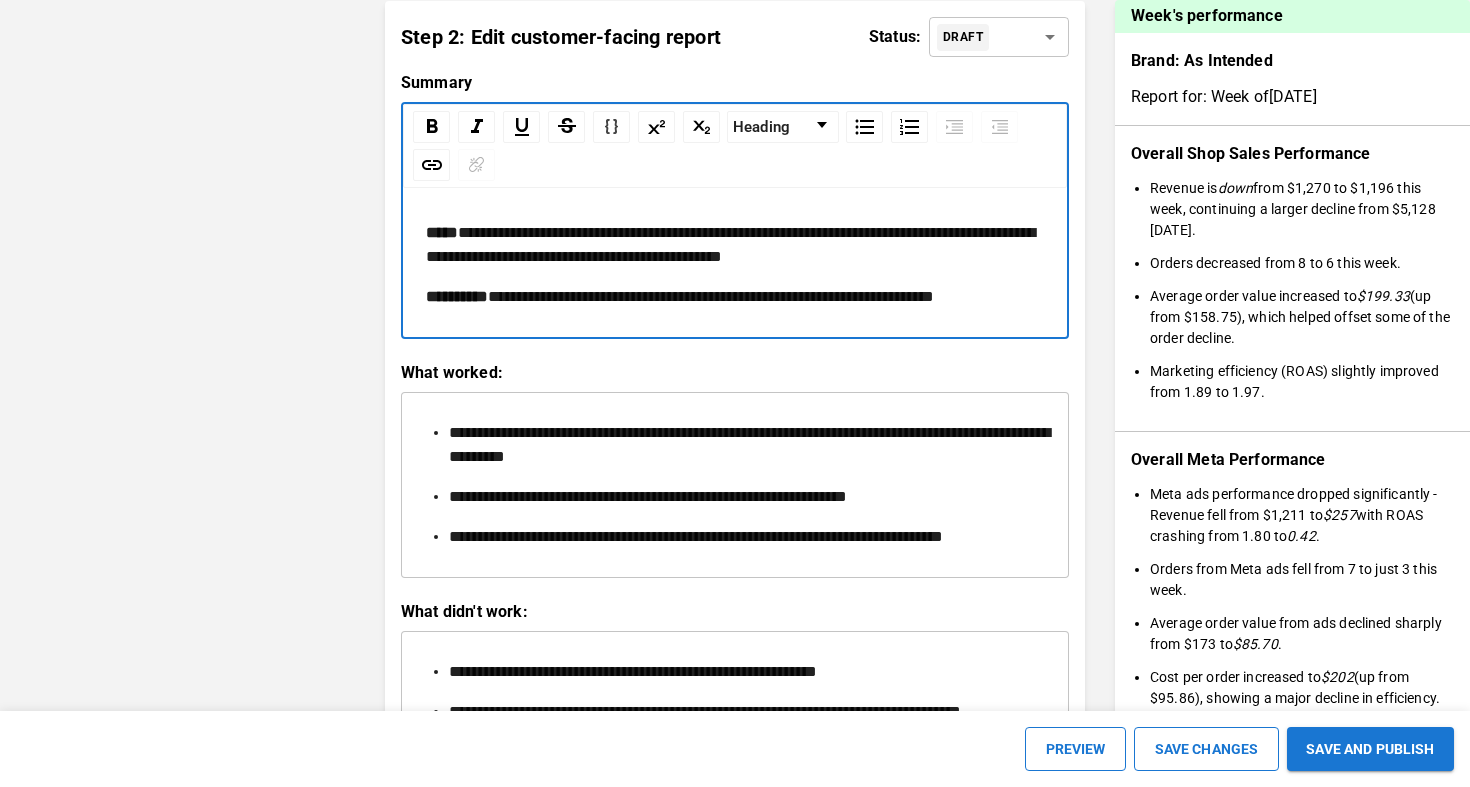 type 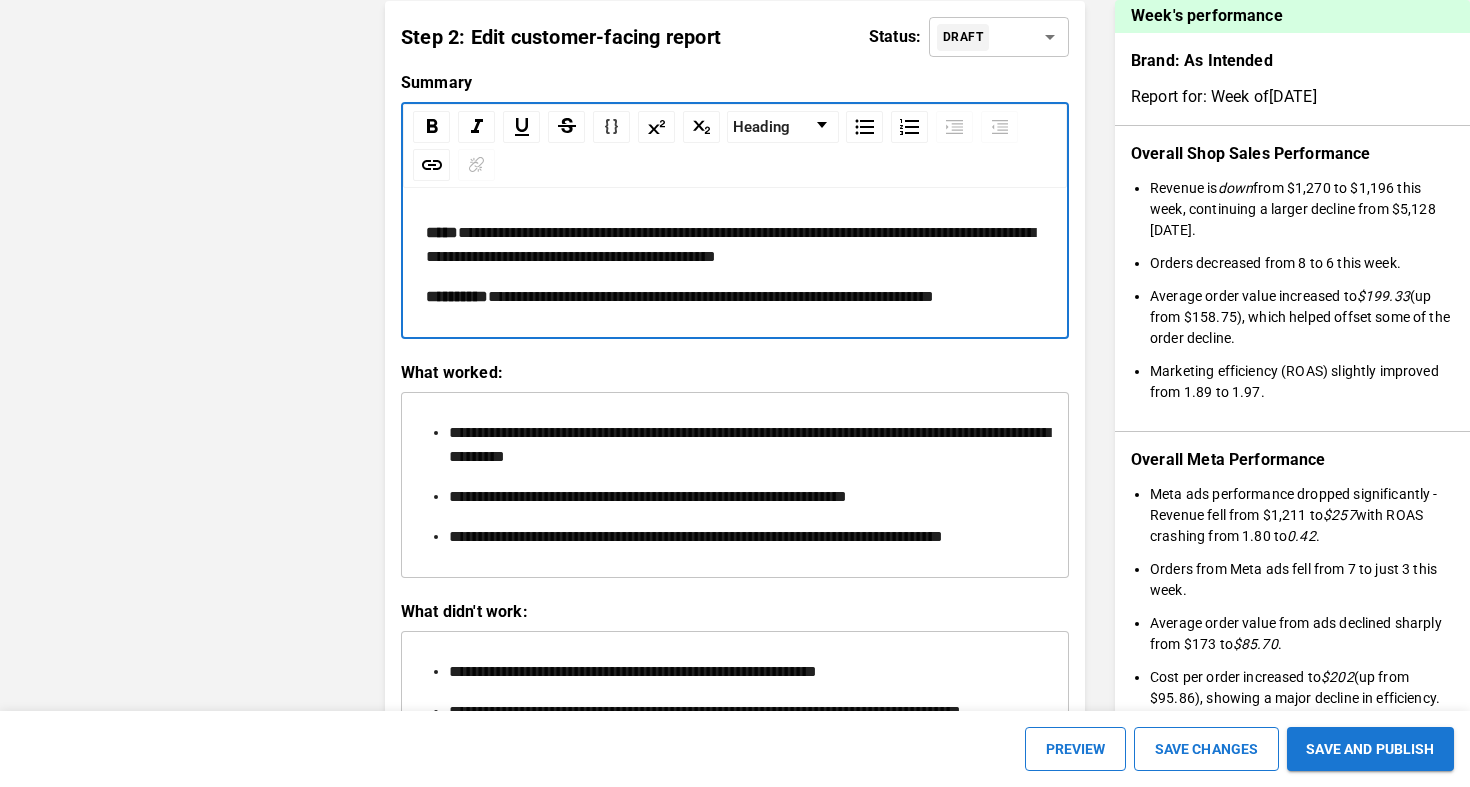 click on "**********" at bounding box center (711, 296) 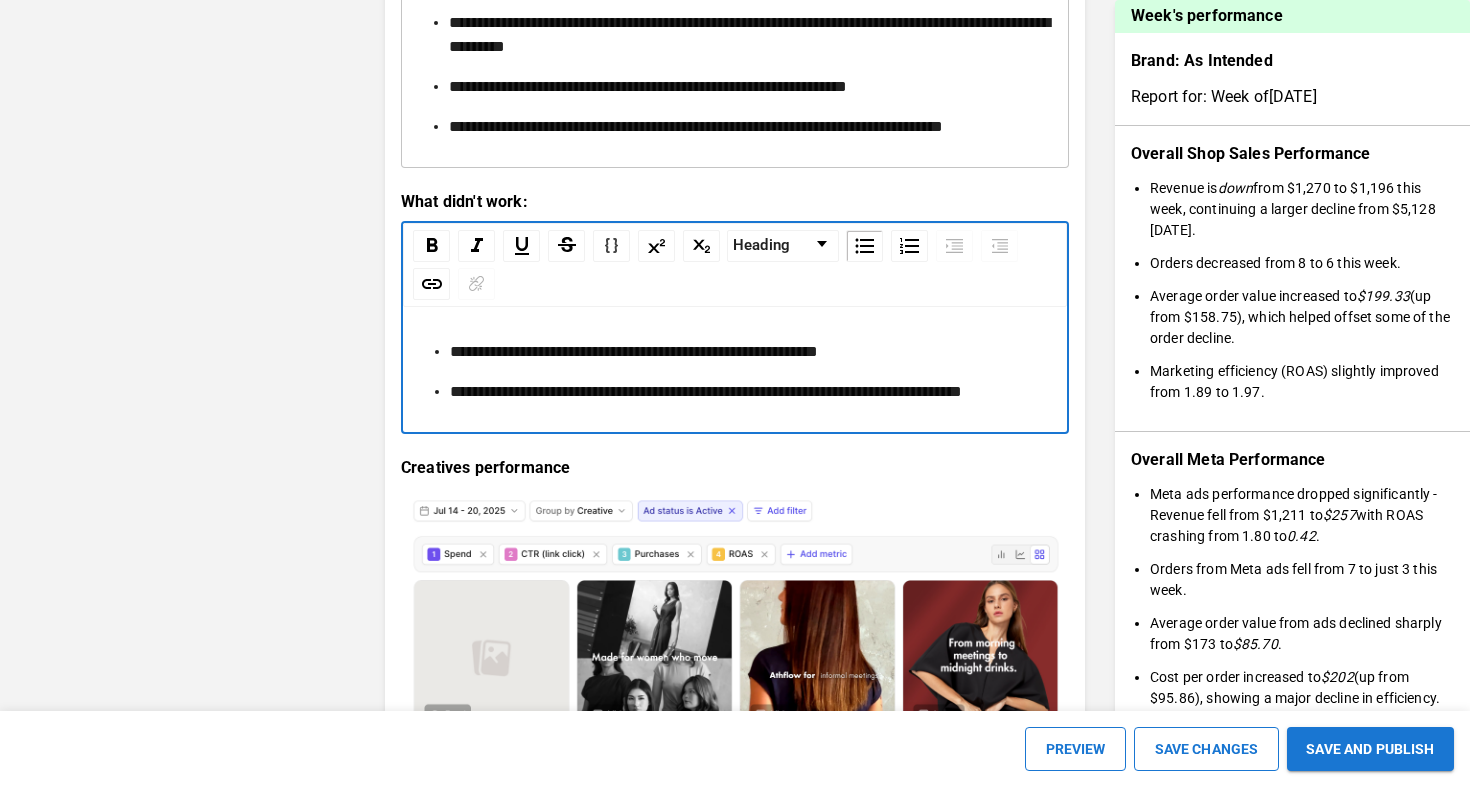 scroll, scrollTop: 3323, scrollLeft: 0, axis: vertical 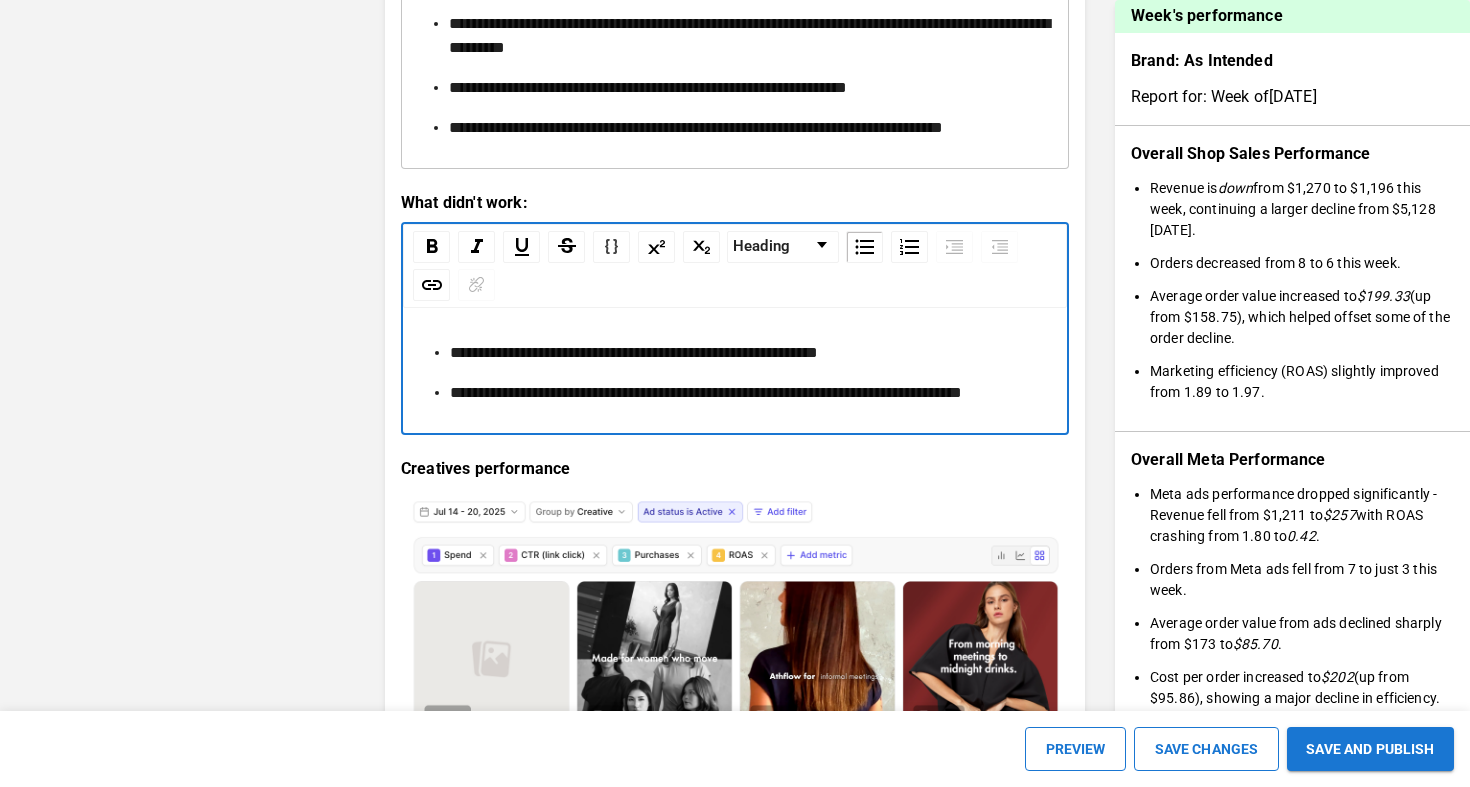 click on "**********" at bounding box center (747, 393) 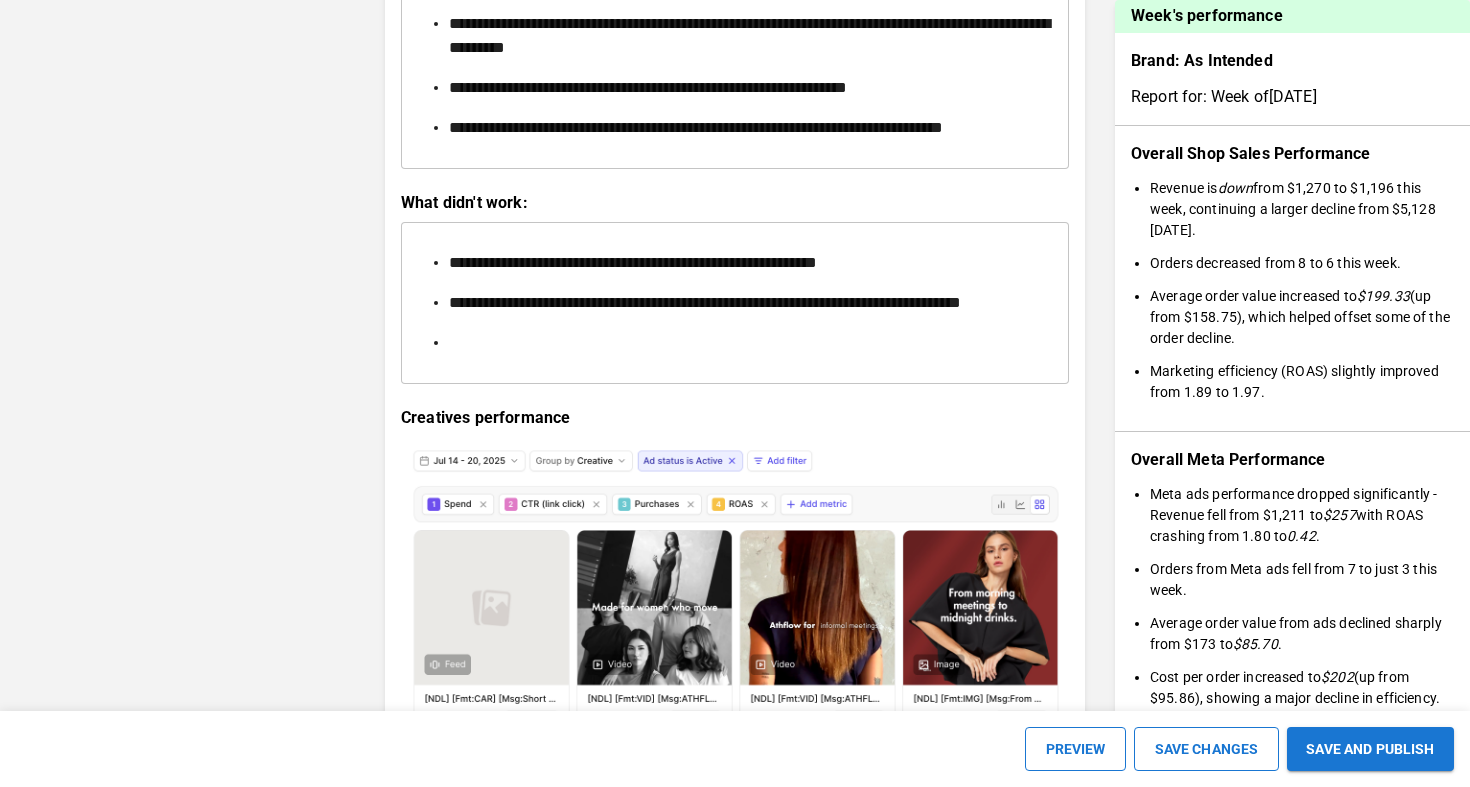 scroll, scrollTop: 3233, scrollLeft: 0, axis: vertical 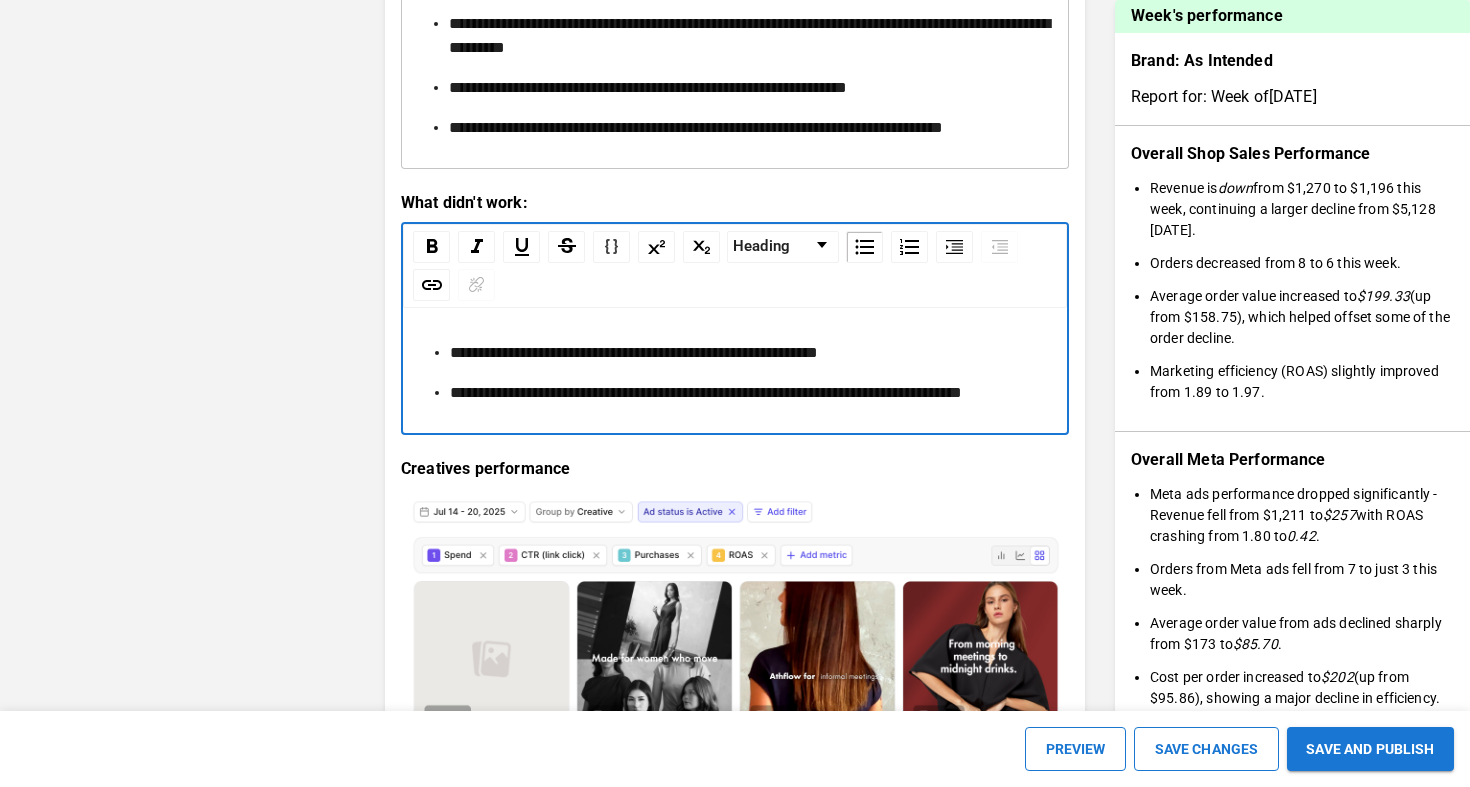 click on "**********" at bounding box center [747, 353] 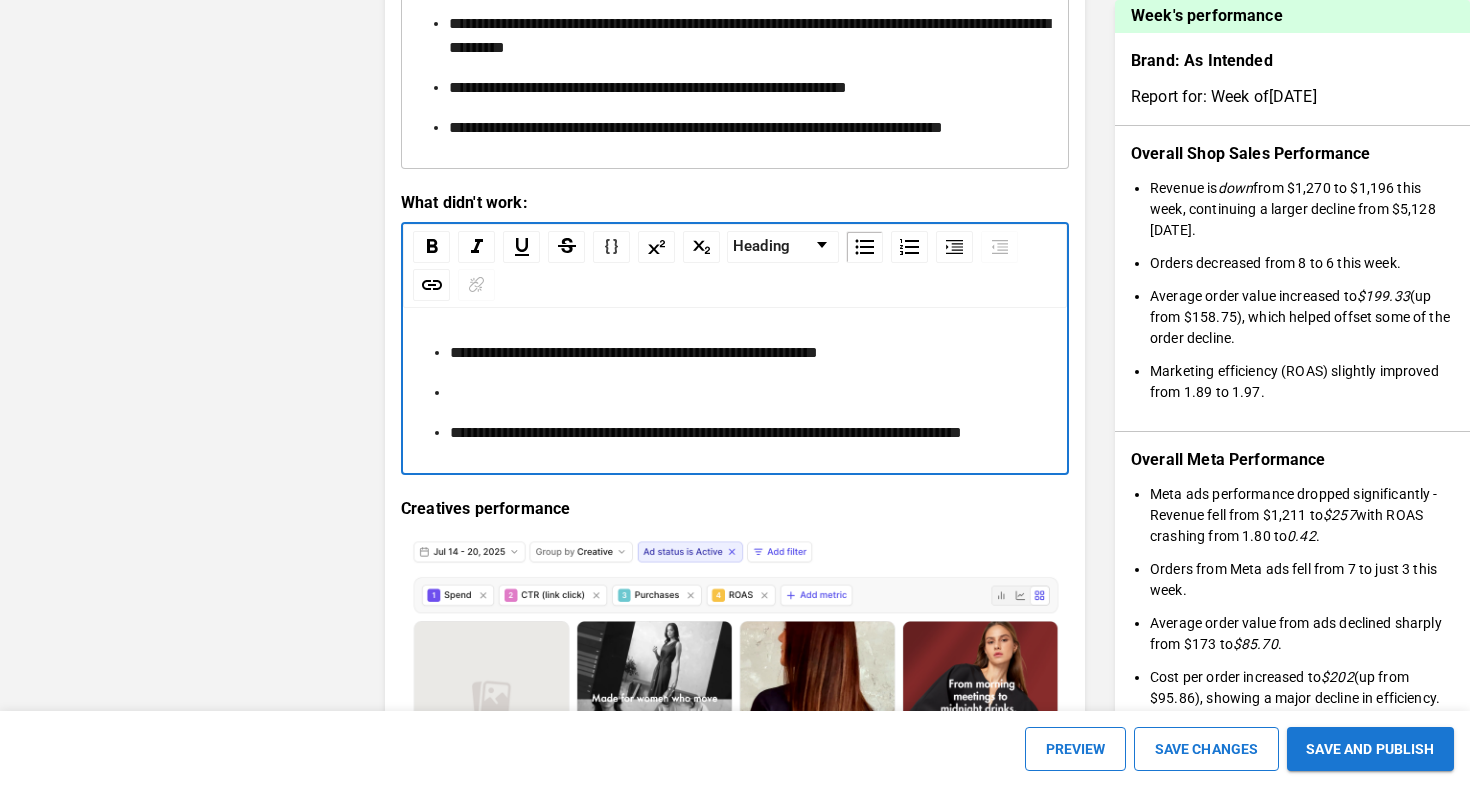 paste 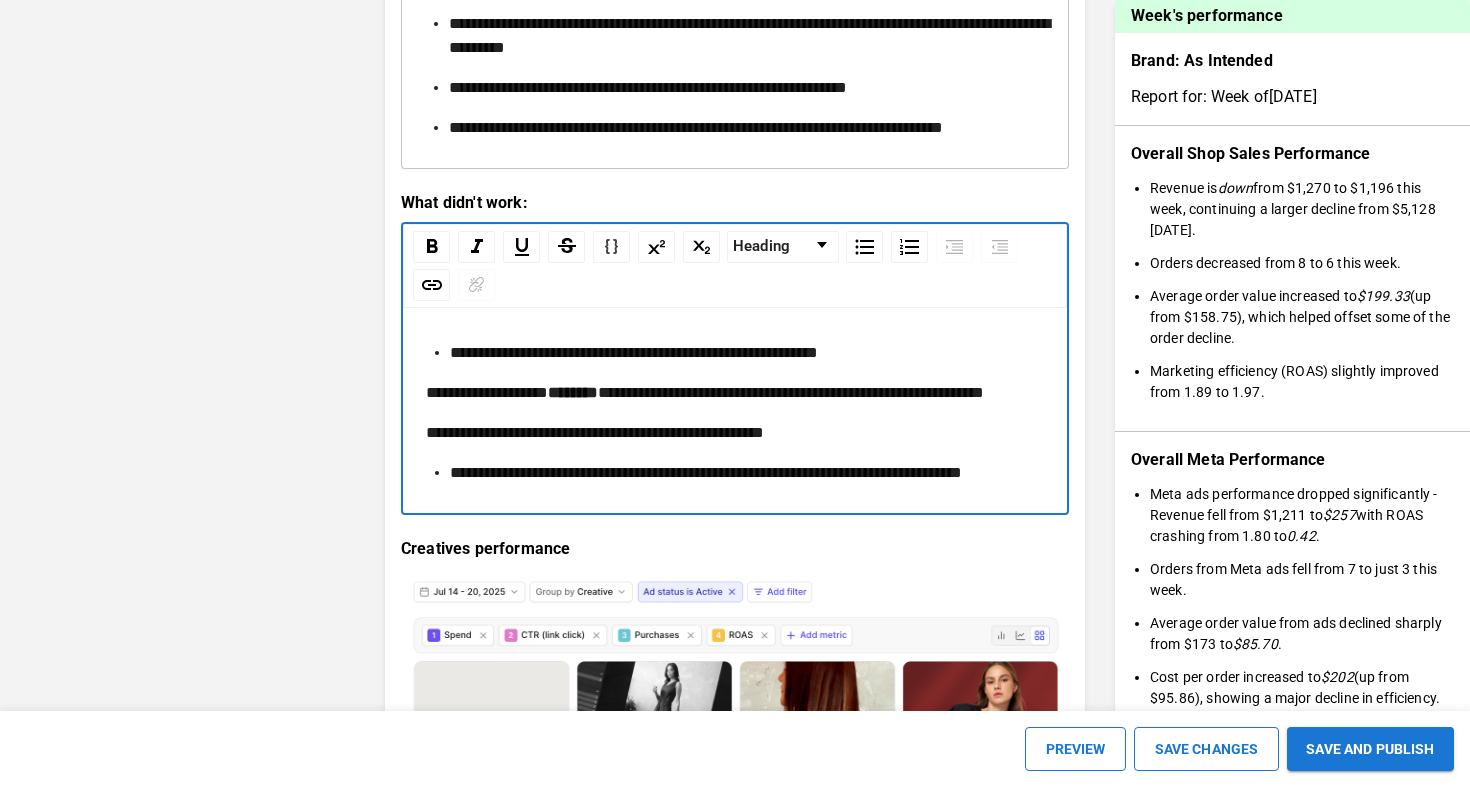 click on "**********" at bounding box center [487, 392] 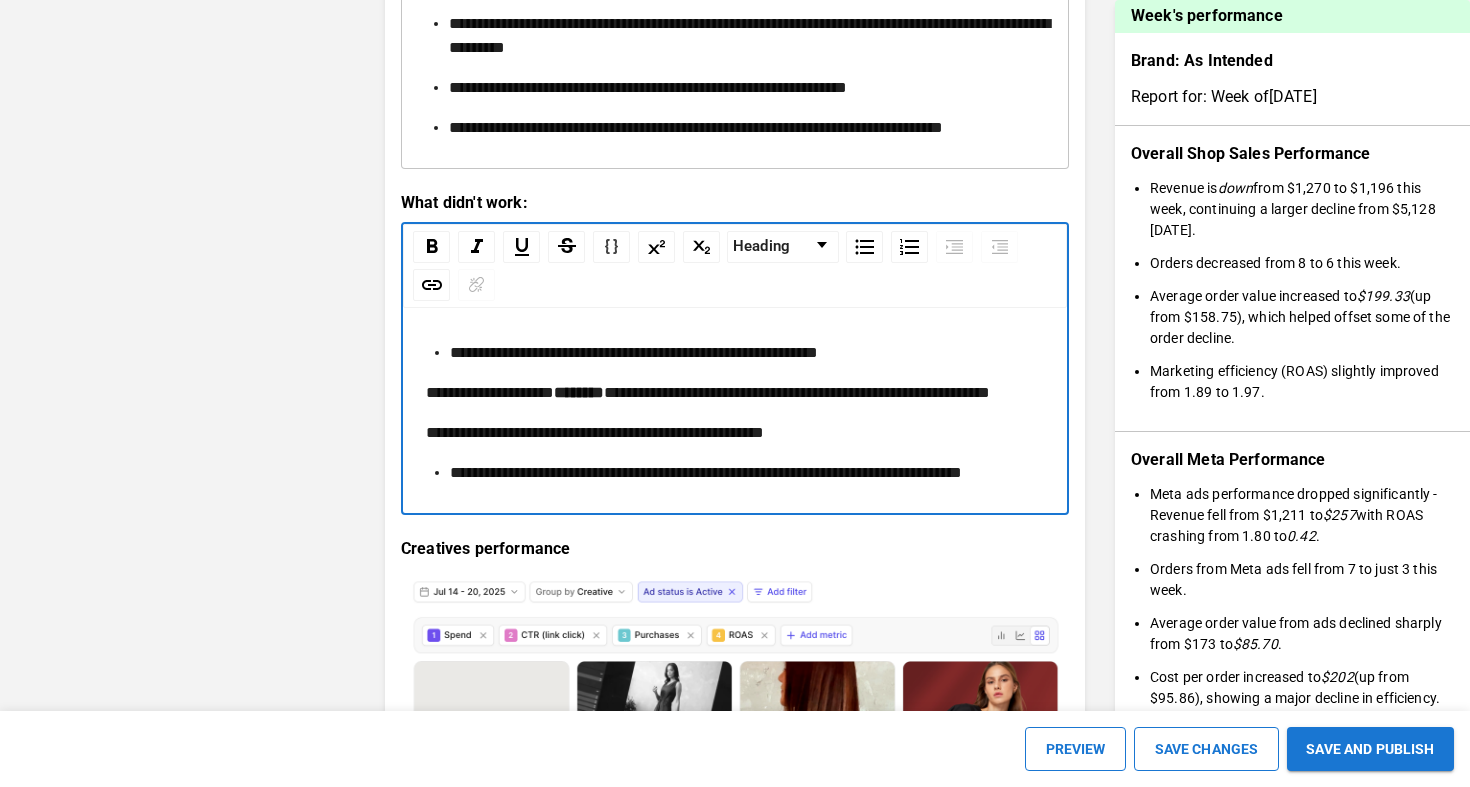 type 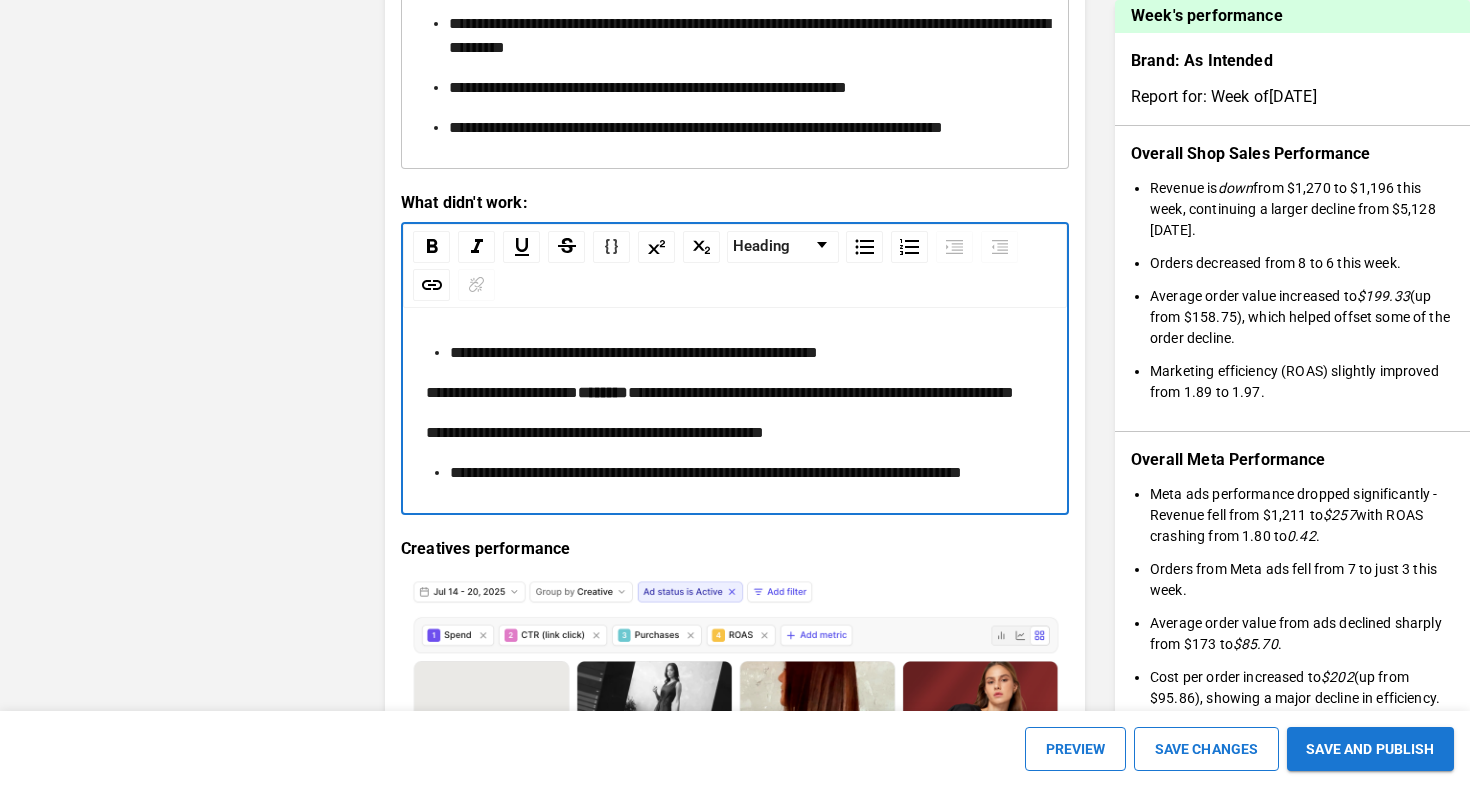 click on "**********" at bounding box center [502, 392] 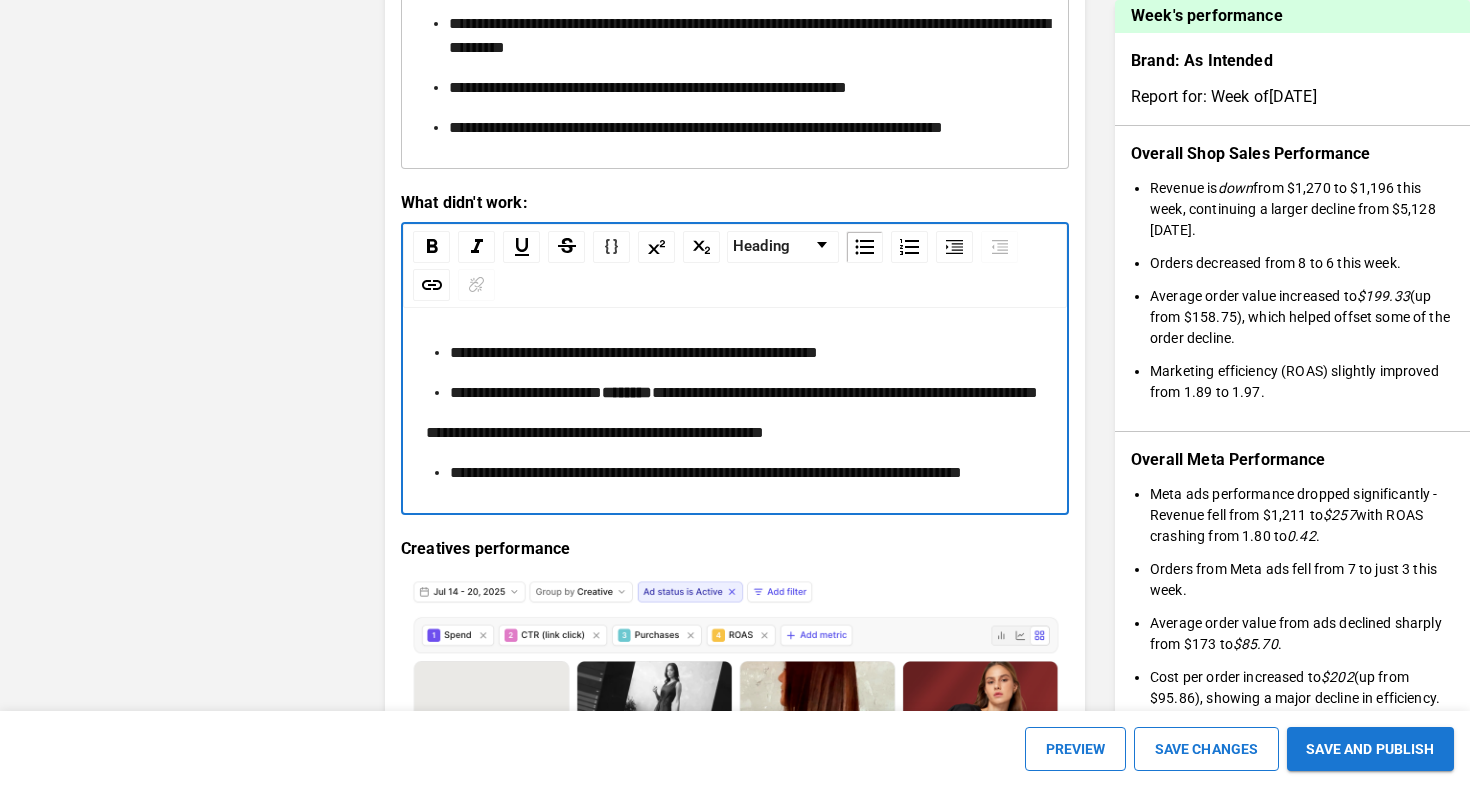 click on "**********" at bounding box center (595, 432) 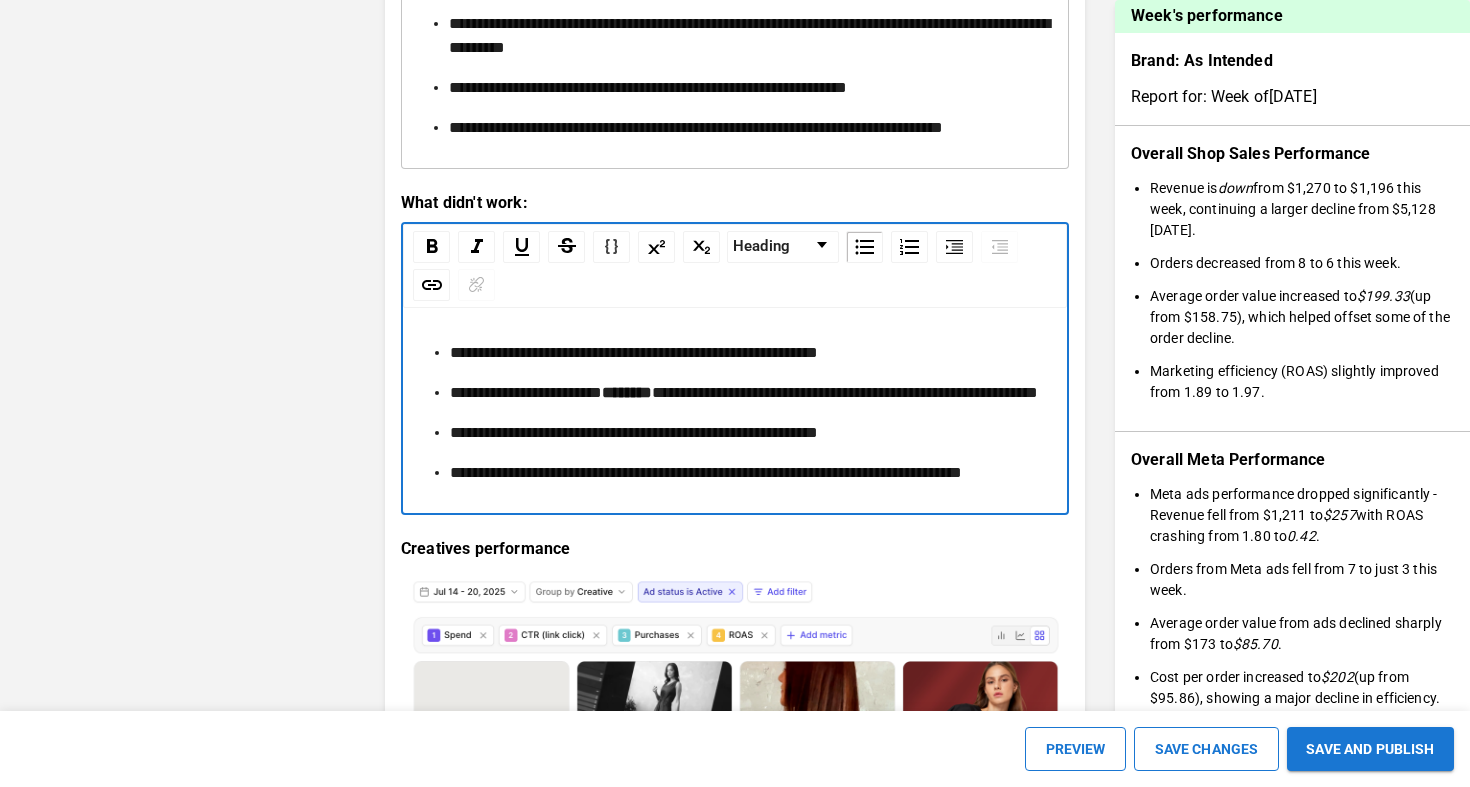 click on "**********" at bounding box center [634, 432] 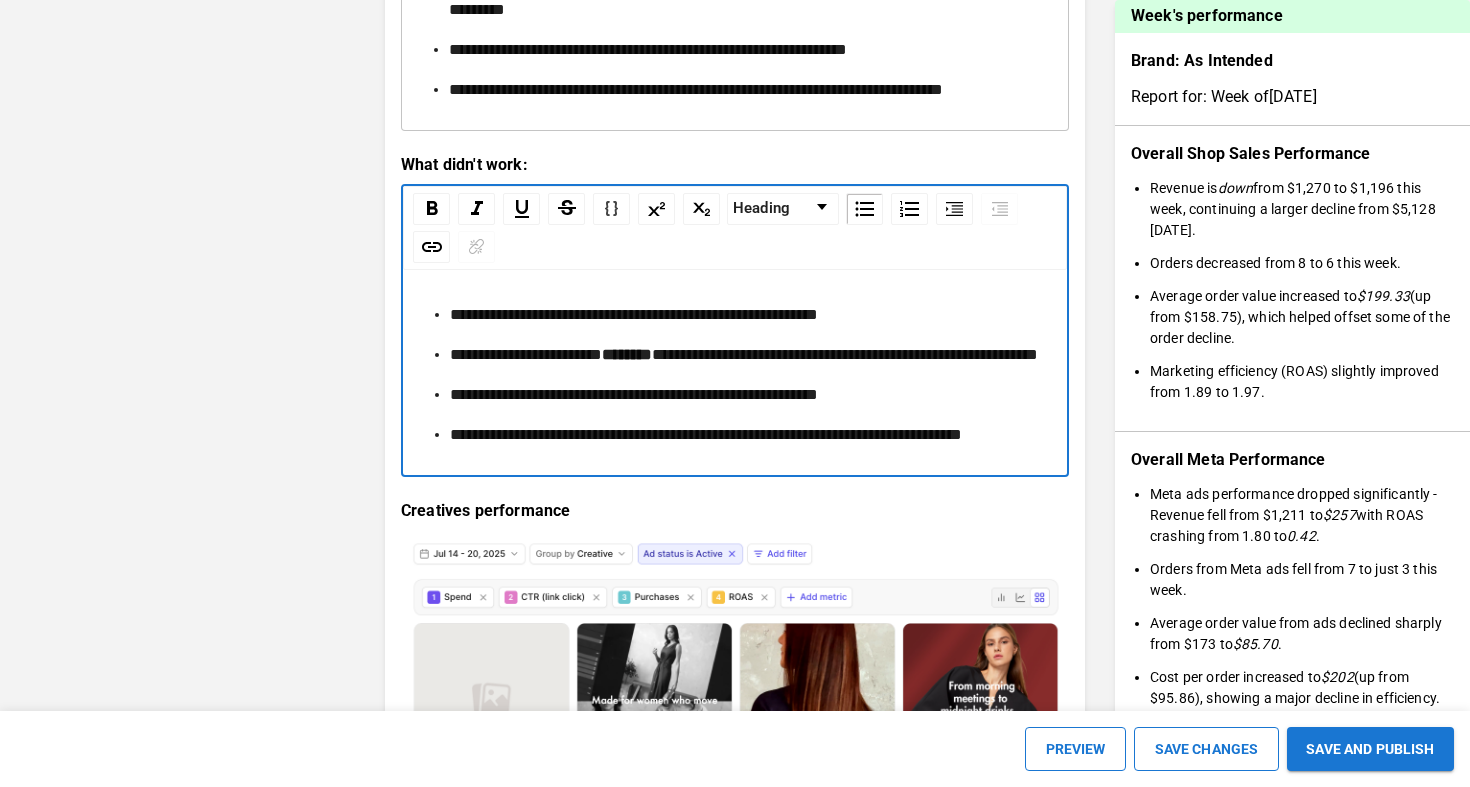 scroll, scrollTop: 3367, scrollLeft: 0, axis: vertical 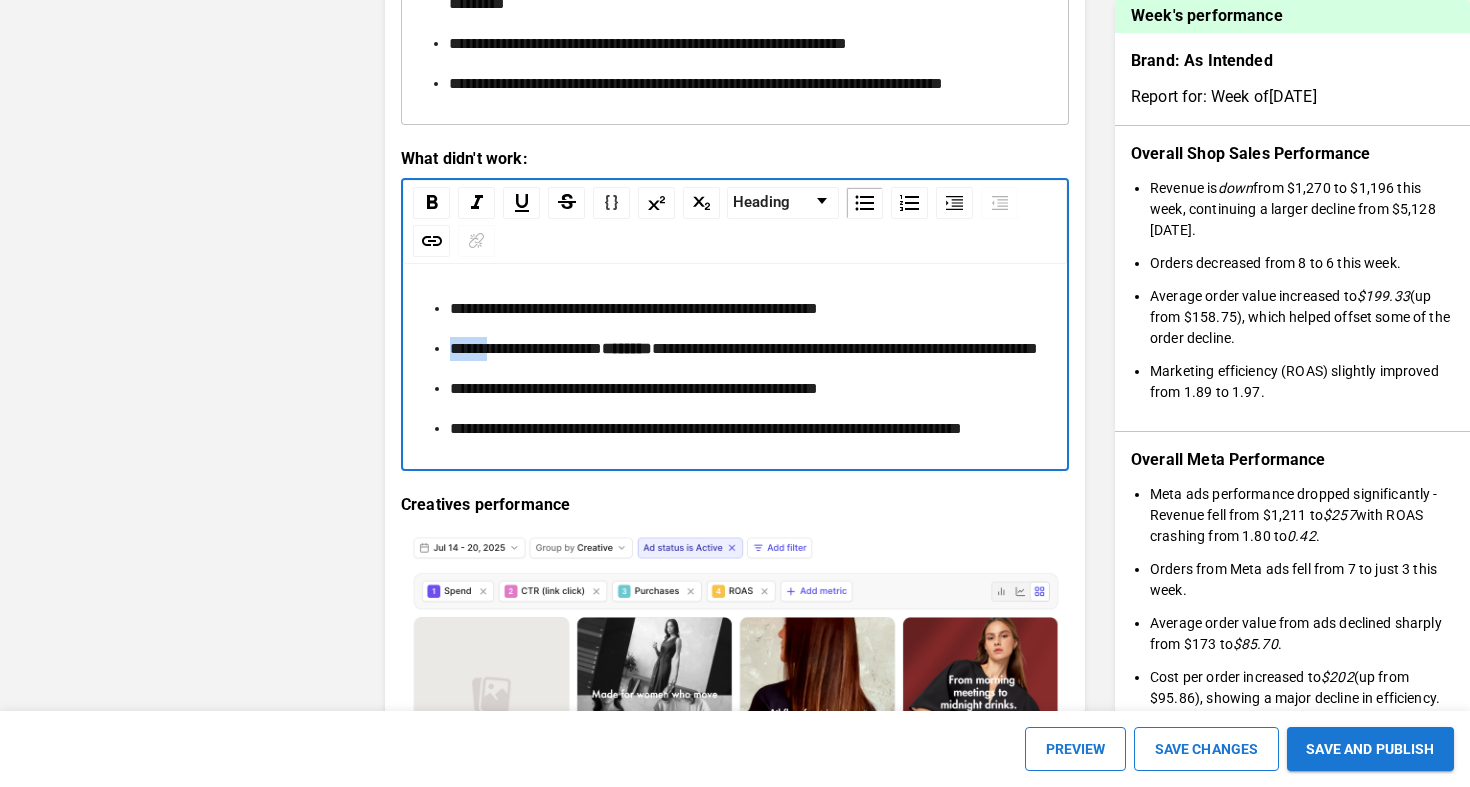 drag, startPoint x: 498, startPoint y: 376, endPoint x: 454, endPoint y: 376, distance: 44 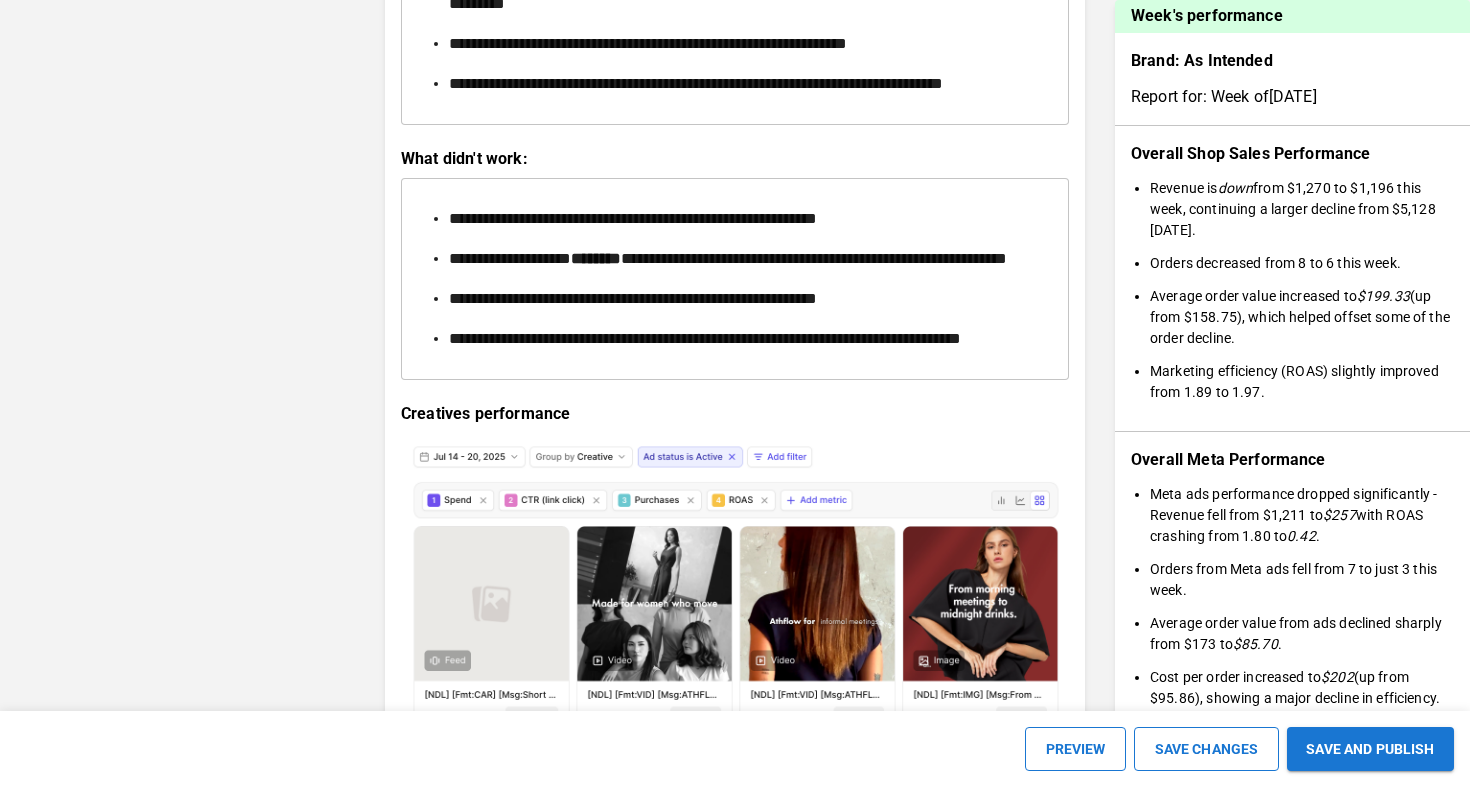 scroll, scrollTop: 3277, scrollLeft: 0, axis: vertical 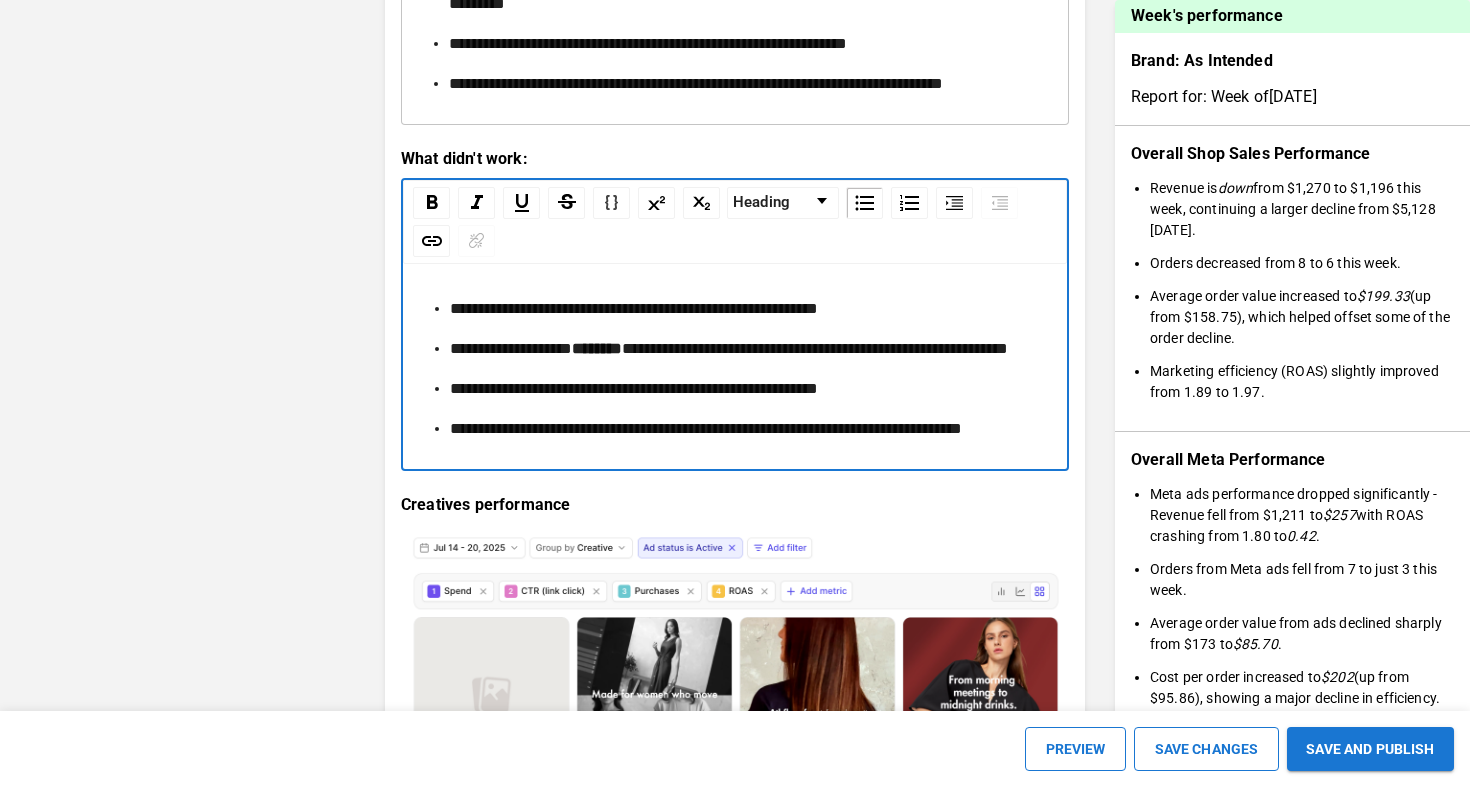 click on "**********" at bounding box center [747, 349] 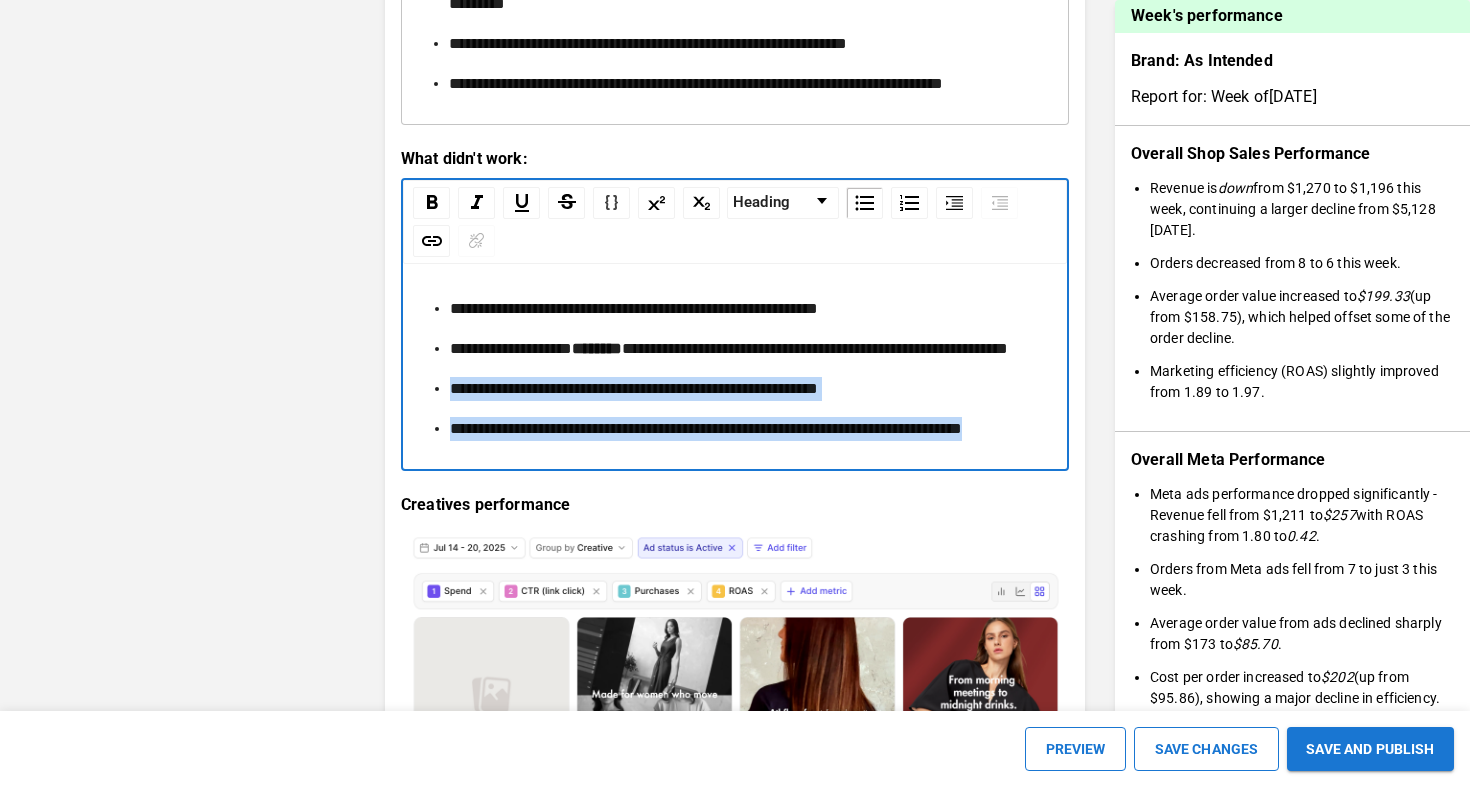 drag, startPoint x: 577, startPoint y: 506, endPoint x: 443, endPoint y: 442, distance: 148.49916 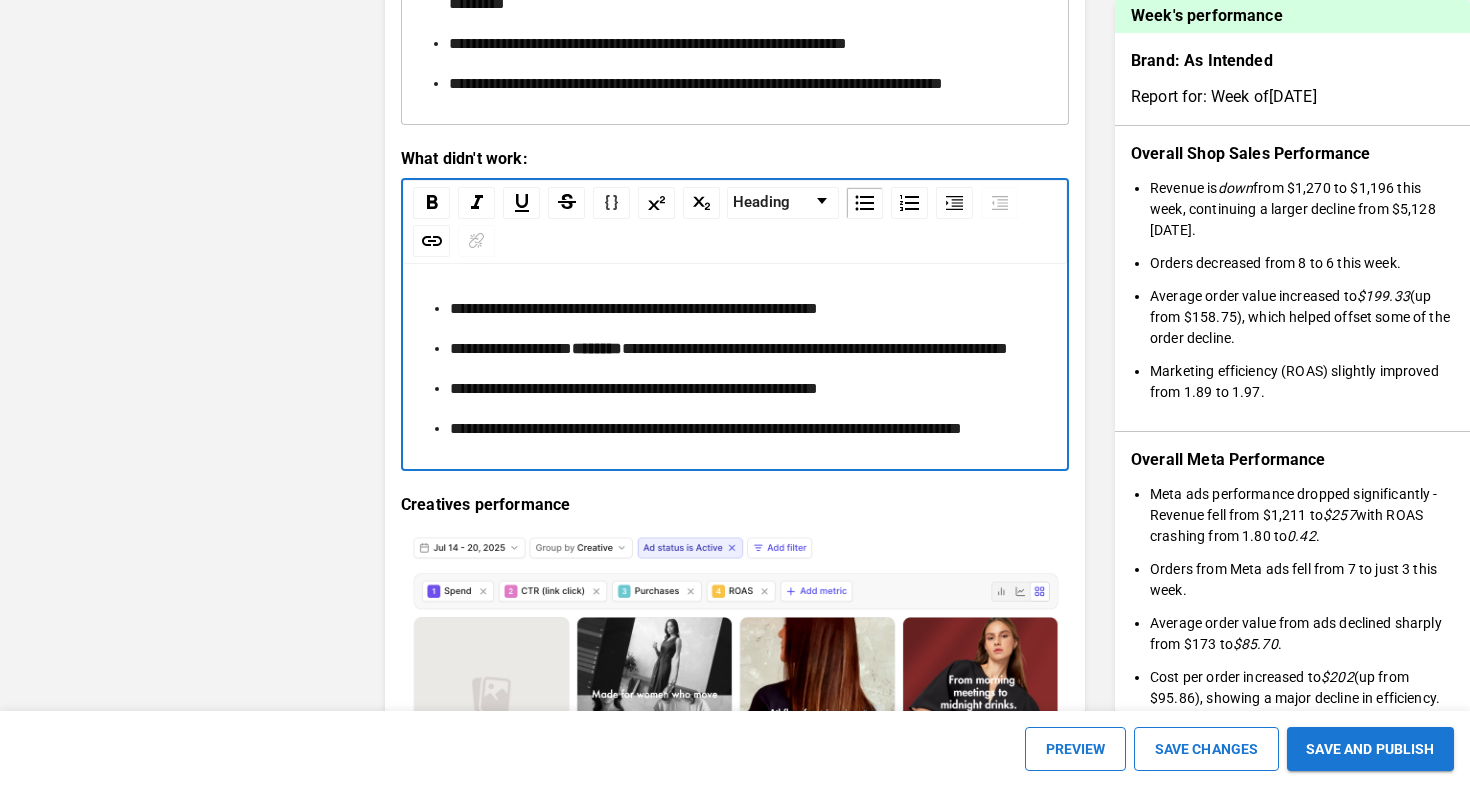 click on "**********" at bounding box center (706, 428) 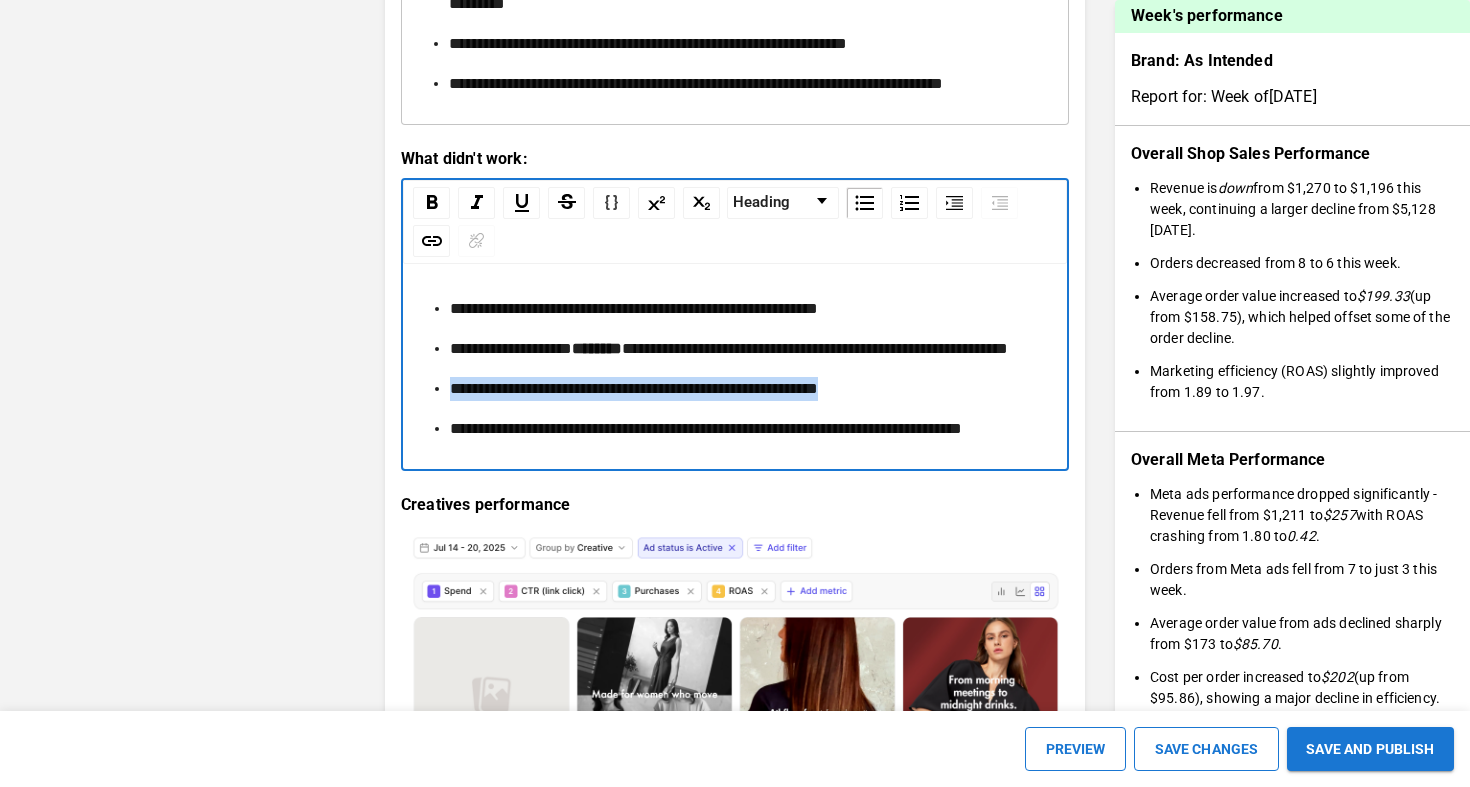 drag, startPoint x: 947, startPoint y: 438, endPoint x: 450, endPoint y: 438, distance: 497 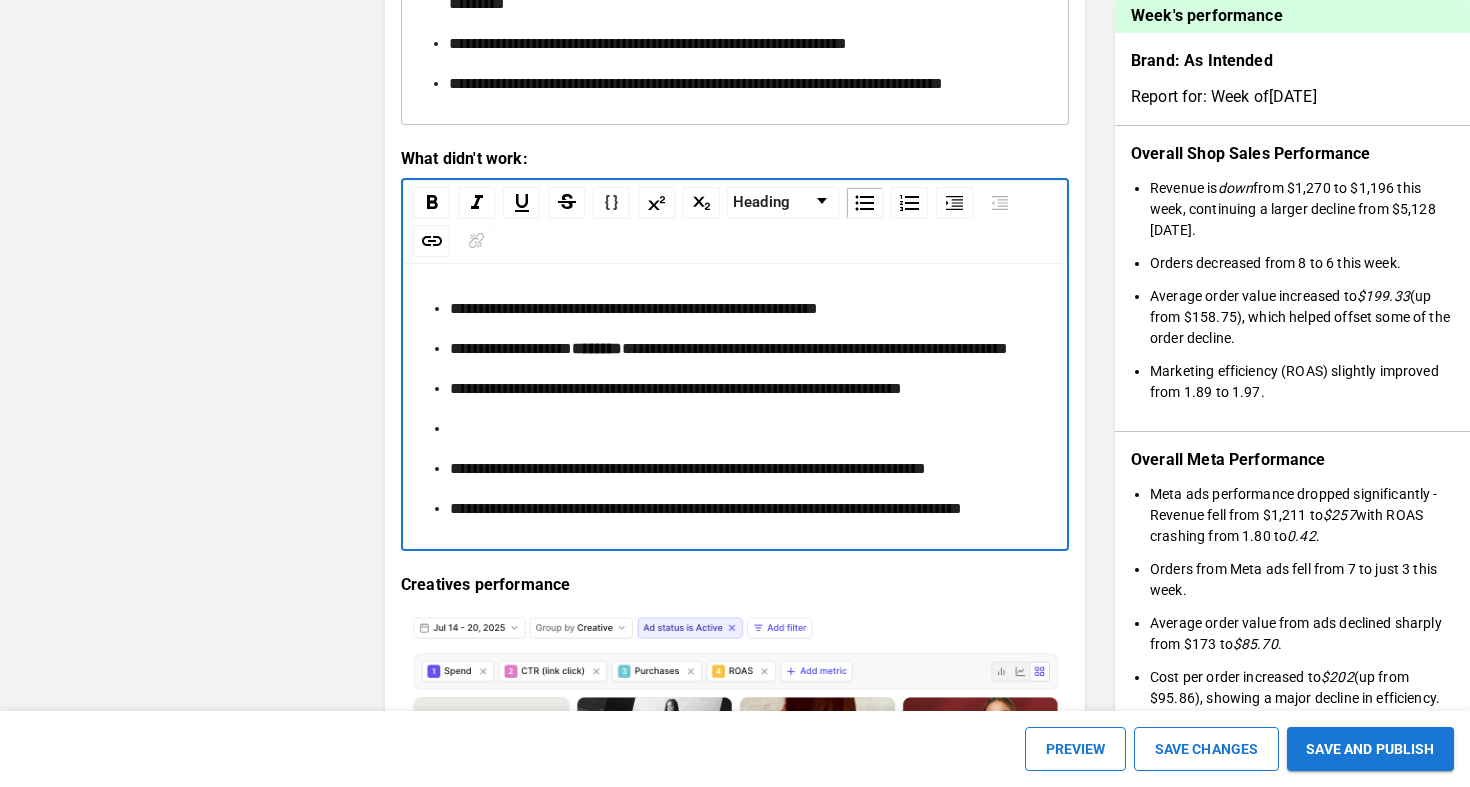 click at bounding box center (747, 429) 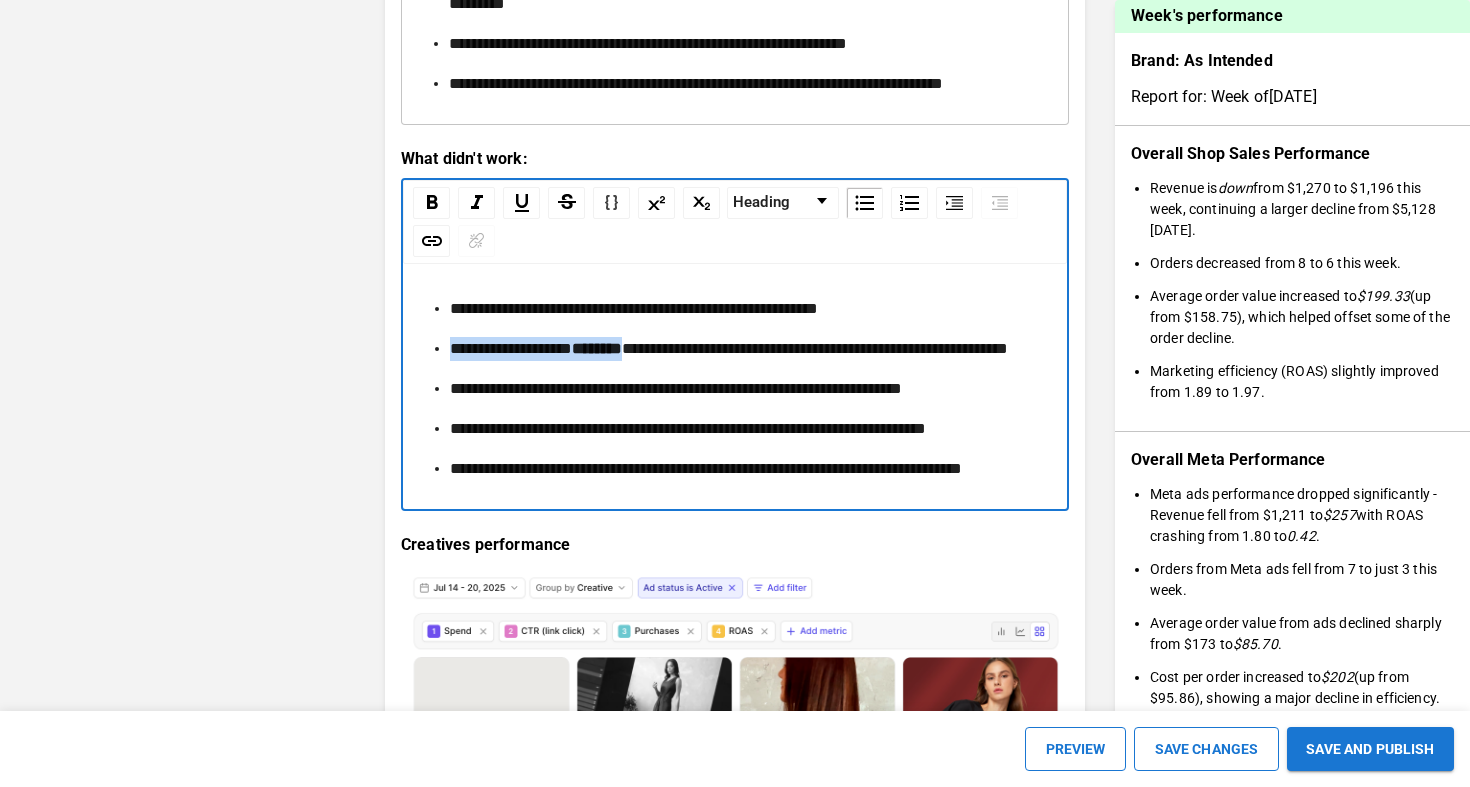 drag, startPoint x: 451, startPoint y: 372, endPoint x: 640, endPoint y: 374, distance: 189.01057 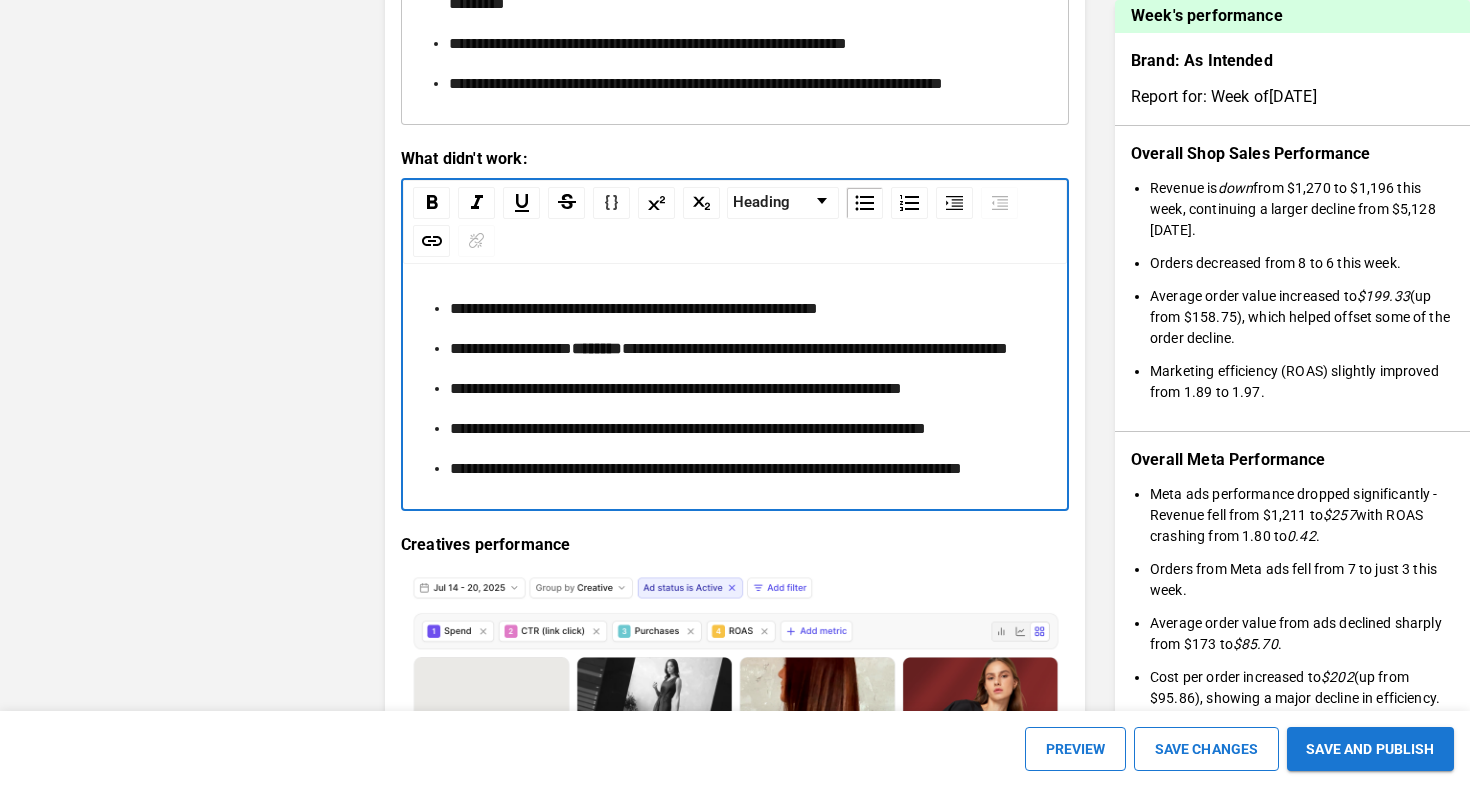 click on "**********" at bounding box center [676, 388] 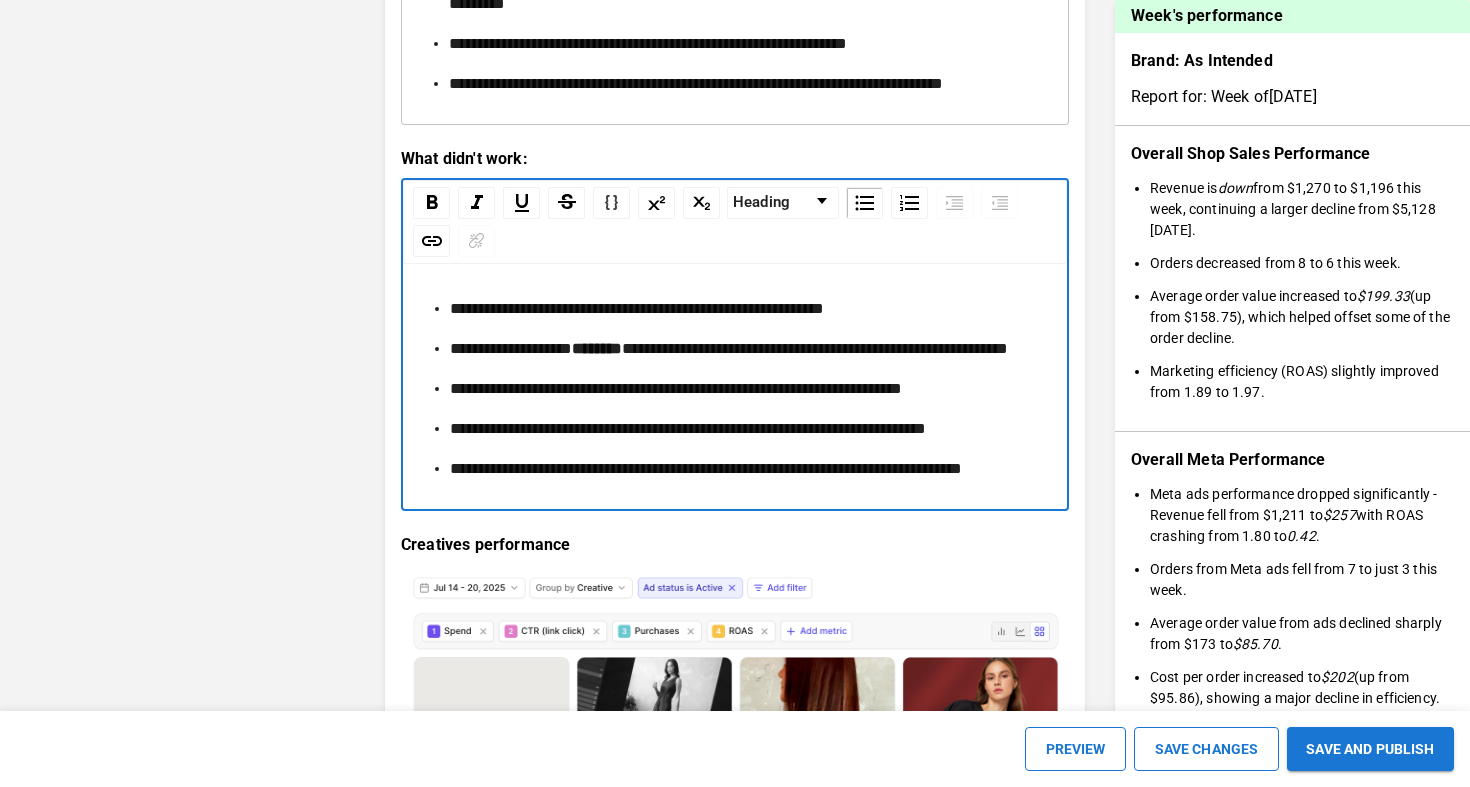 click on "**********" at bounding box center [637, 308] 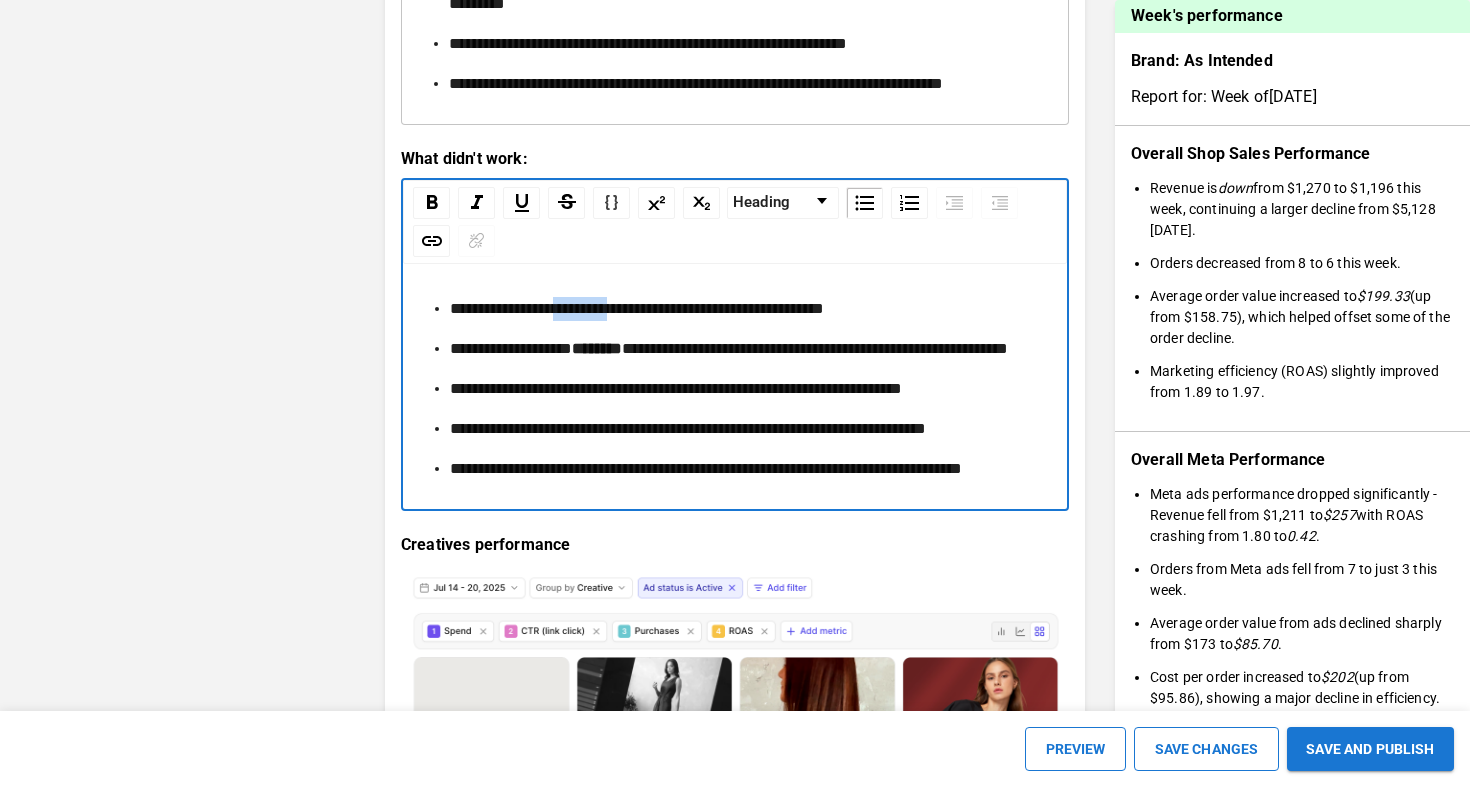 click on "**********" at bounding box center [637, 308] 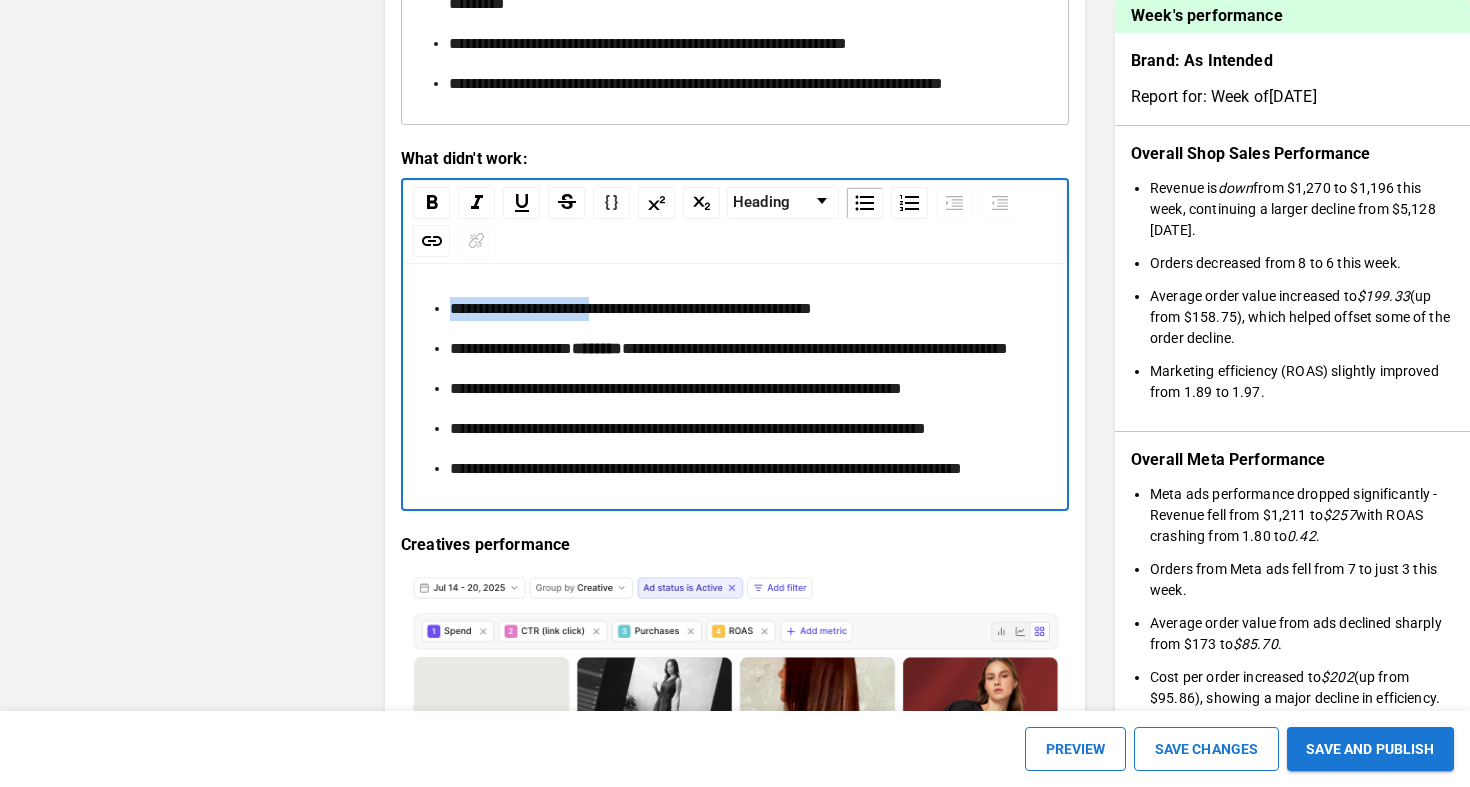 drag, startPoint x: 451, startPoint y: 333, endPoint x: 634, endPoint y: 333, distance: 183 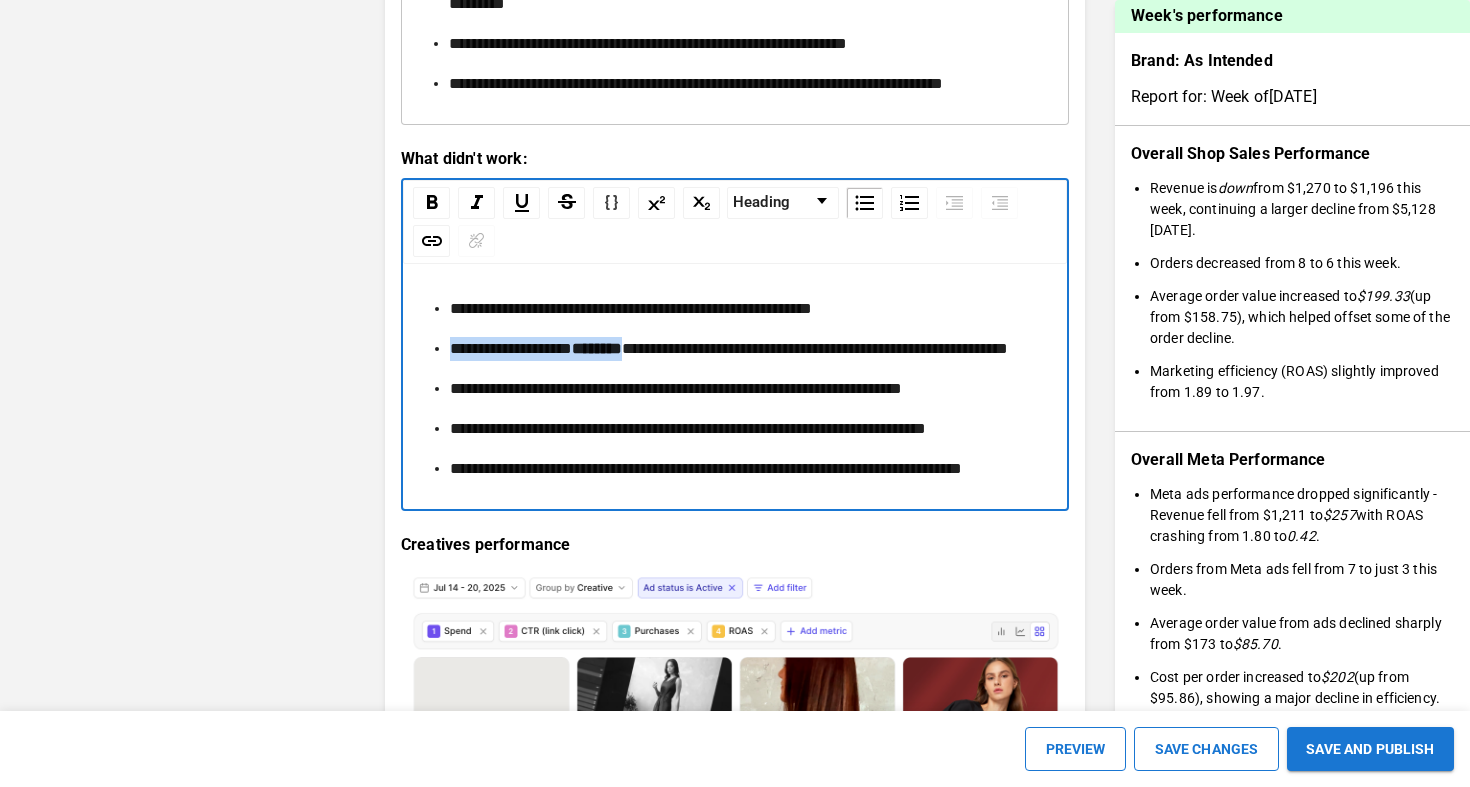 drag, startPoint x: 642, startPoint y: 371, endPoint x: 441, endPoint y: 377, distance: 201.08954 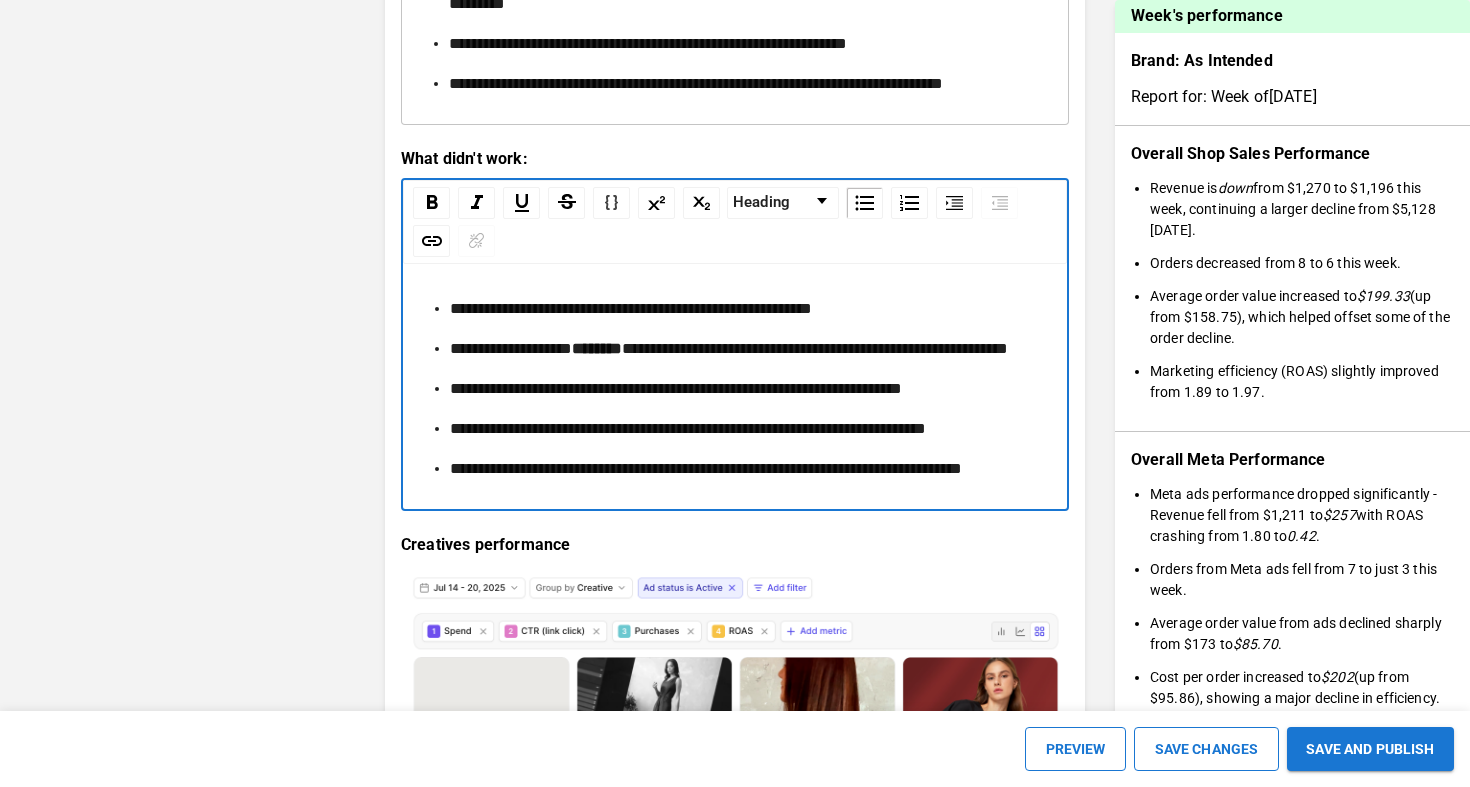 click on "**********" at bounding box center (676, 388) 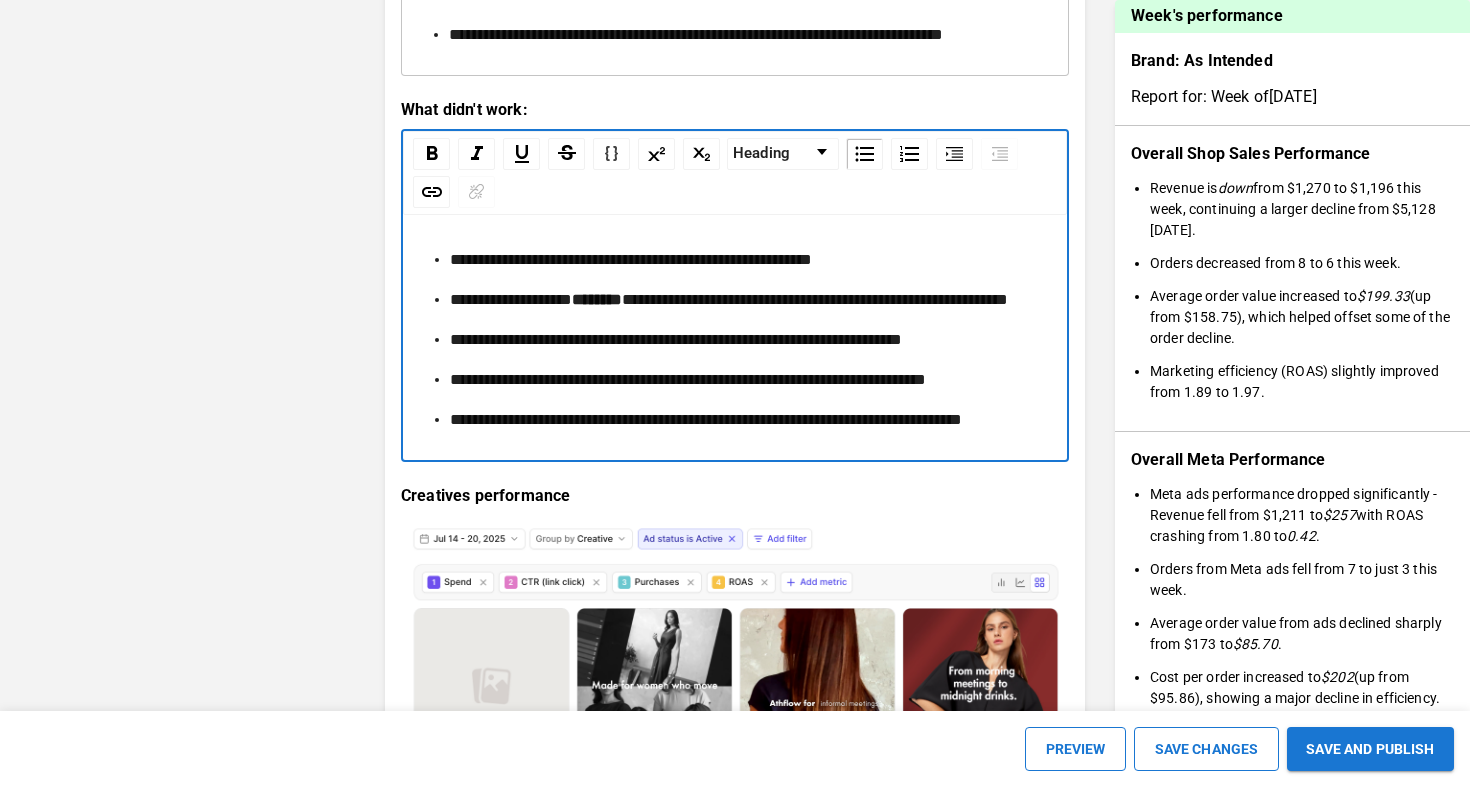 scroll, scrollTop: 3326, scrollLeft: 0, axis: vertical 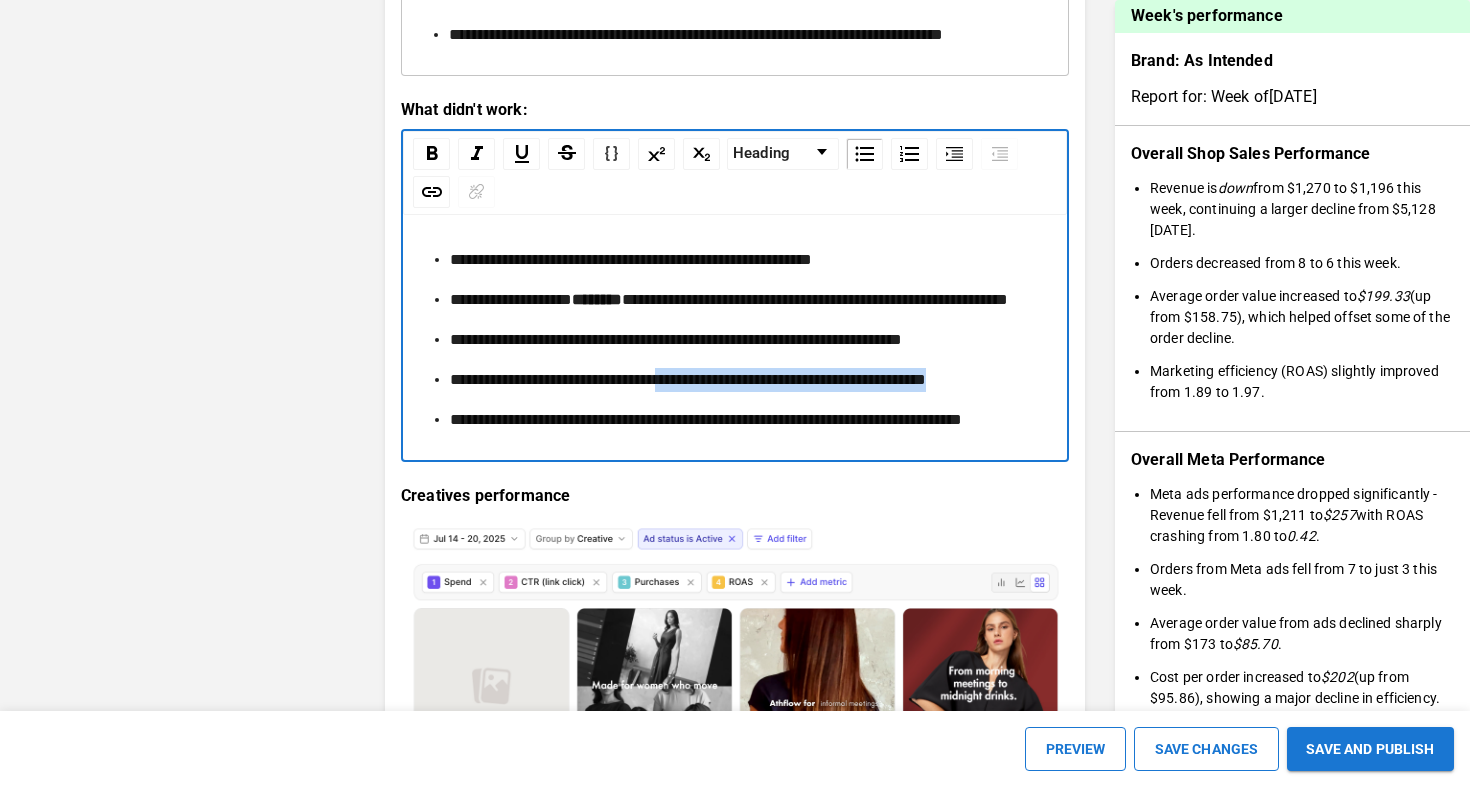 drag, startPoint x: 631, startPoint y: 465, endPoint x: 694, endPoint y: 436, distance: 69.354164 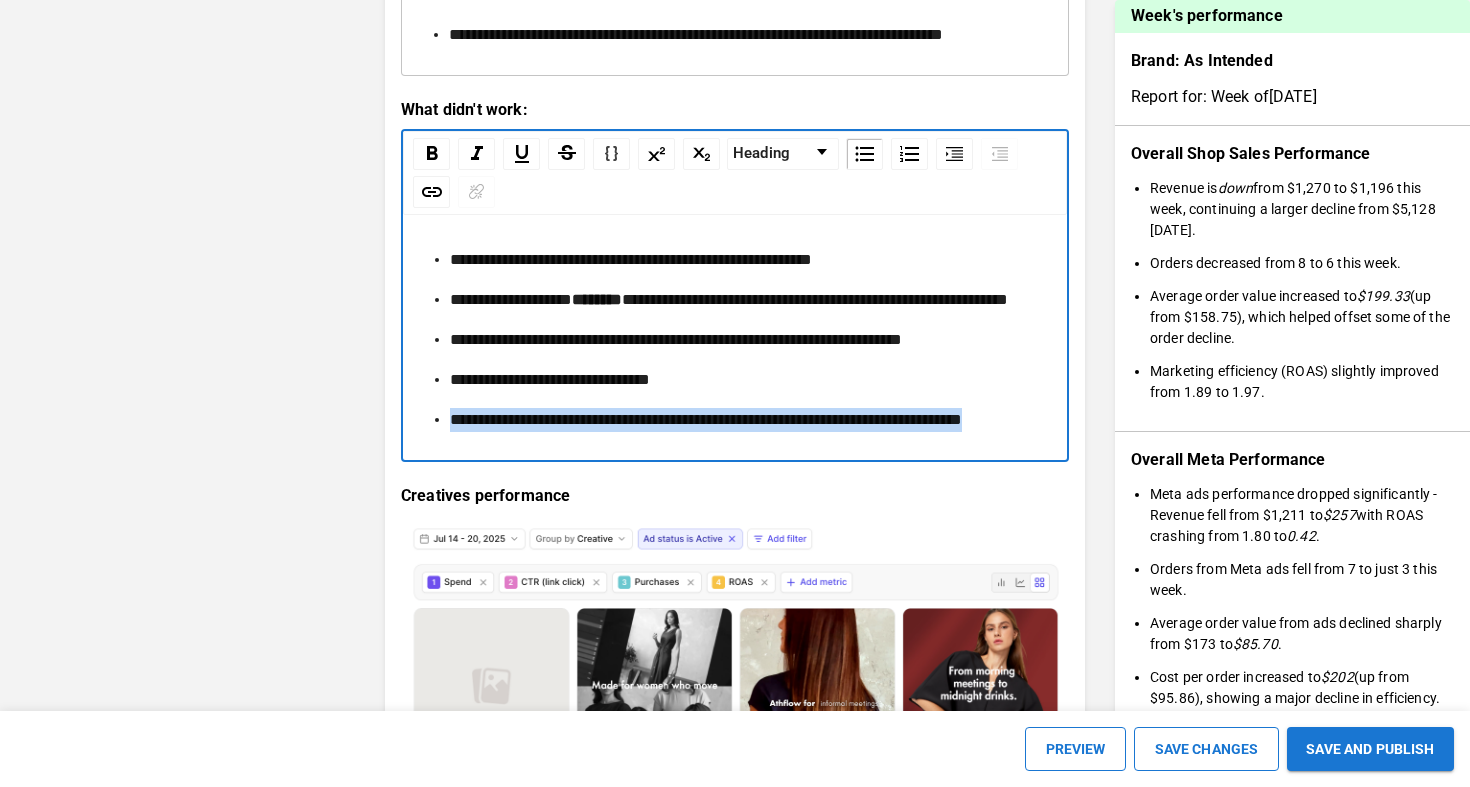 drag, startPoint x: 630, startPoint y: 490, endPoint x: 441, endPoint y: 476, distance: 189.5178 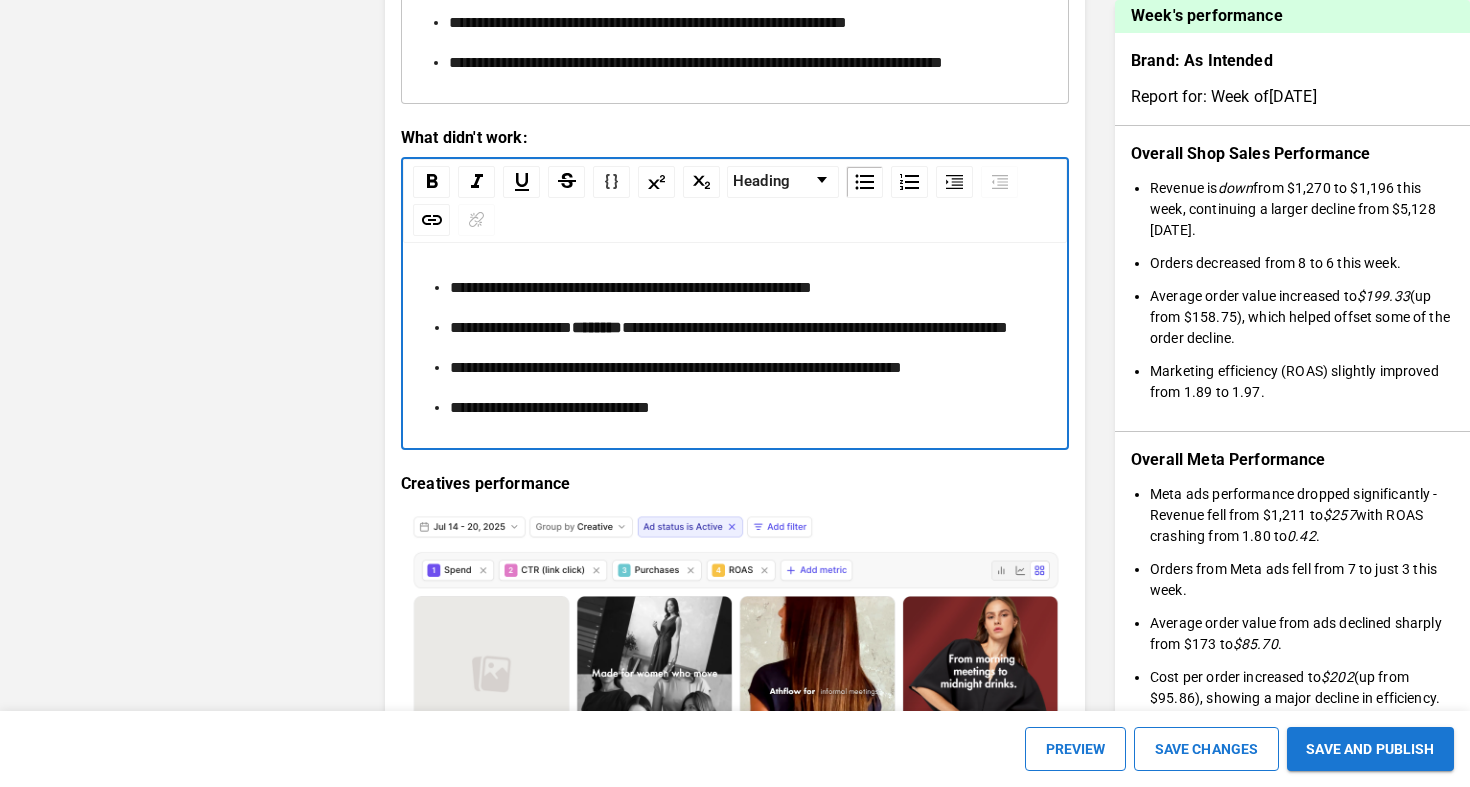 scroll, scrollTop: 3386, scrollLeft: 0, axis: vertical 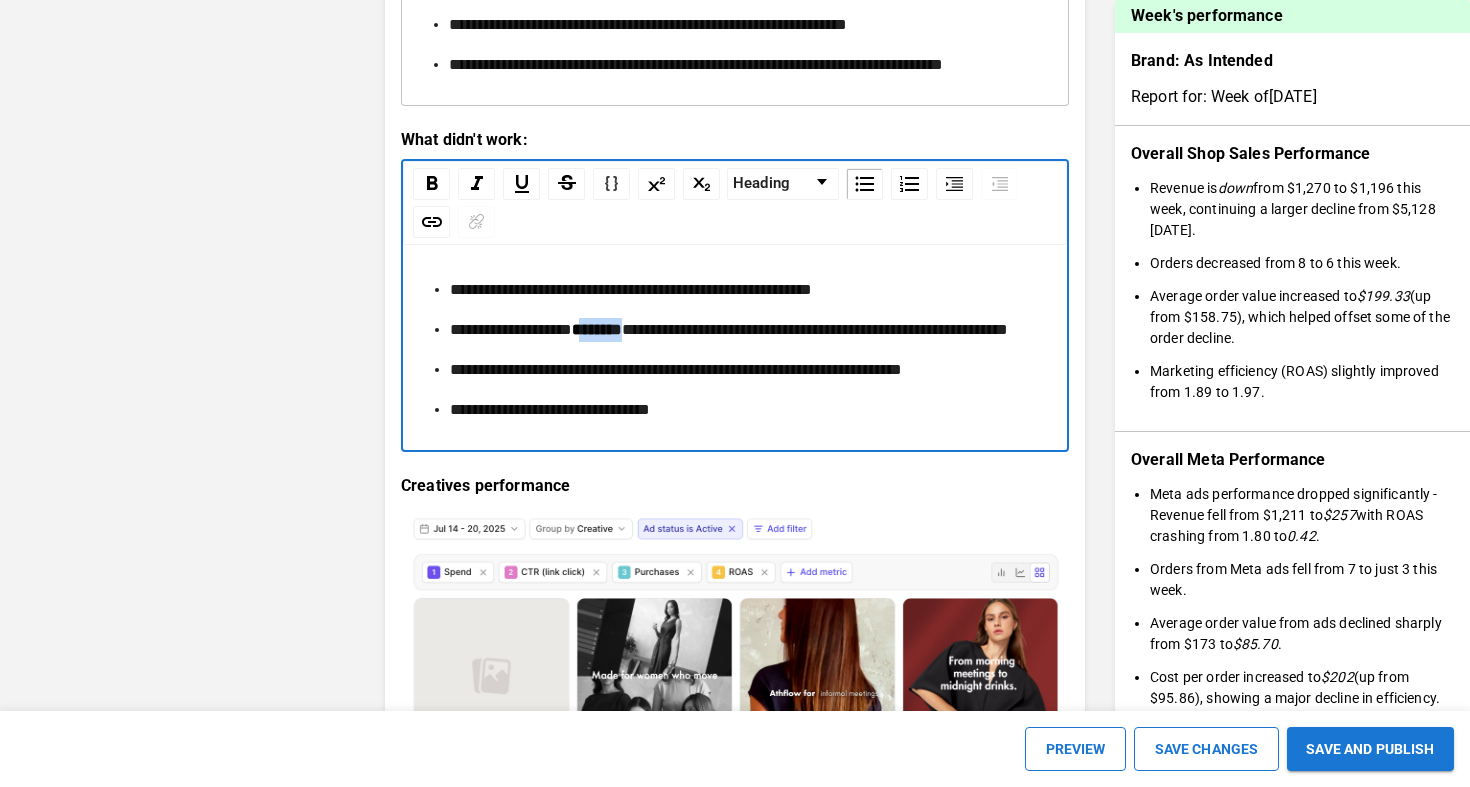 drag, startPoint x: 642, startPoint y: 358, endPoint x: 589, endPoint y: 358, distance: 53 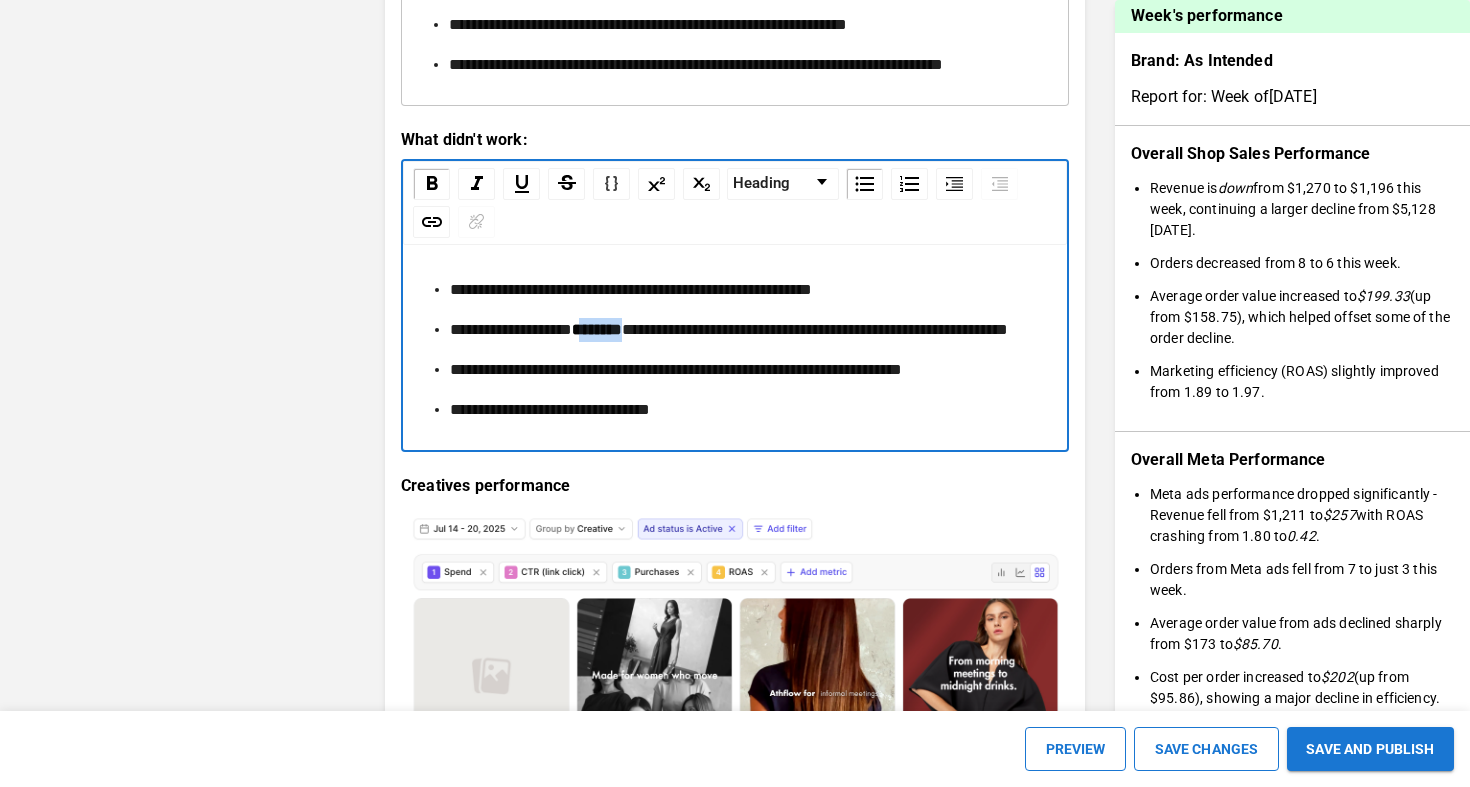 click on "********" at bounding box center [597, 329] 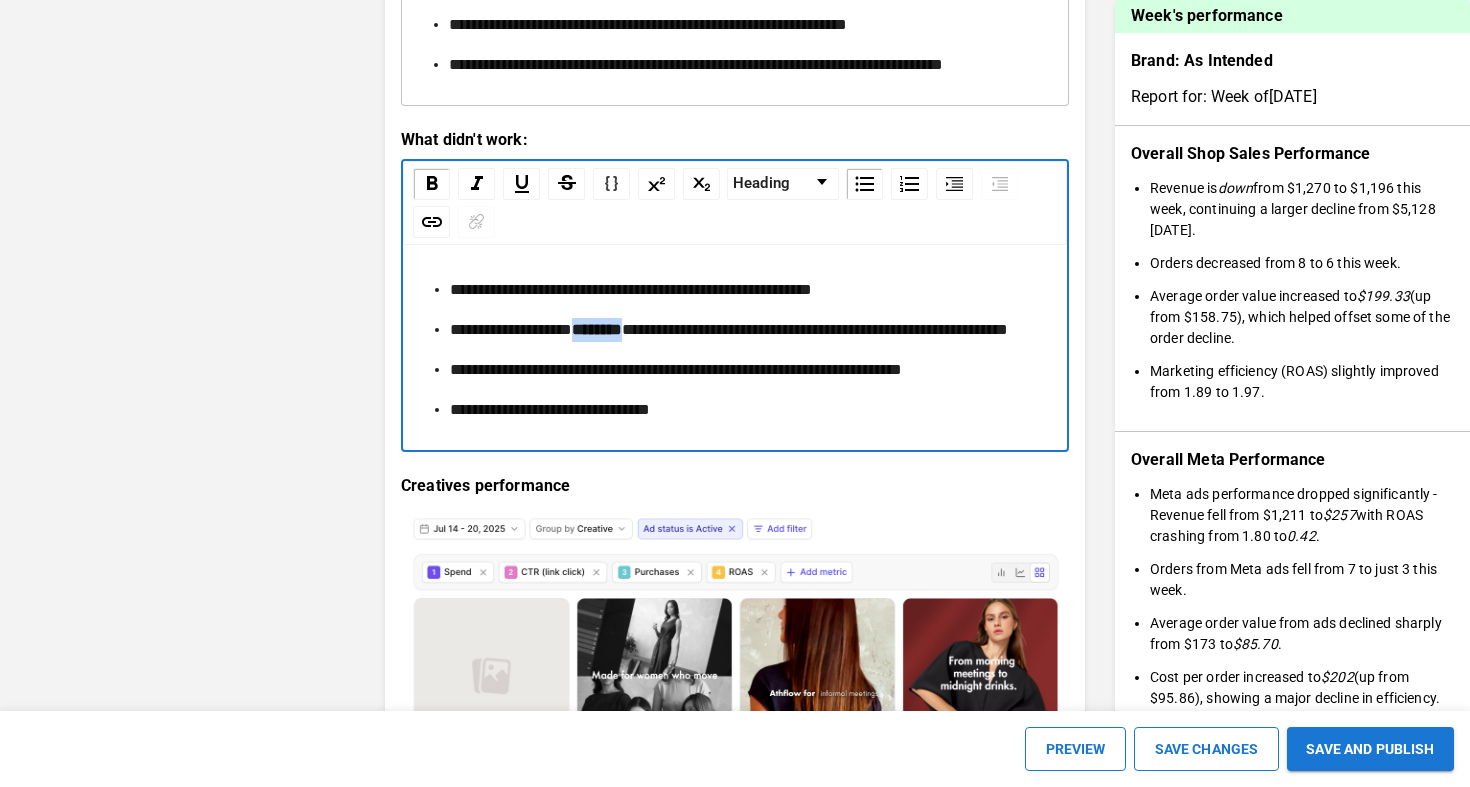 drag, startPoint x: 645, startPoint y: 354, endPoint x: 586, endPoint y: 355, distance: 59.008472 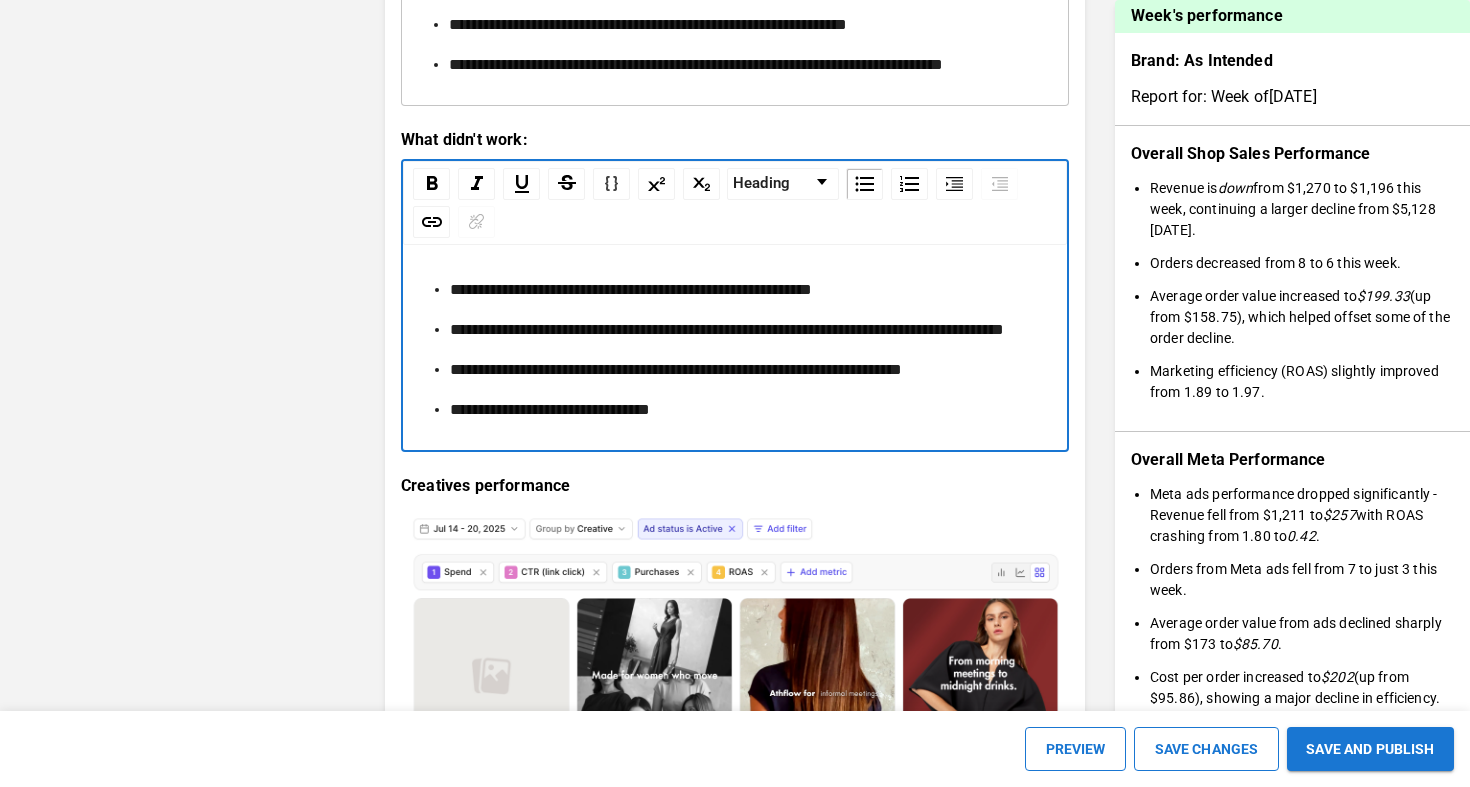 click on "**********" at bounding box center (676, 369) 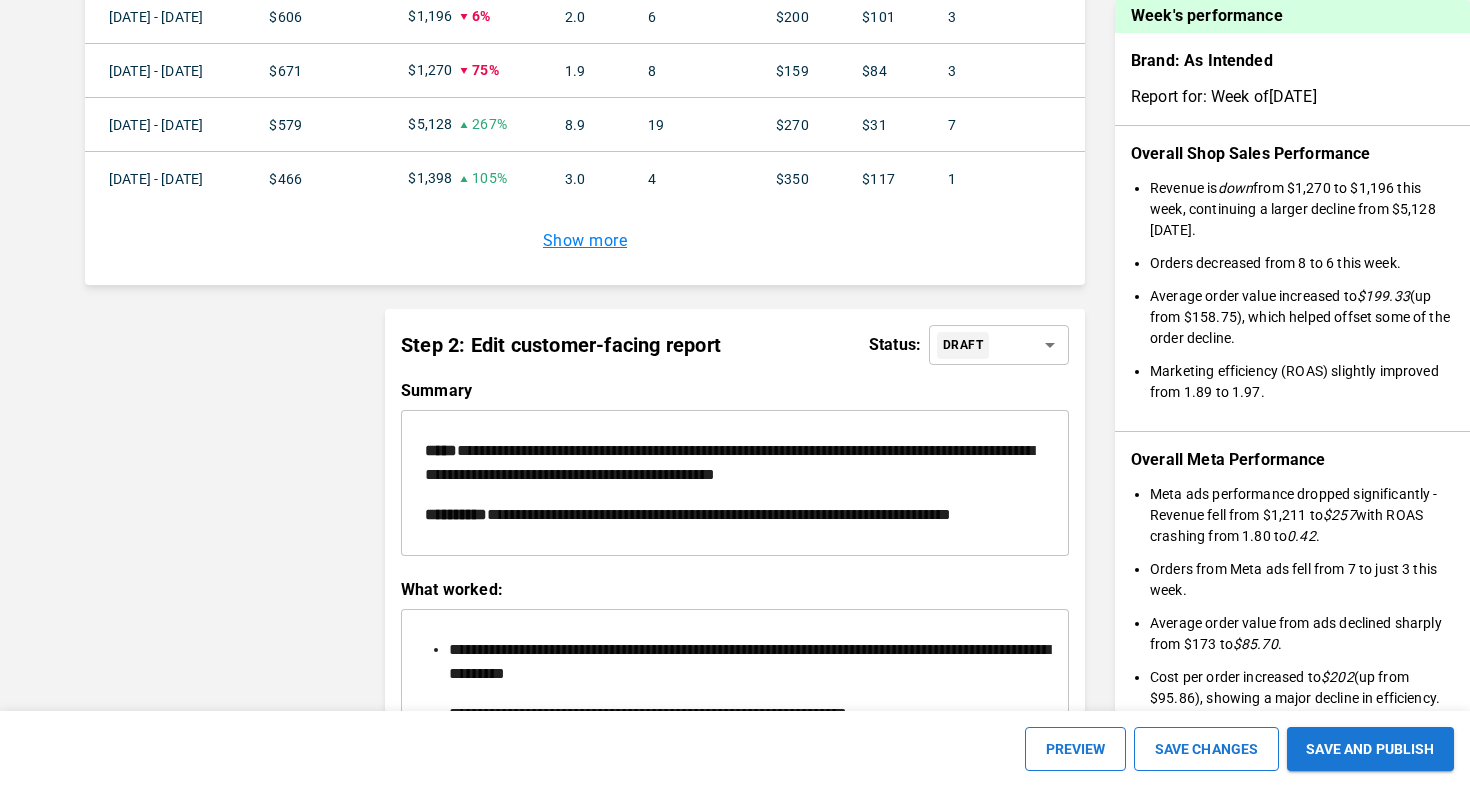 scroll, scrollTop: 2701, scrollLeft: 0, axis: vertical 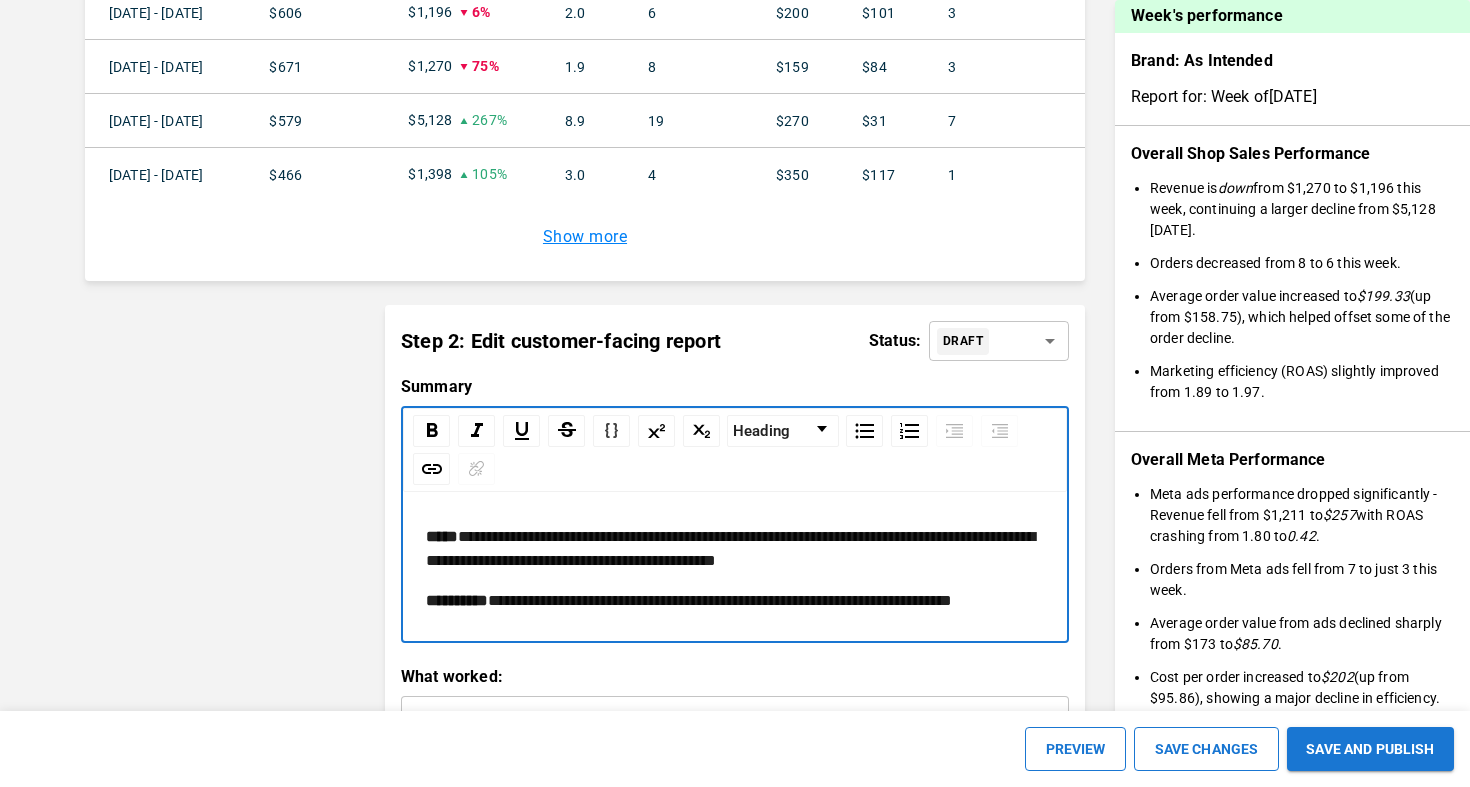 click on "**********" at bounding box center [735, 569] 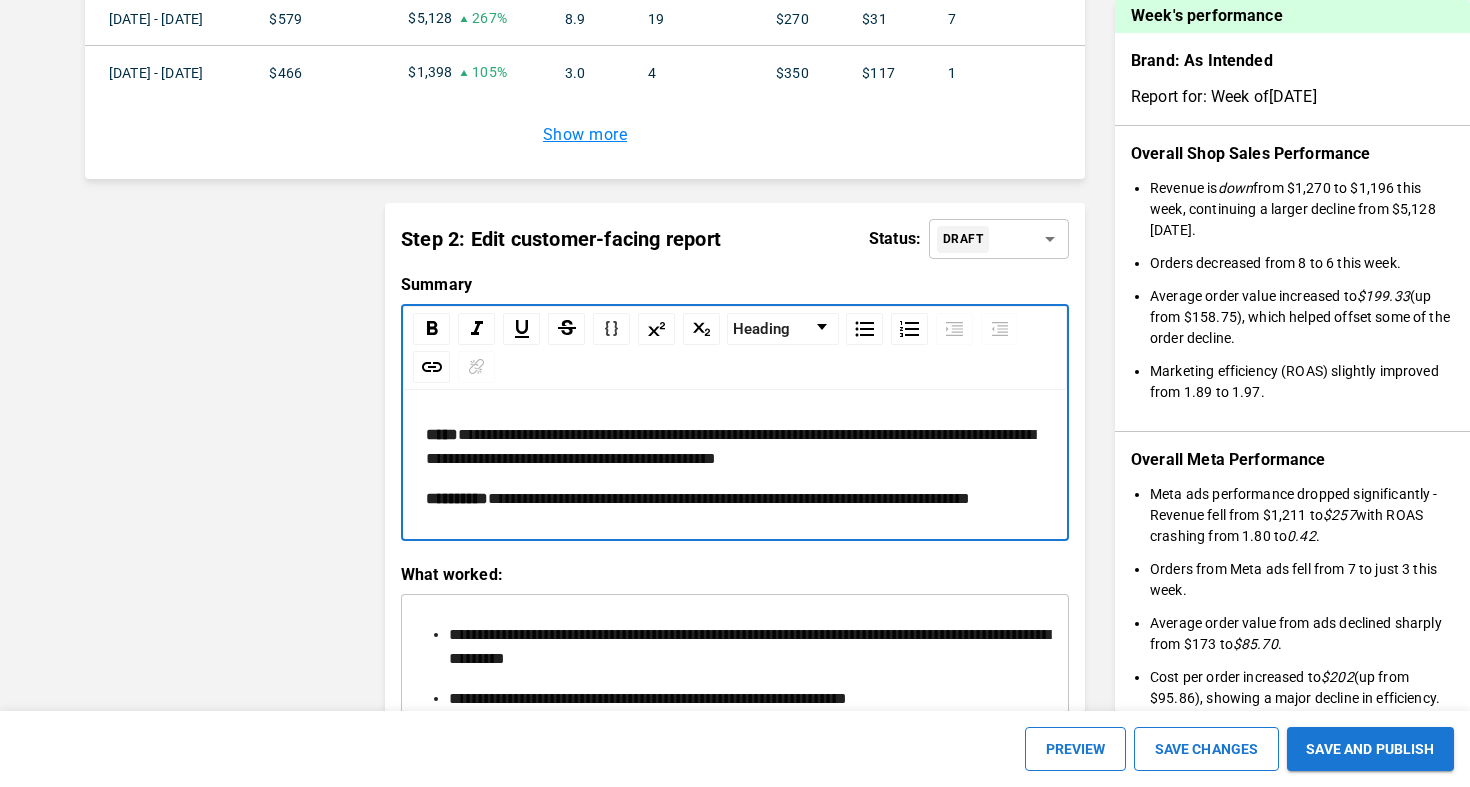 scroll, scrollTop: 2804, scrollLeft: 0, axis: vertical 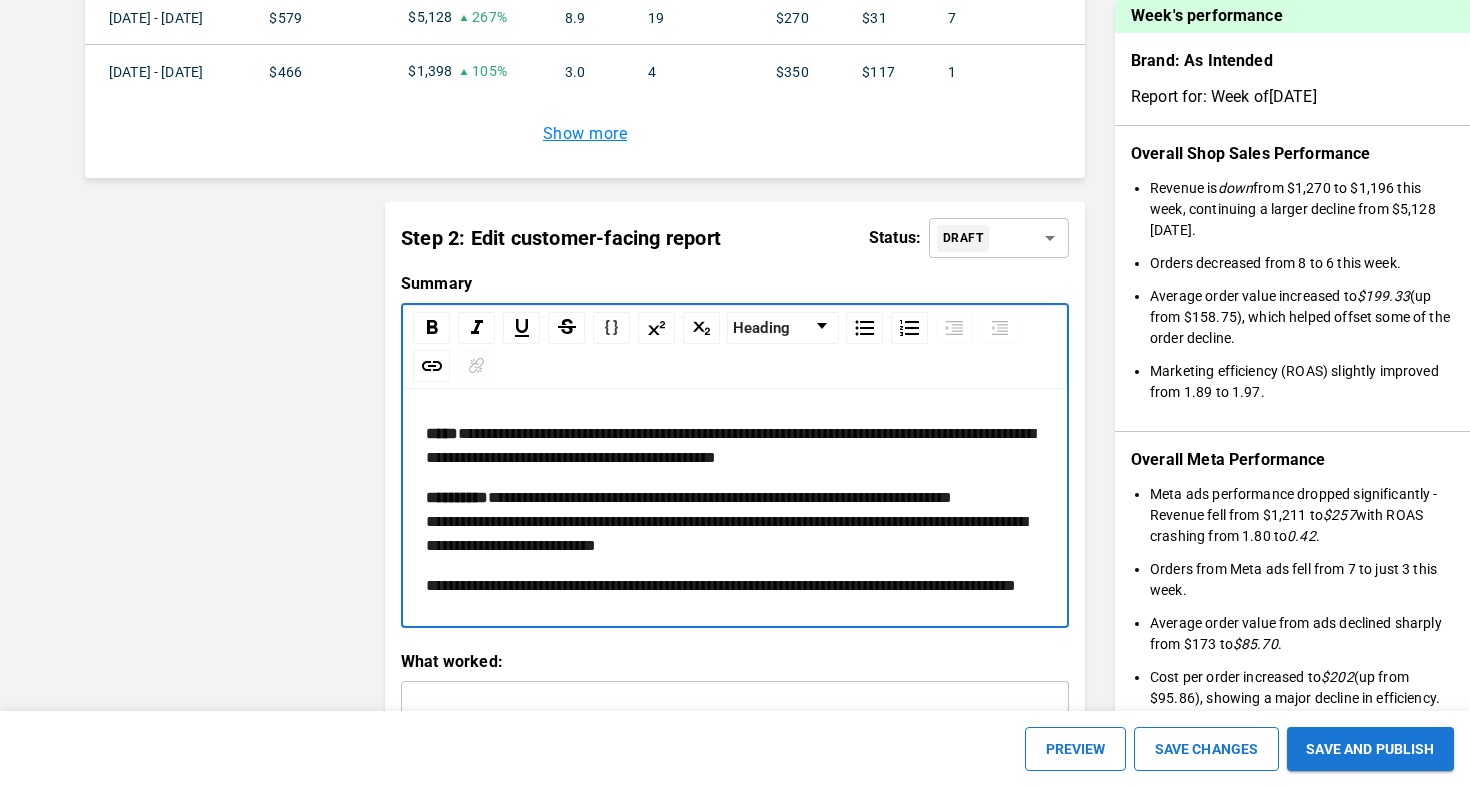 click on "**********" at bounding box center [726, 521] 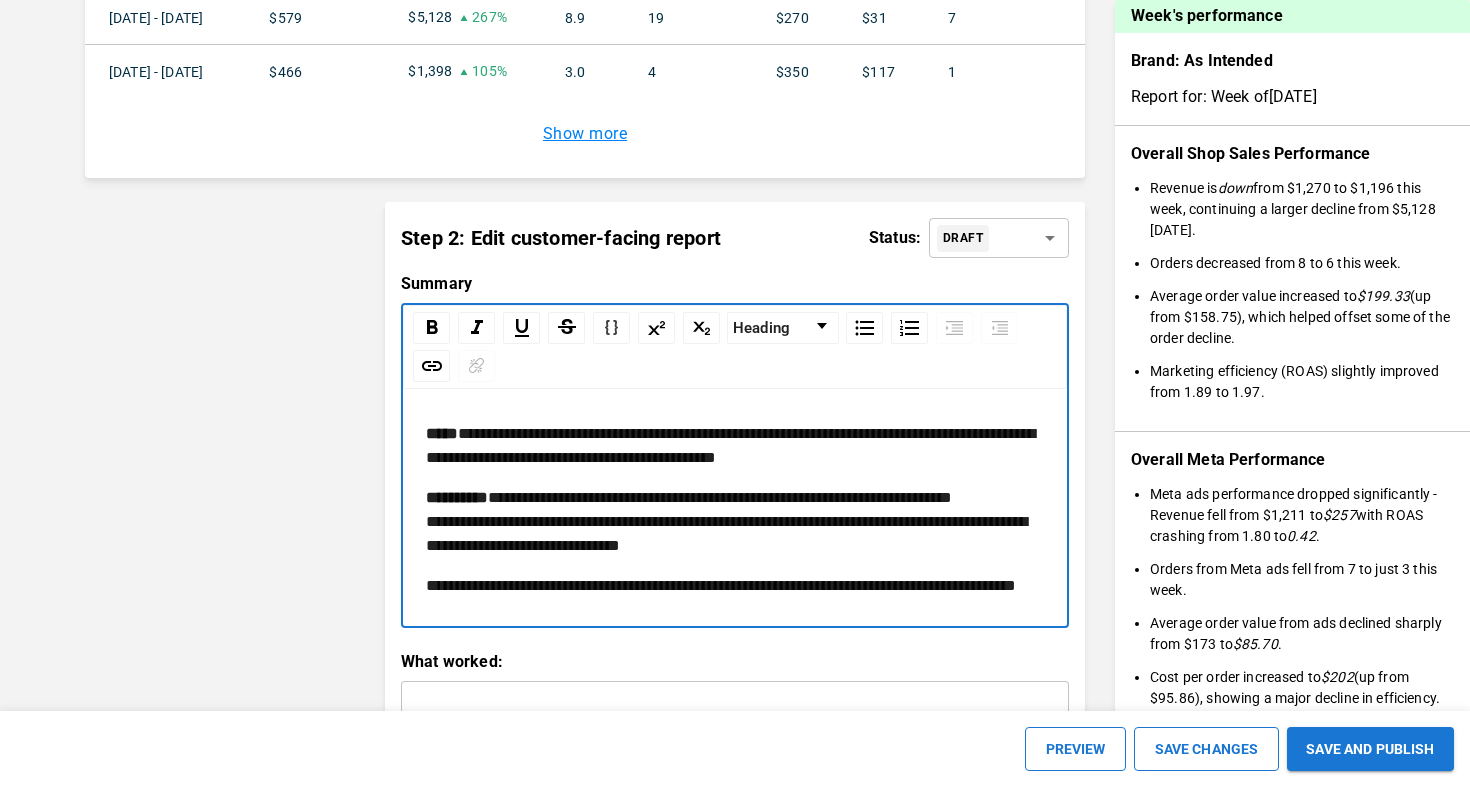 click on "**********" at bounding box center (735, 522) 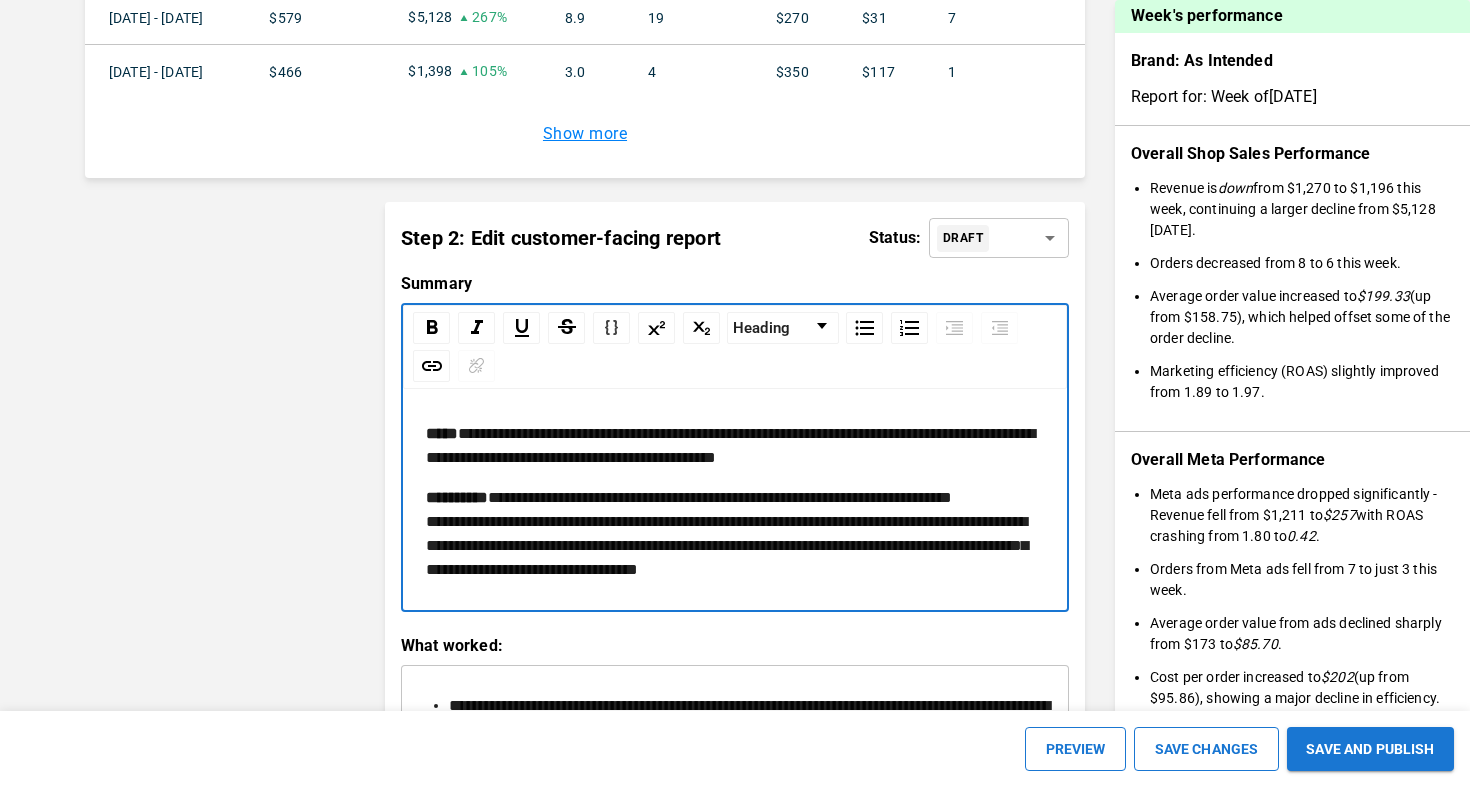 click on "**********" at bounding box center (735, 534) 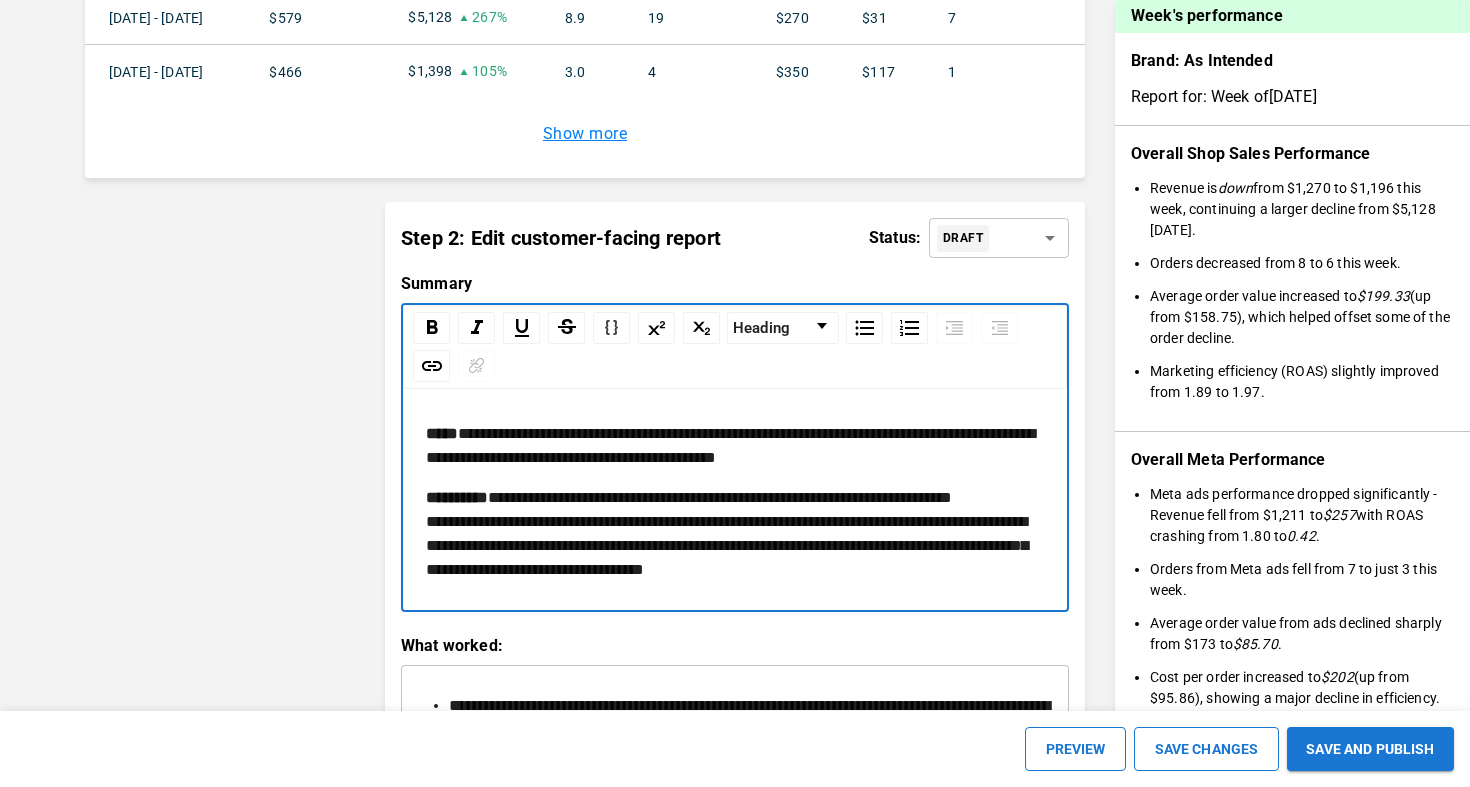 click on "**********" at bounding box center (735, 534) 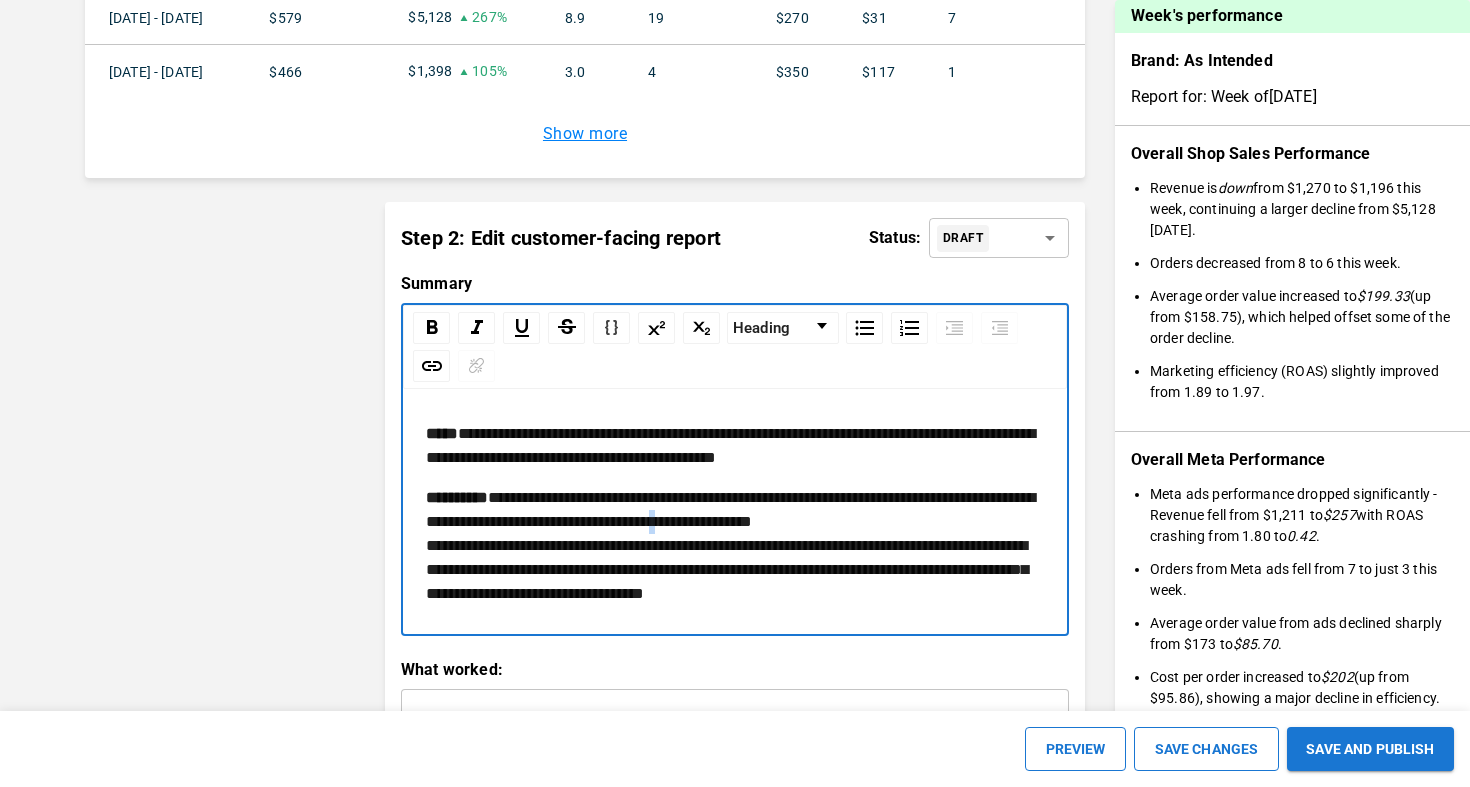 click on "**********" at bounding box center [730, 545] 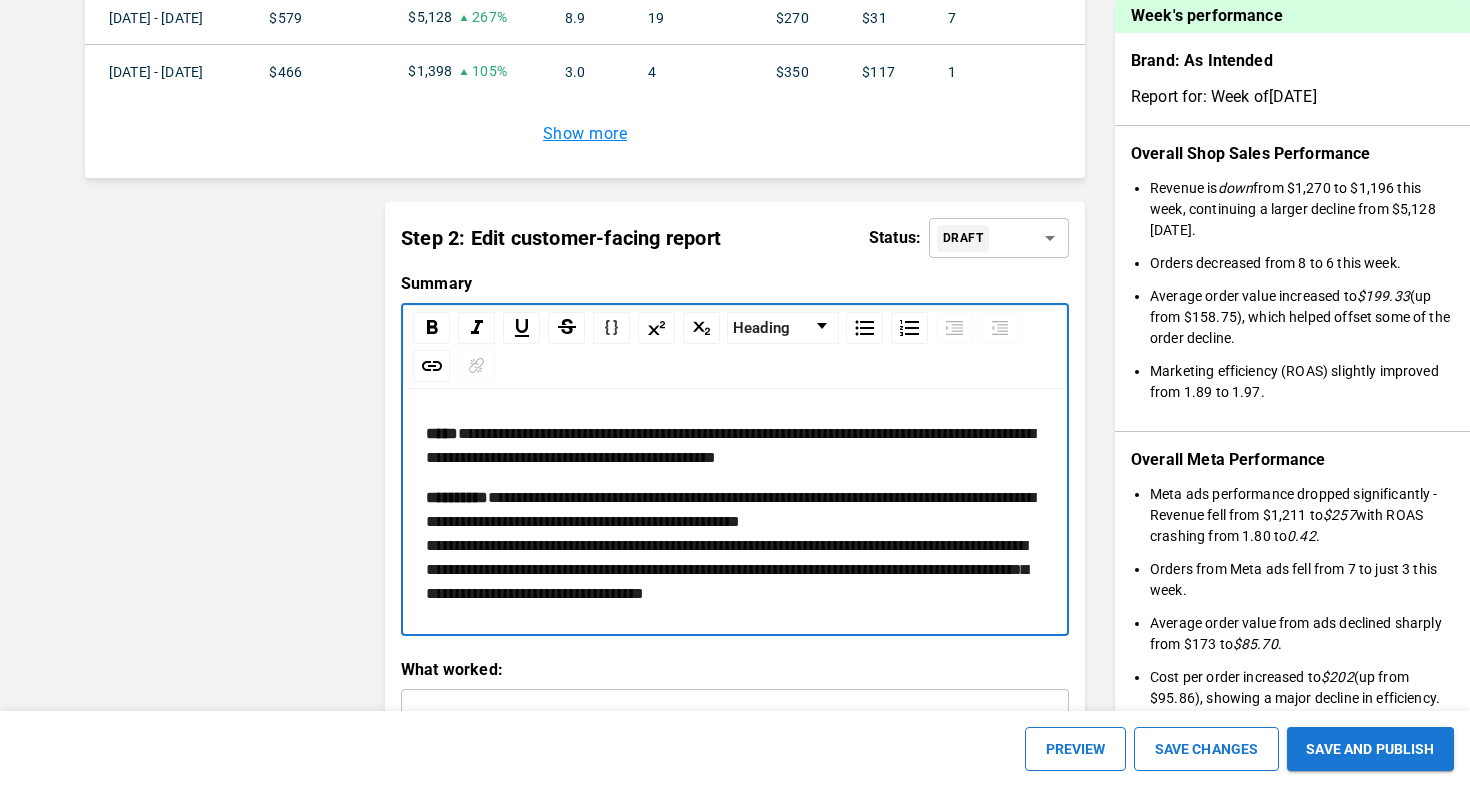 click on "**********" at bounding box center [735, 546] 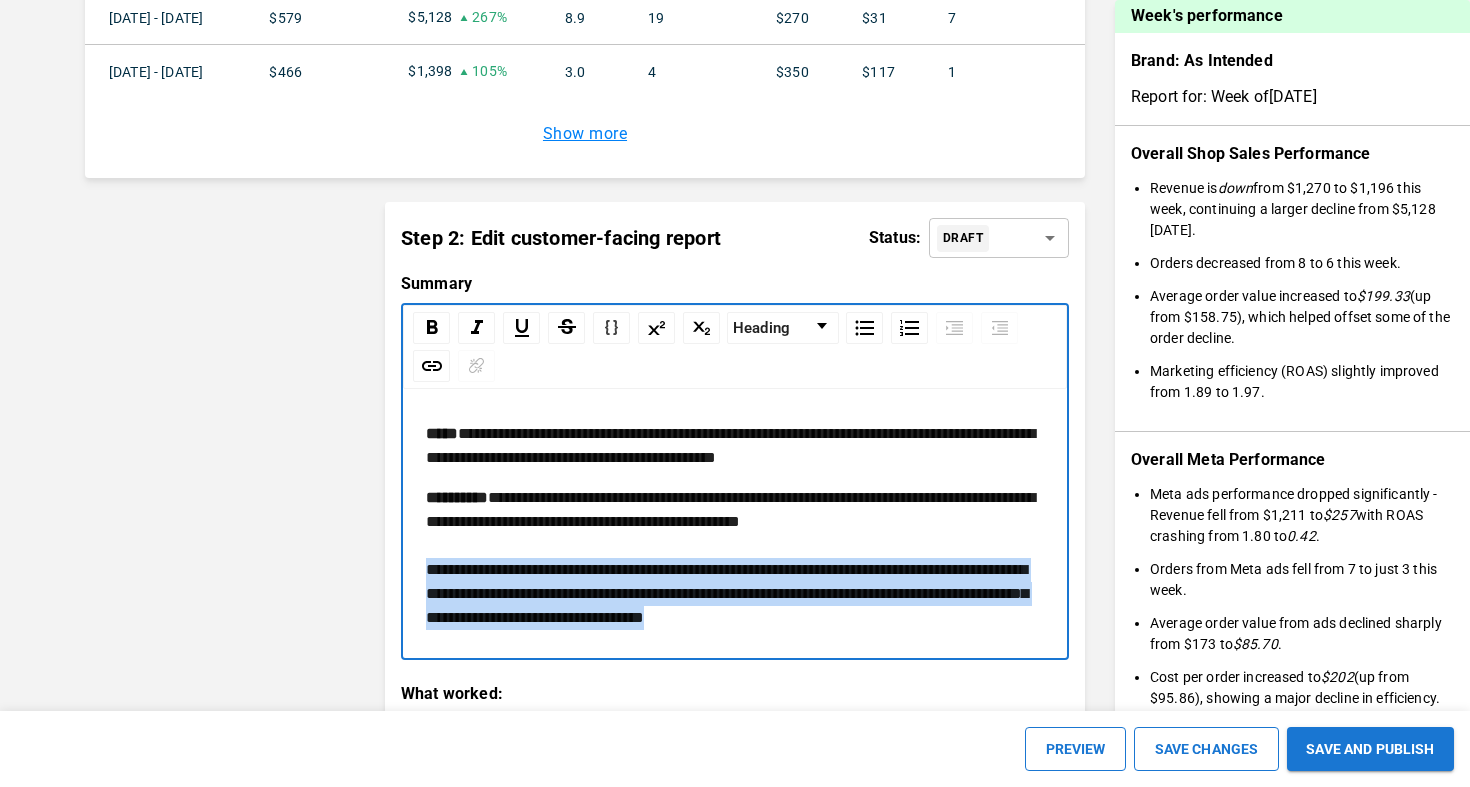 drag, startPoint x: 1009, startPoint y: 589, endPoint x: 419, endPoint y: 550, distance: 591.2876 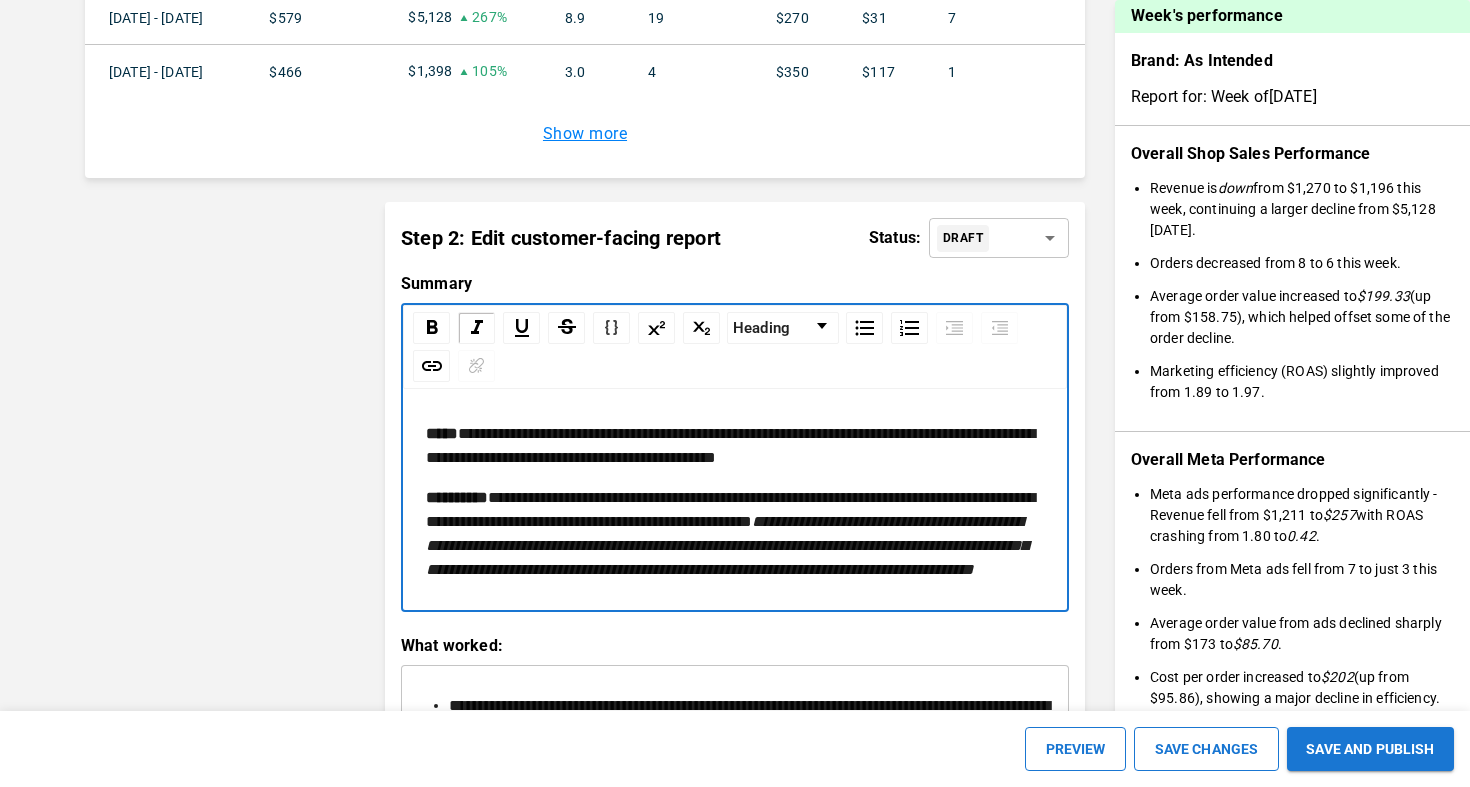 click on "← Back to Weekly Reports Brand:   As Intended   (ID:  rHEdewsRNeSqefP4V8c6 ) Report for:  Week of   14 Jul 2025 Step 1: Review summary of week's performance Hide Overall Shop Sales Performance Revenue is  down  from $1,270 to $1,196 this week, continuing a larger decline from $5,128 two weeks ago. Orders decreased from 8 to 6 this week. Average order value increased to  $199.33  (up from $158.75), which helped offset some of the order decline. Marketing efficiency (ROAS) slightly improved from 1.89 to 1.97. Overall Meta Performance Meta ads performance dropped significantly - Revenue fell from $1,211 to  $257  with ROAS crashing from 1.80 to  0.42 . Orders from Meta ads fell from 7 to just 3 this week. Average order value from ads declined sharply from $173 to  $85.70 . Cost per order increased to  $202  (up from $95.86), showing a major decline in efficiency. Meta Campaign Highlights Both active campaigns are struggling  - particularly the "[ADV+]/Testing" campaign which spent $191.43 but generated  . : 6%" at bounding box center [735, -529] 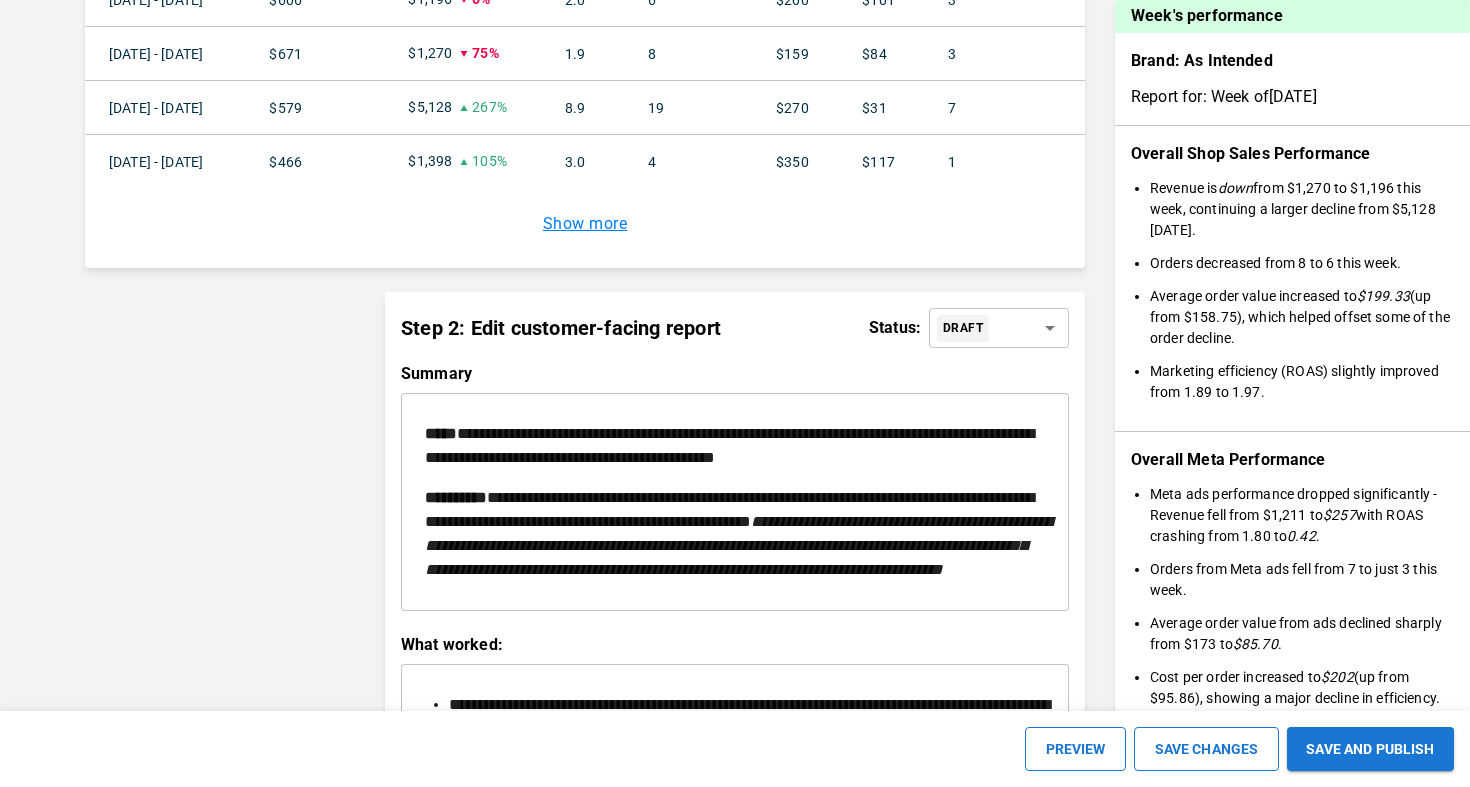 click on "**********" at bounding box center (735, 534) 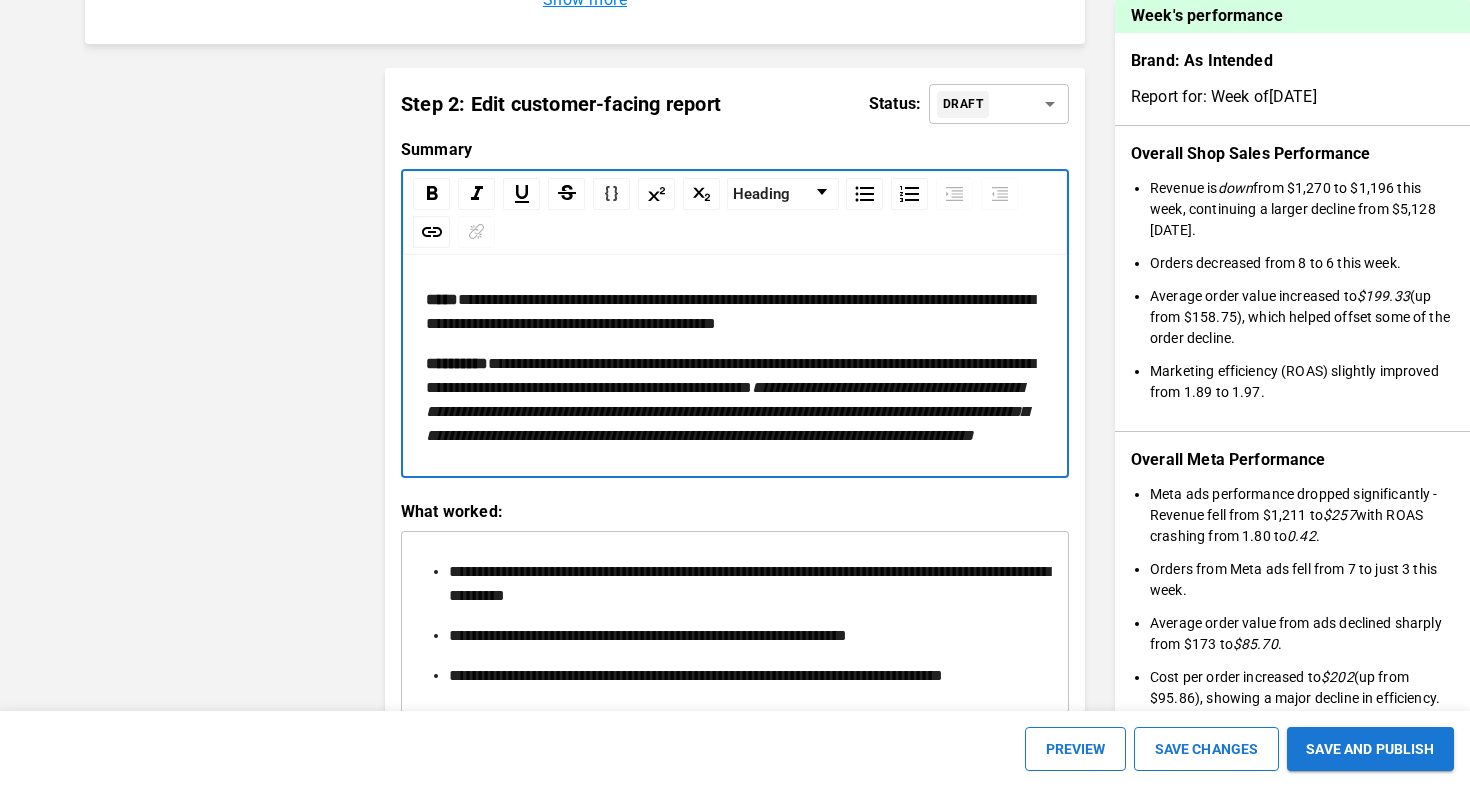 scroll, scrollTop: 2946, scrollLeft: 0, axis: vertical 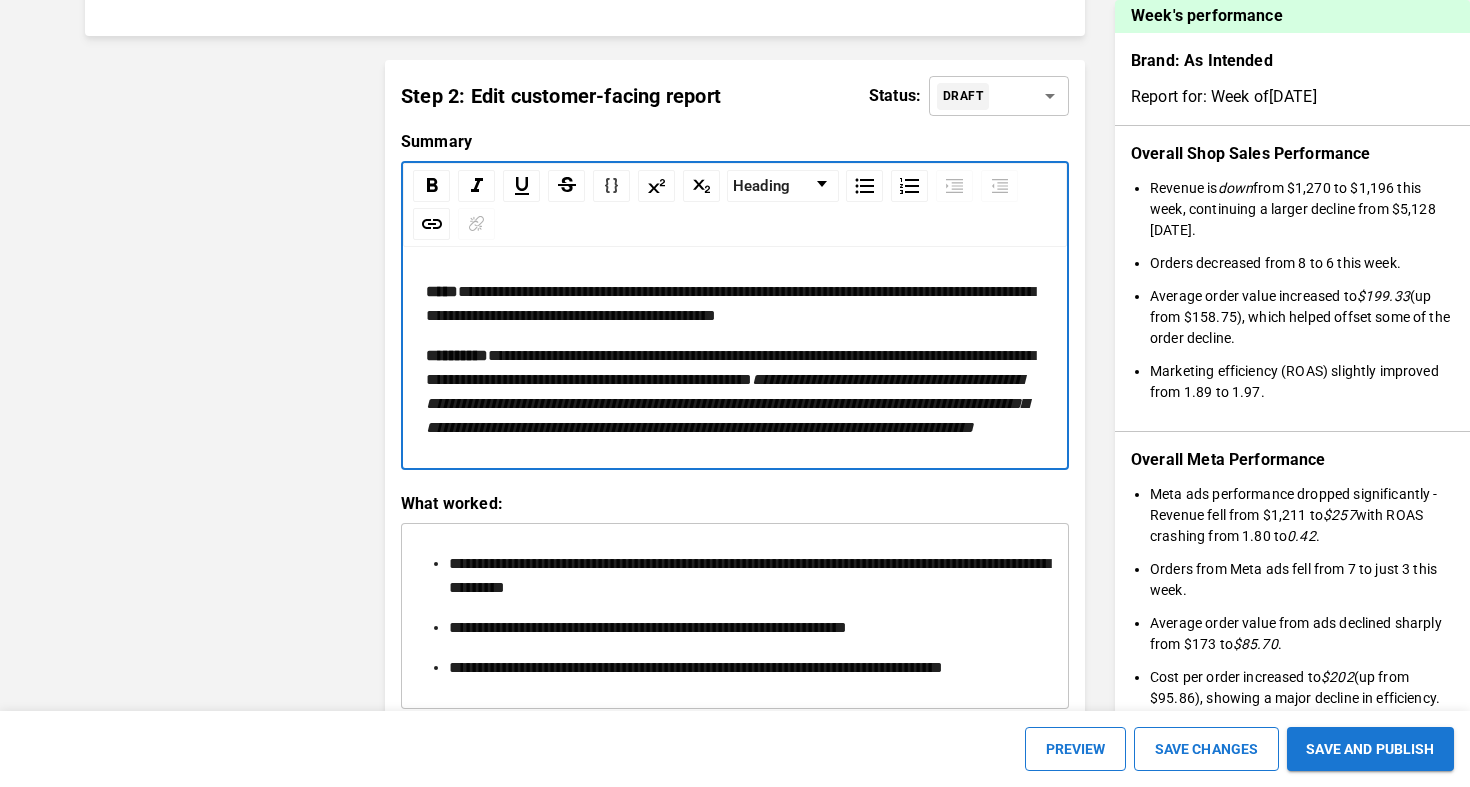 click on "**********" at bounding box center [735, 304] 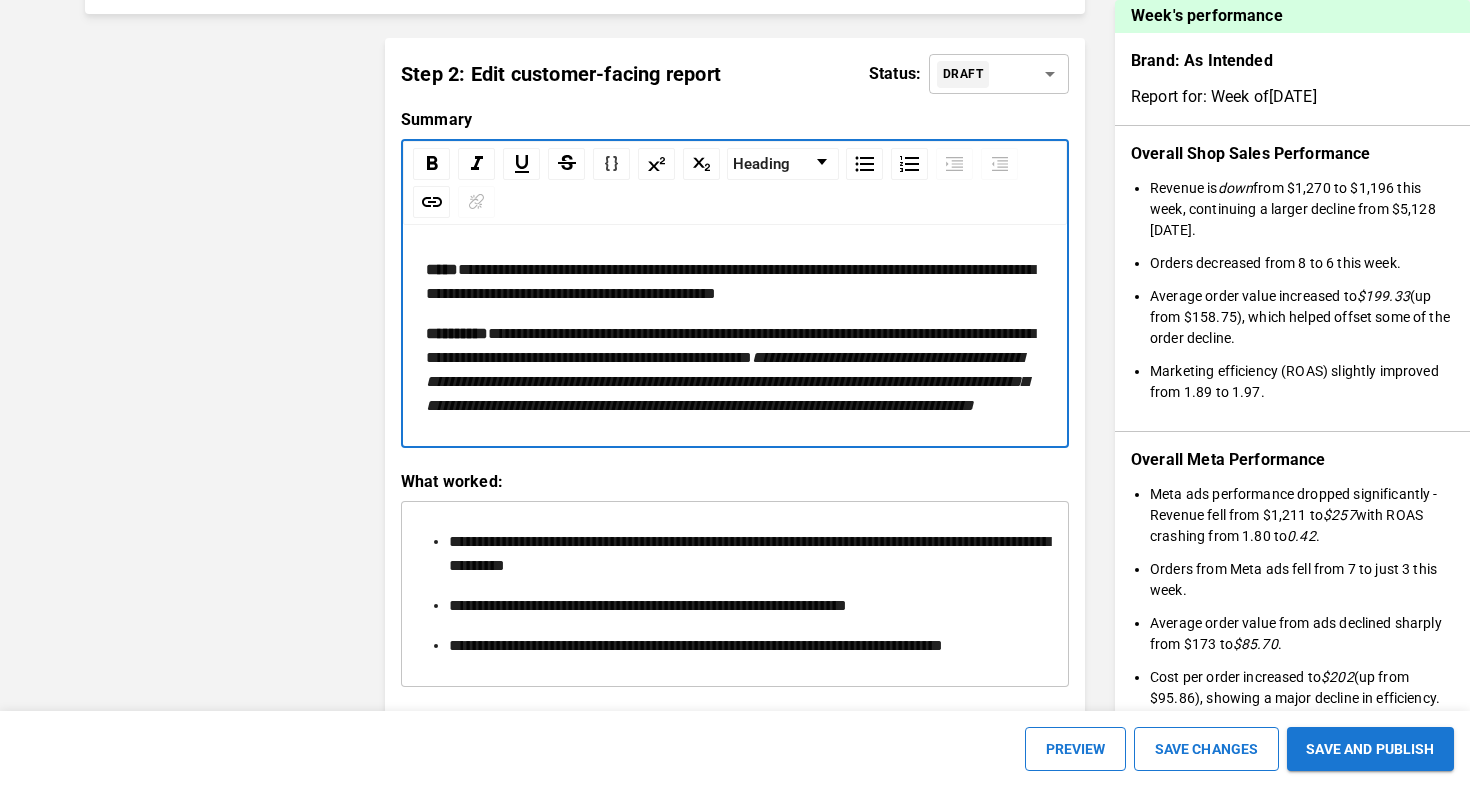 scroll, scrollTop: 2973, scrollLeft: 0, axis: vertical 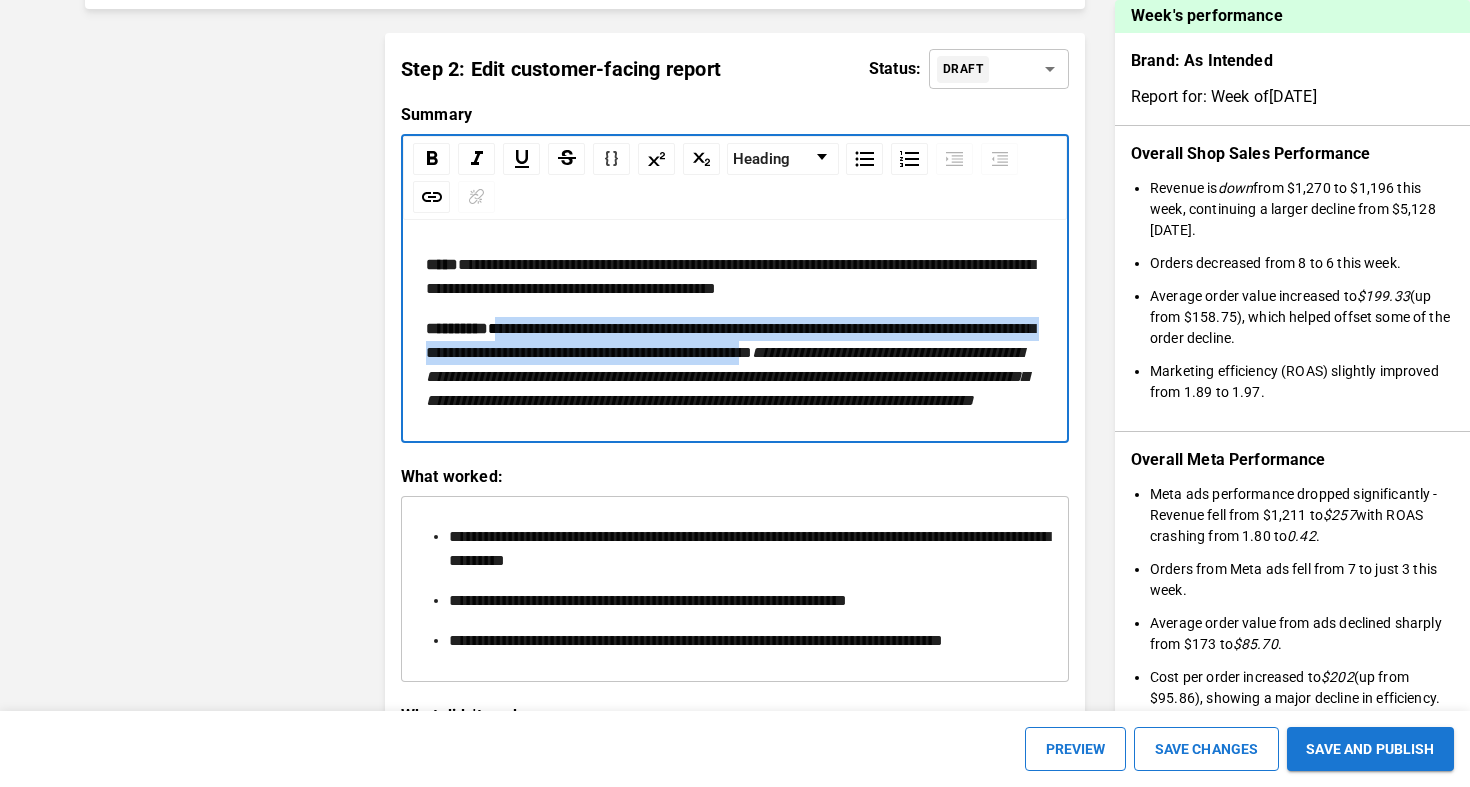 drag, startPoint x: 991, startPoint y: 332, endPoint x: 506, endPoint y: 312, distance: 485.4122 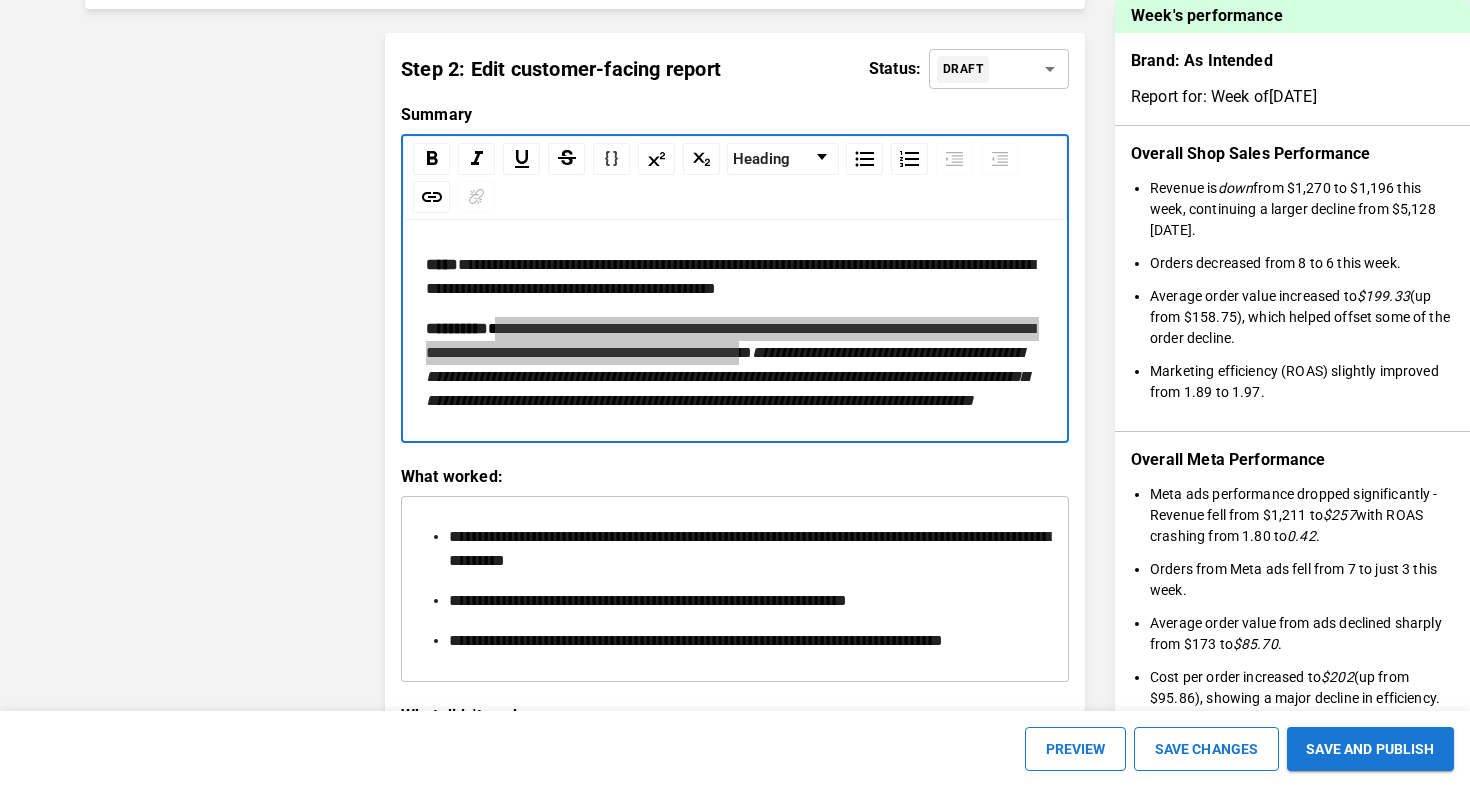 scroll, scrollTop: 2883, scrollLeft: 0, axis: vertical 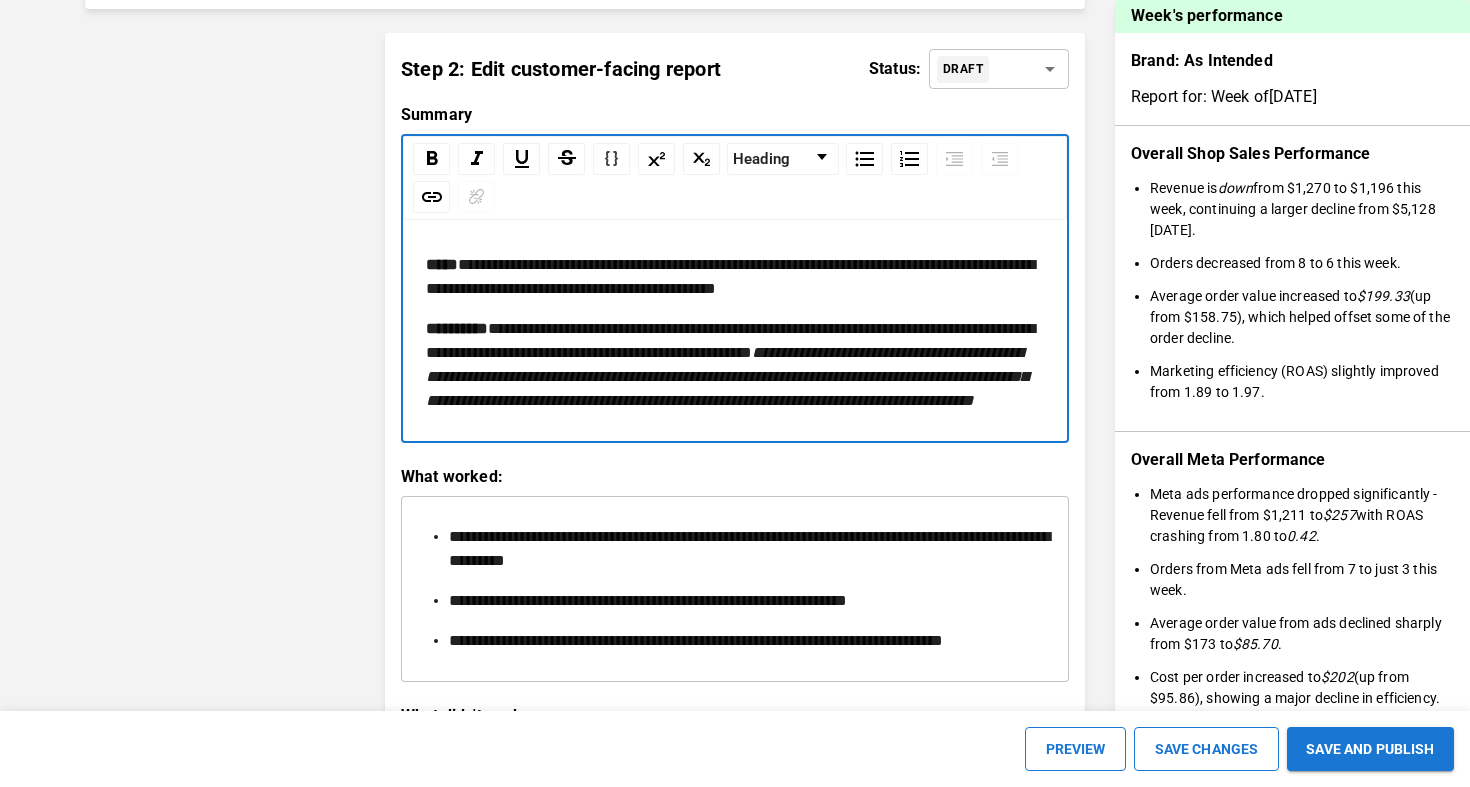 click on "**********" at bounding box center [730, 276] 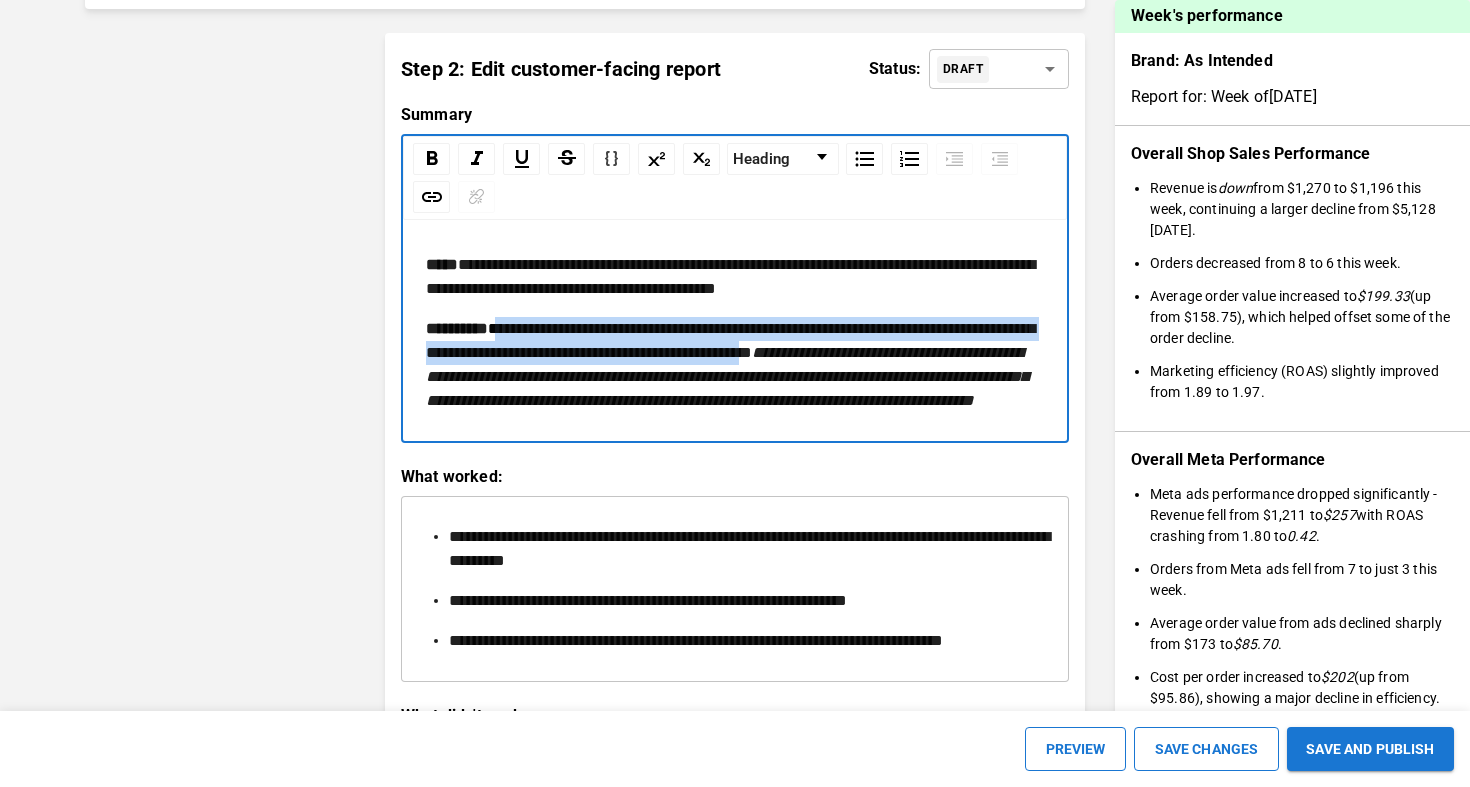 drag, startPoint x: 508, startPoint y: 307, endPoint x: 986, endPoint y: 328, distance: 478.46106 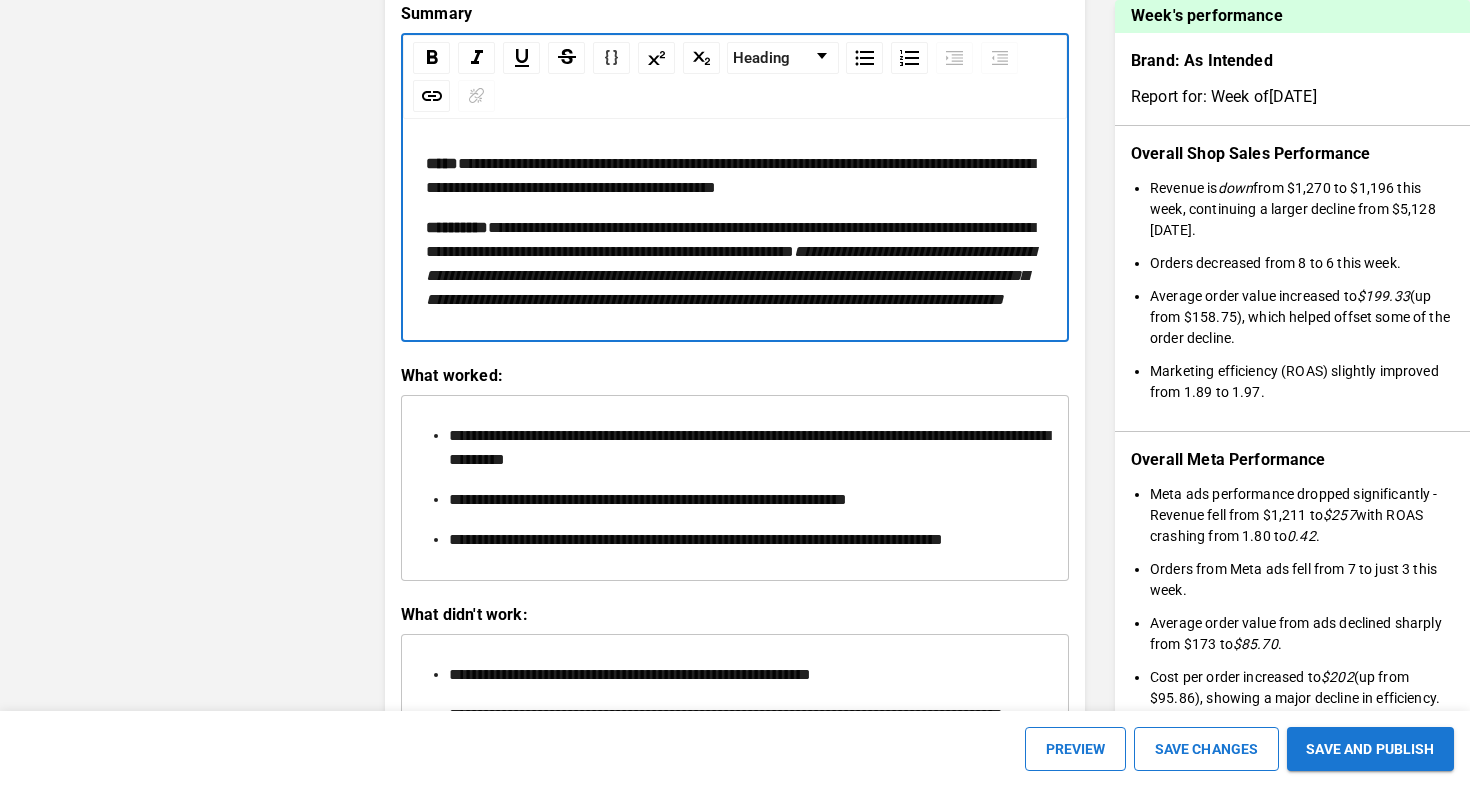 scroll, scrollTop: 3081, scrollLeft: 0, axis: vertical 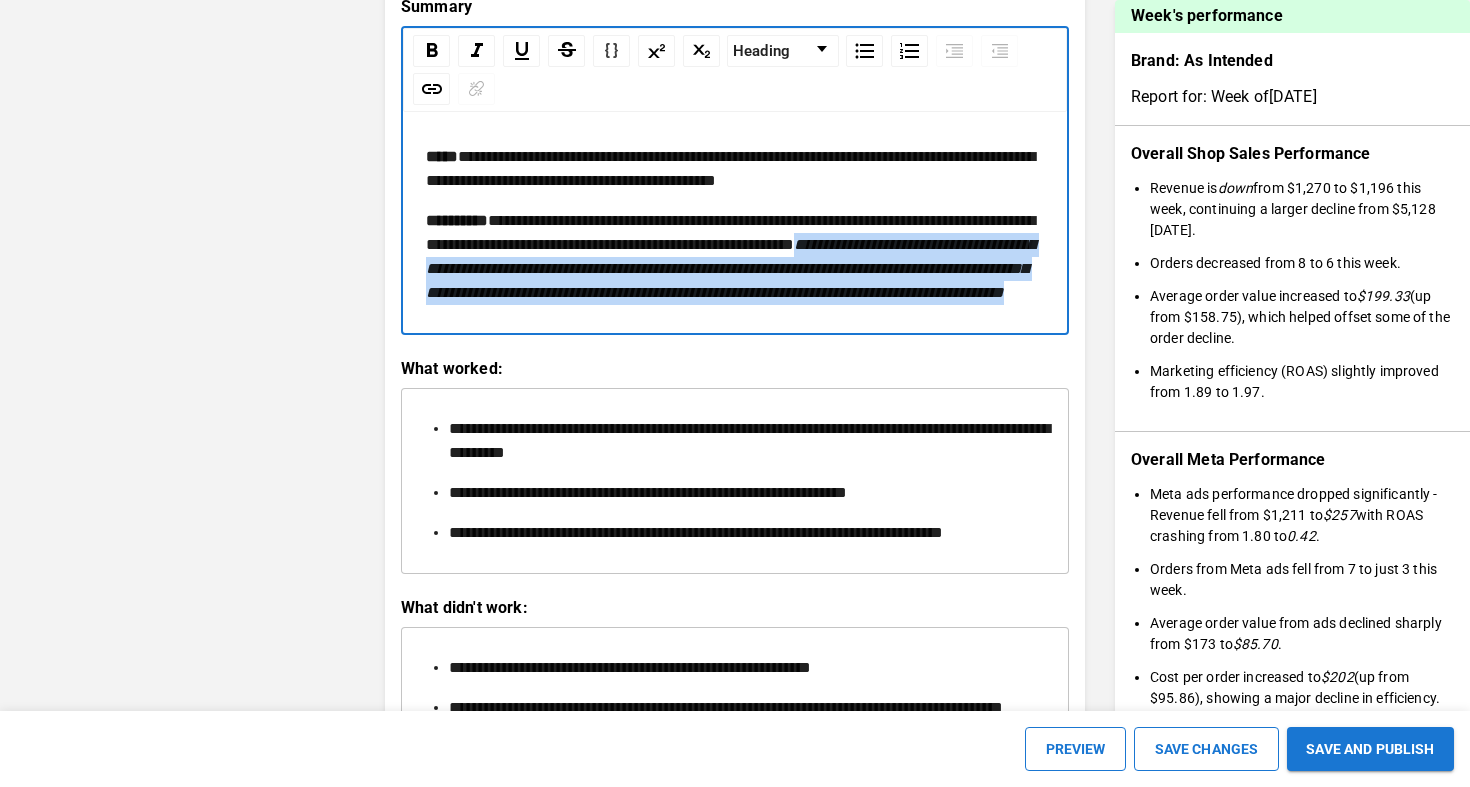 drag, startPoint x: 998, startPoint y: 327, endPoint x: 416, endPoint y: 273, distance: 584.49976 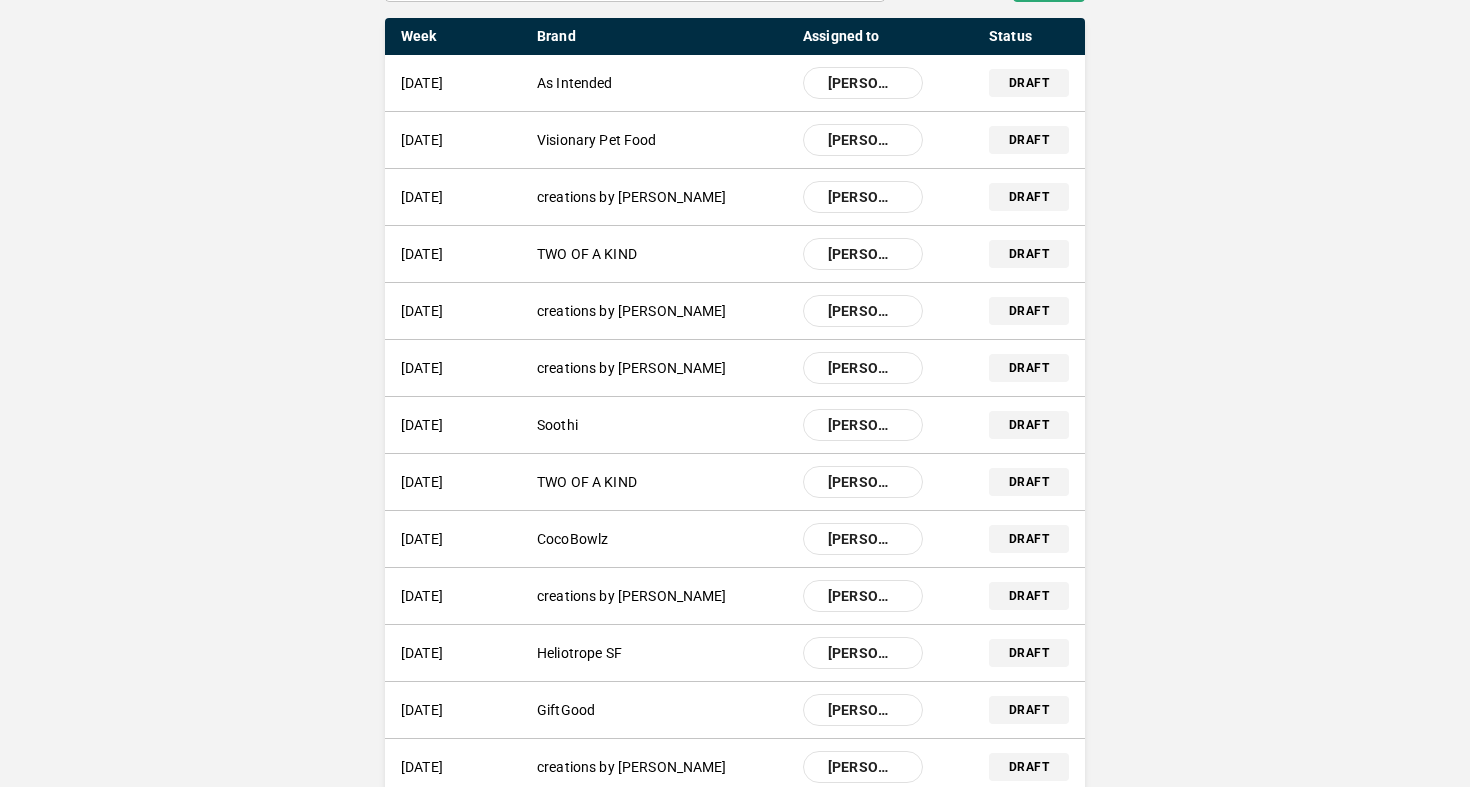 scroll, scrollTop: 0, scrollLeft: 0, axis: both 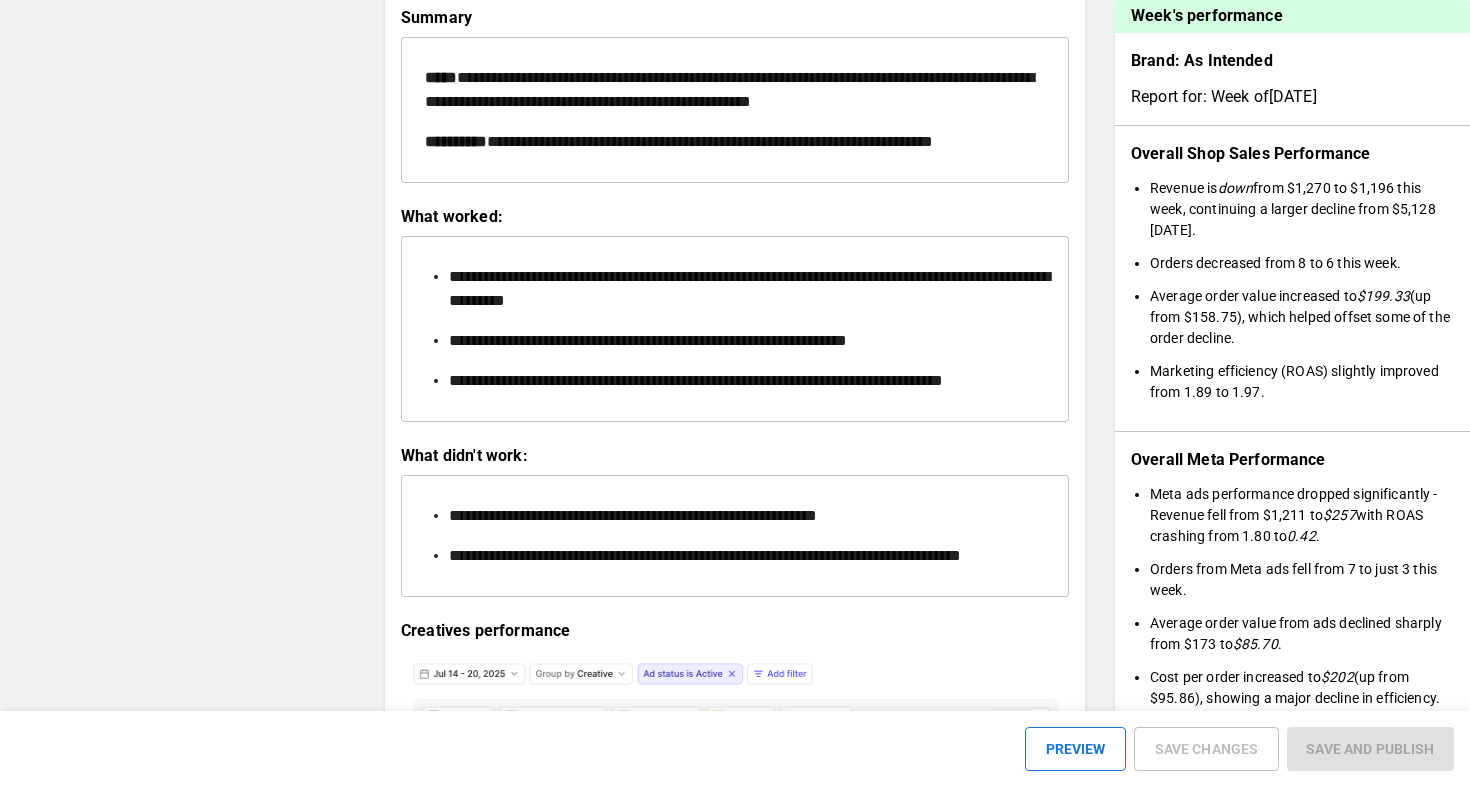 click on "**********" at bounding box center [648, 340] 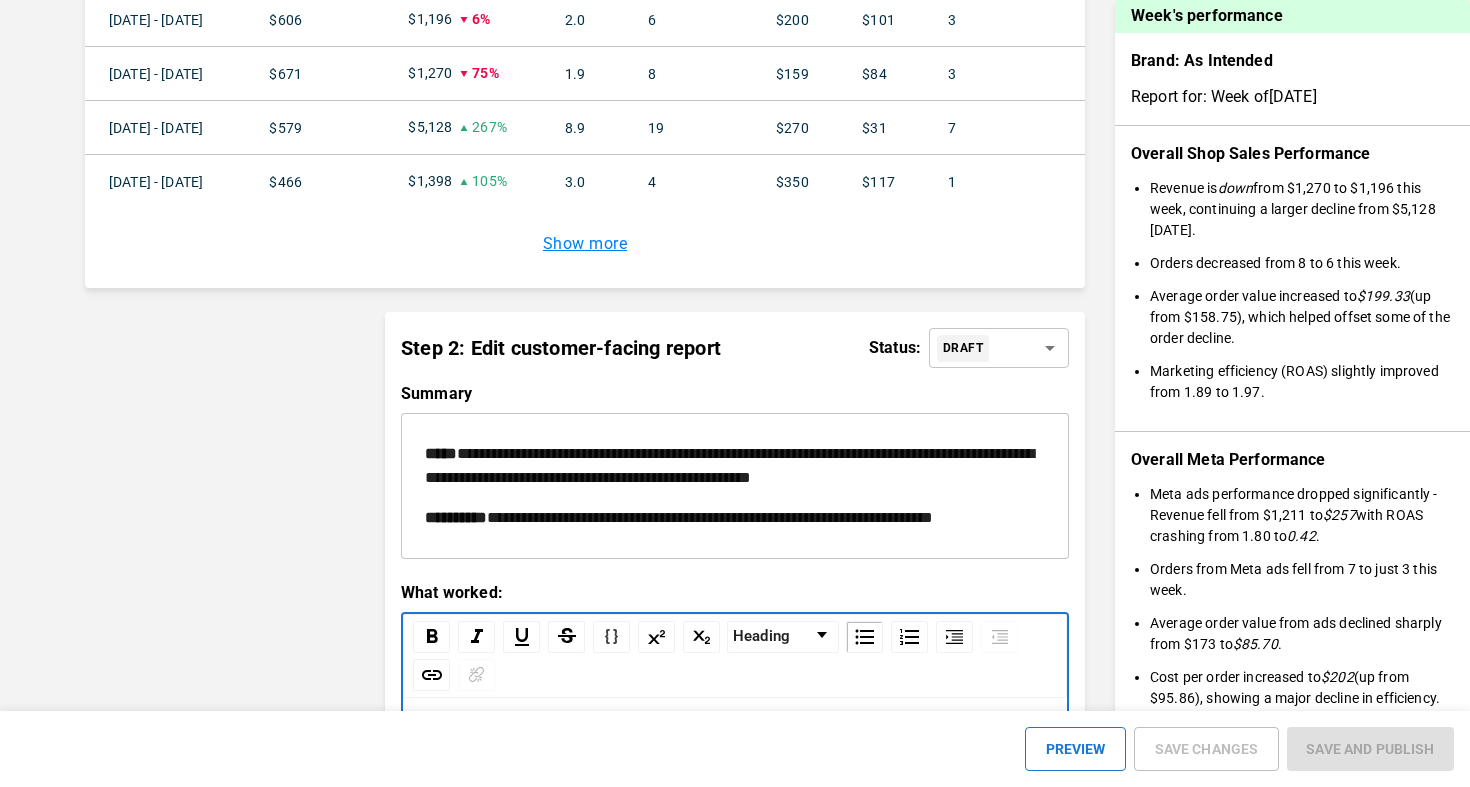 scroll, scrollTop: 2689, scrollLeft: 0, axis: vertical 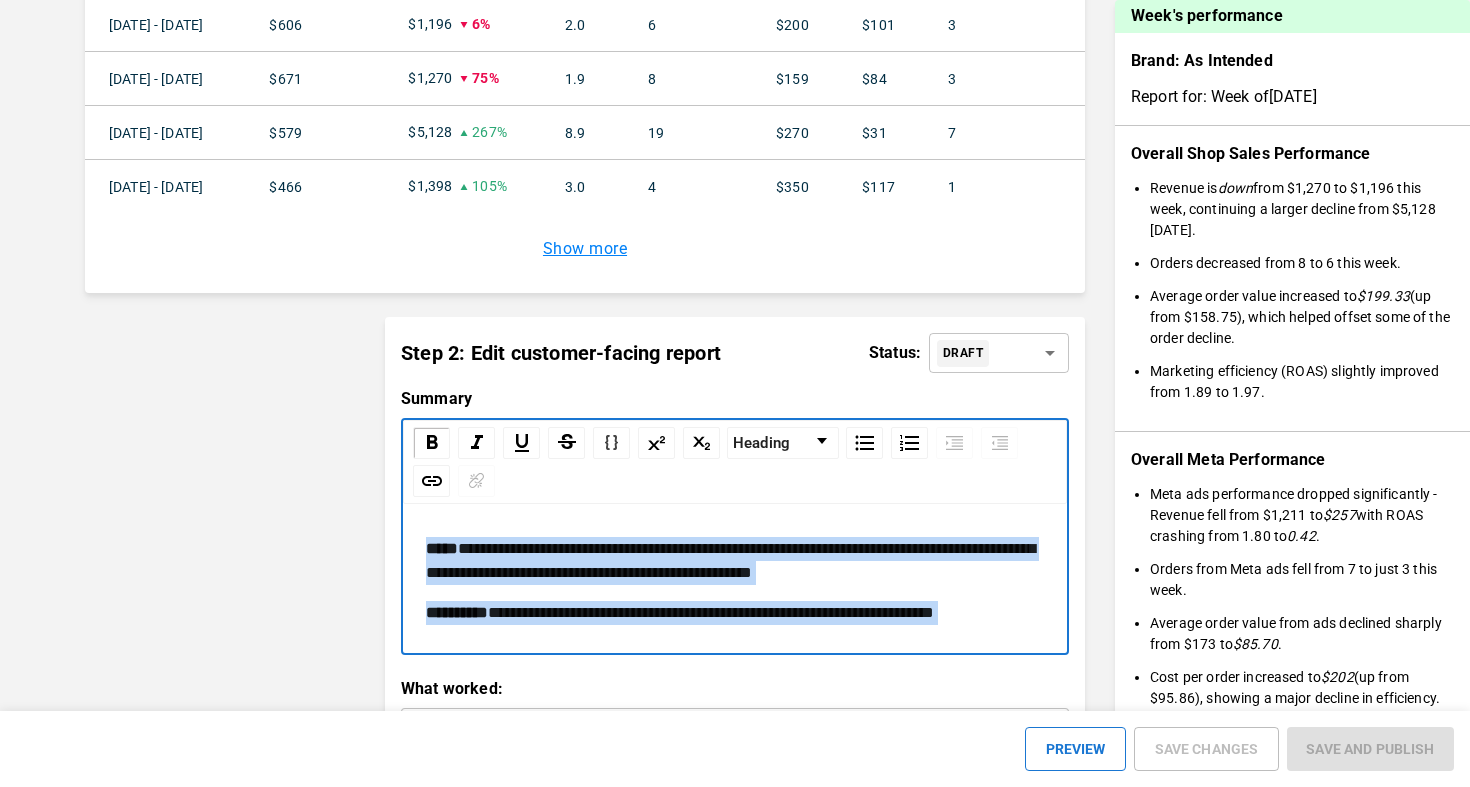 drag, startPoint x: 1046, startPoint y: 498, endPoint x: 575, endPoint y: 494, distance: 471.017 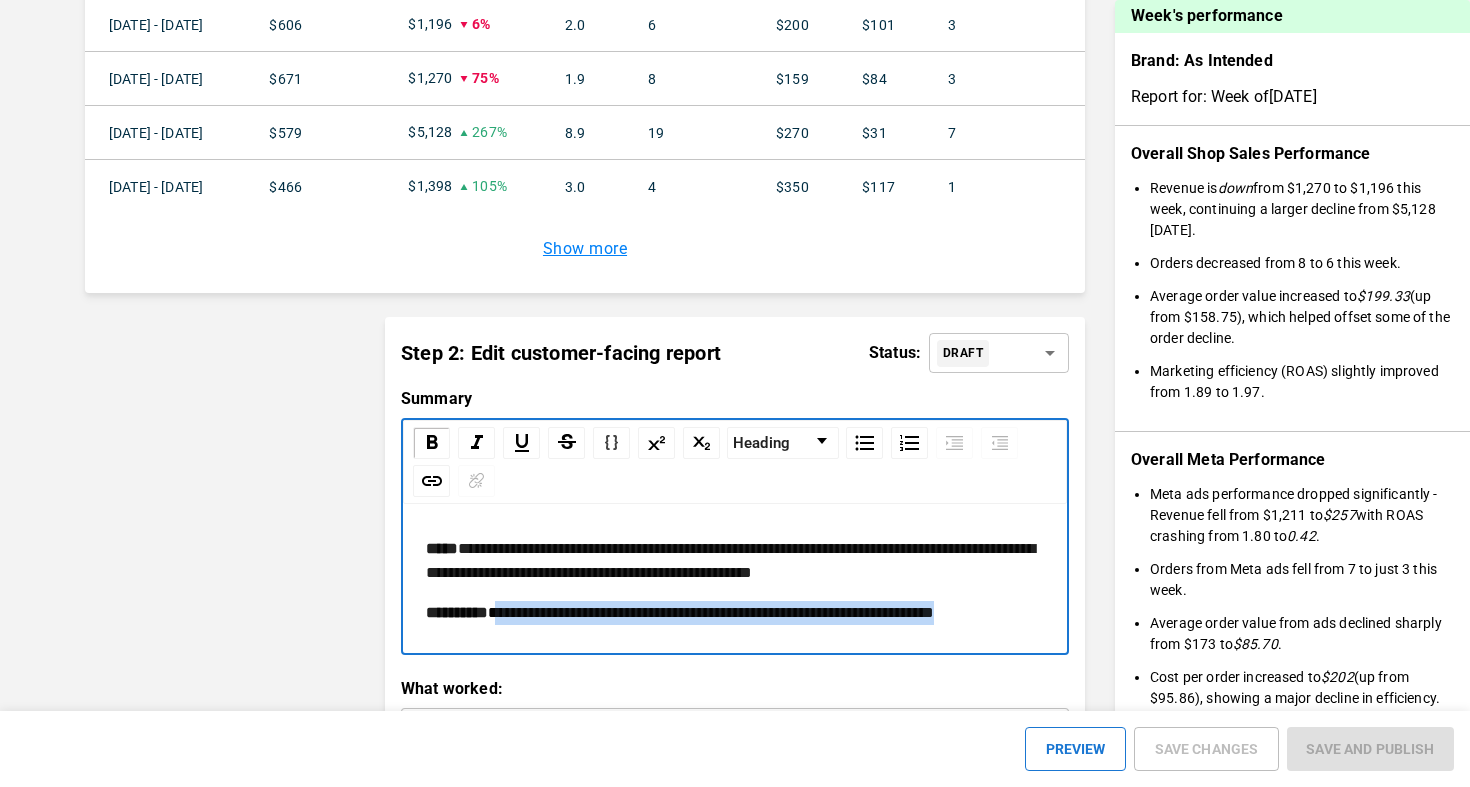 drag, startPoint x: 505, startPoint y: 591, endPoint x: 1172, endPoint y: 591, distance: 667 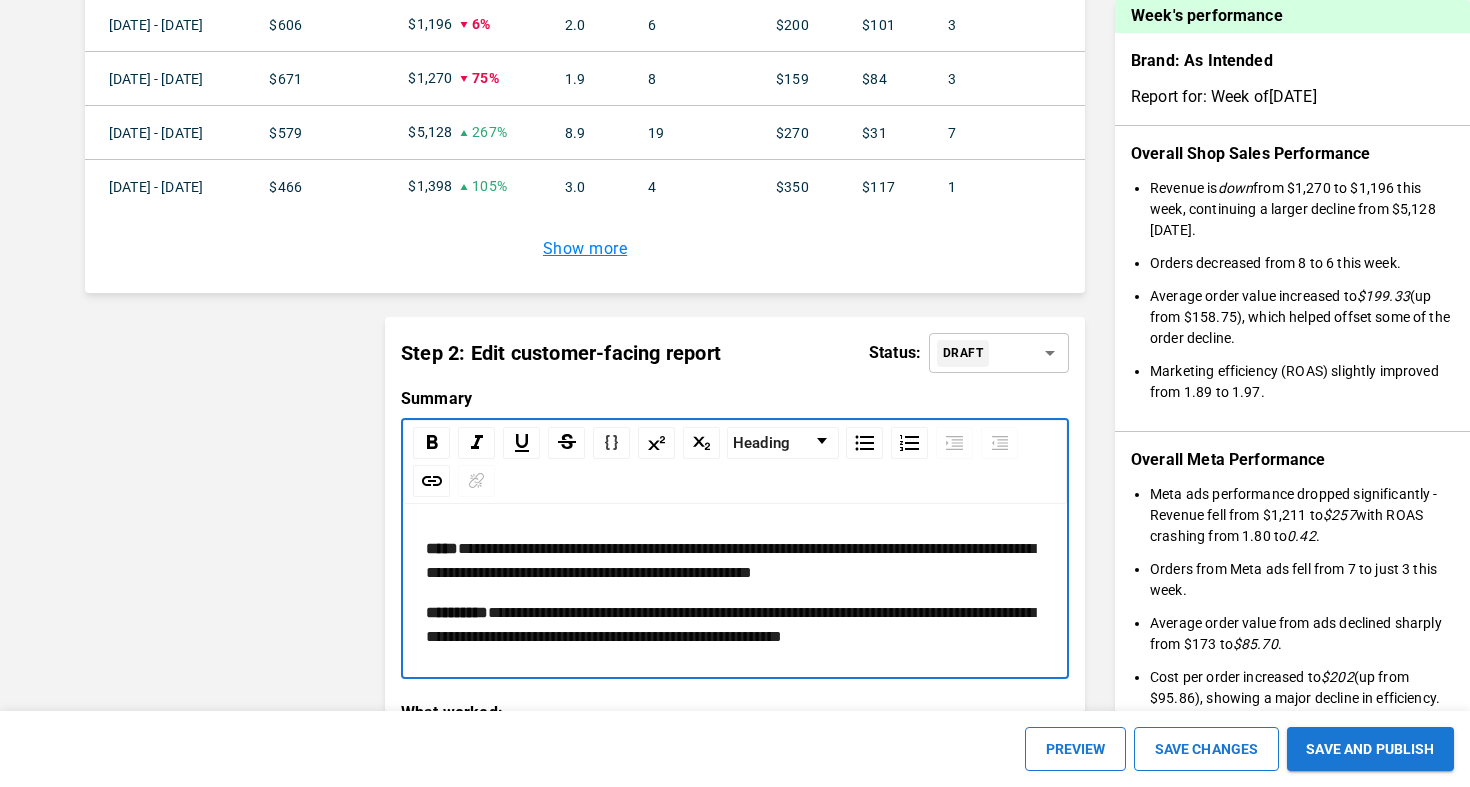 click on "**********" at bounding box center [735, 561] 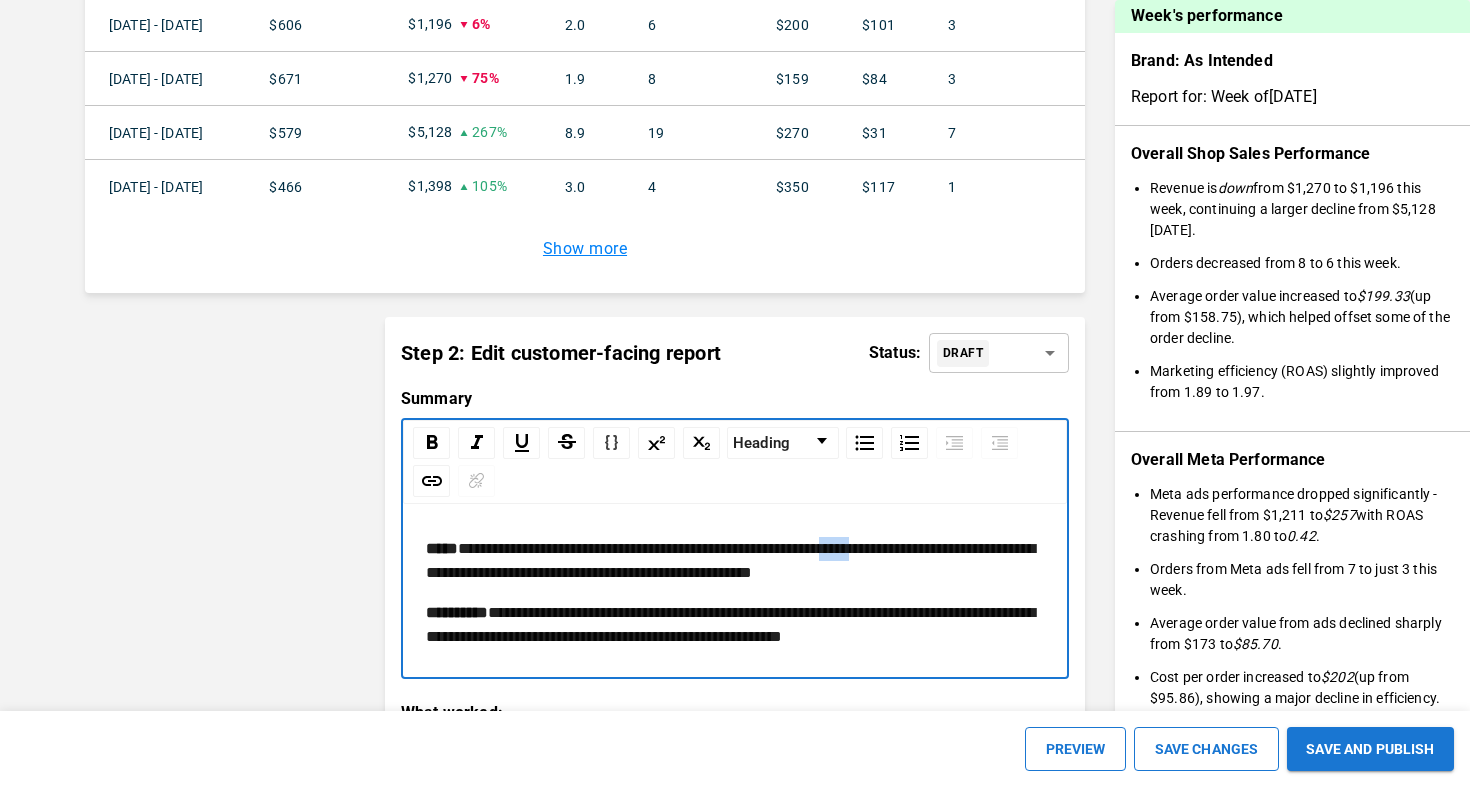 click on "**********" at bounding box center (730, 560) 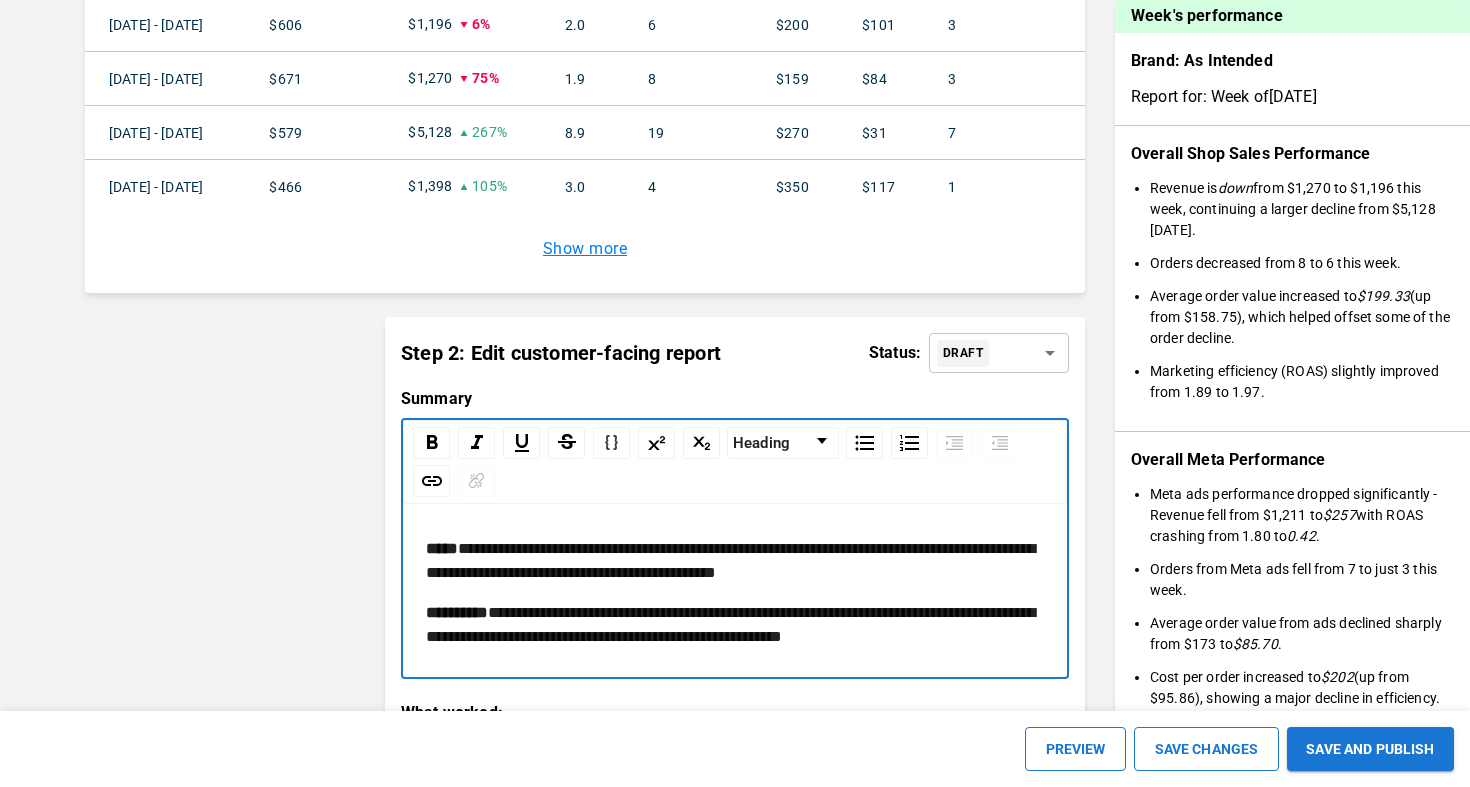 click on "**********" at bounding box center [735, 561] 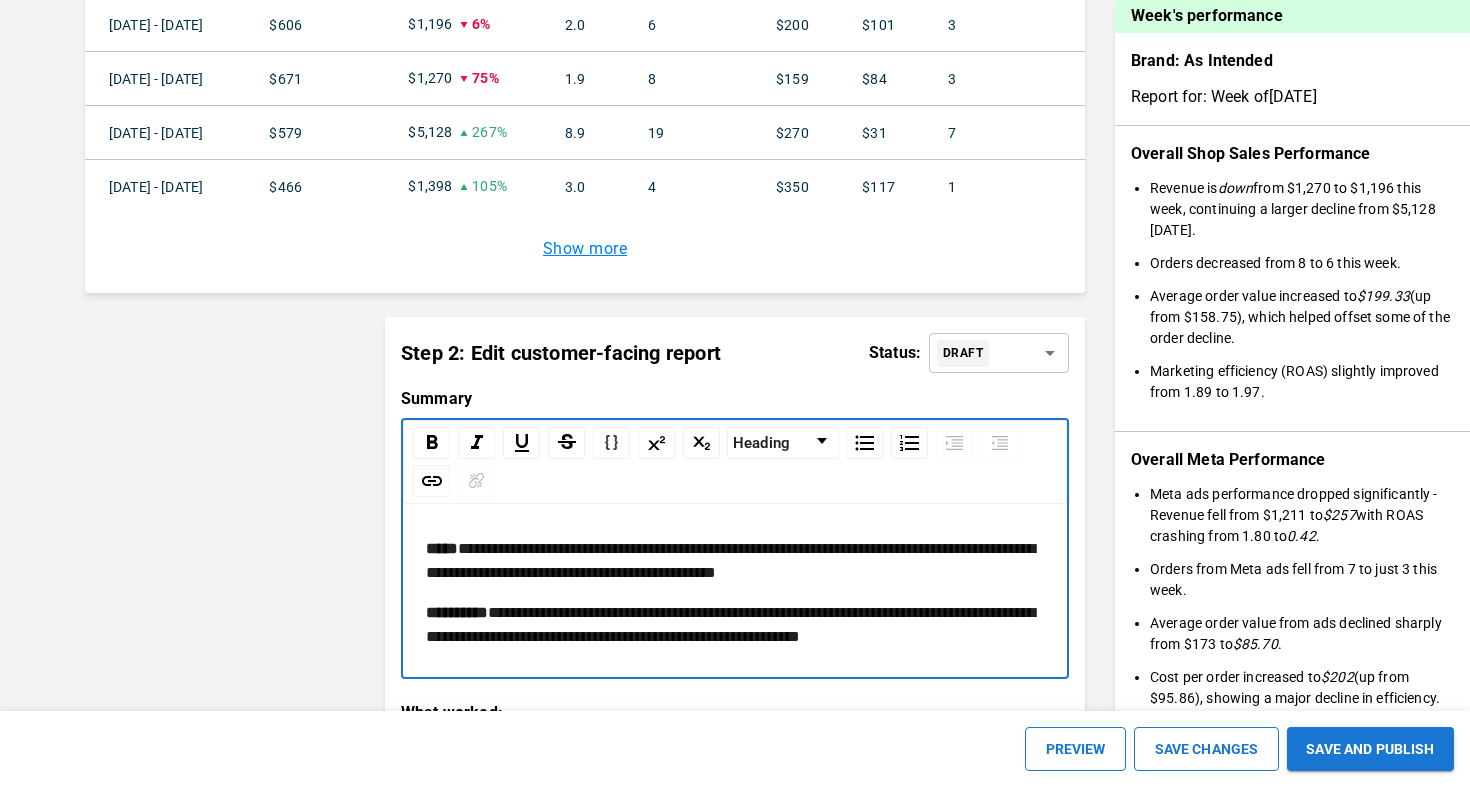 scroll, scrollTop: 2599, scrollLeft: 0, axis: vertical 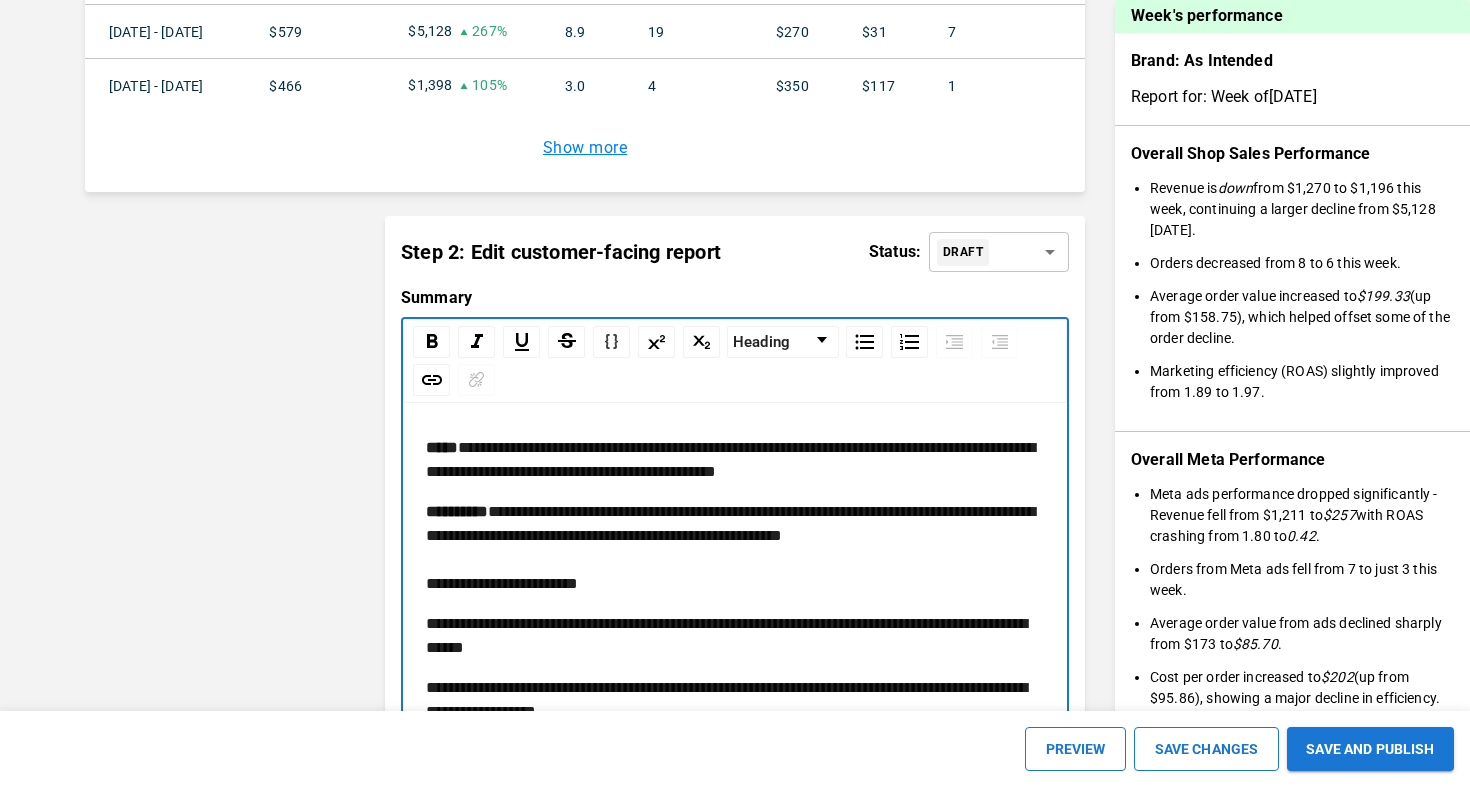 click on "**********" at bounding box center [735, 580] 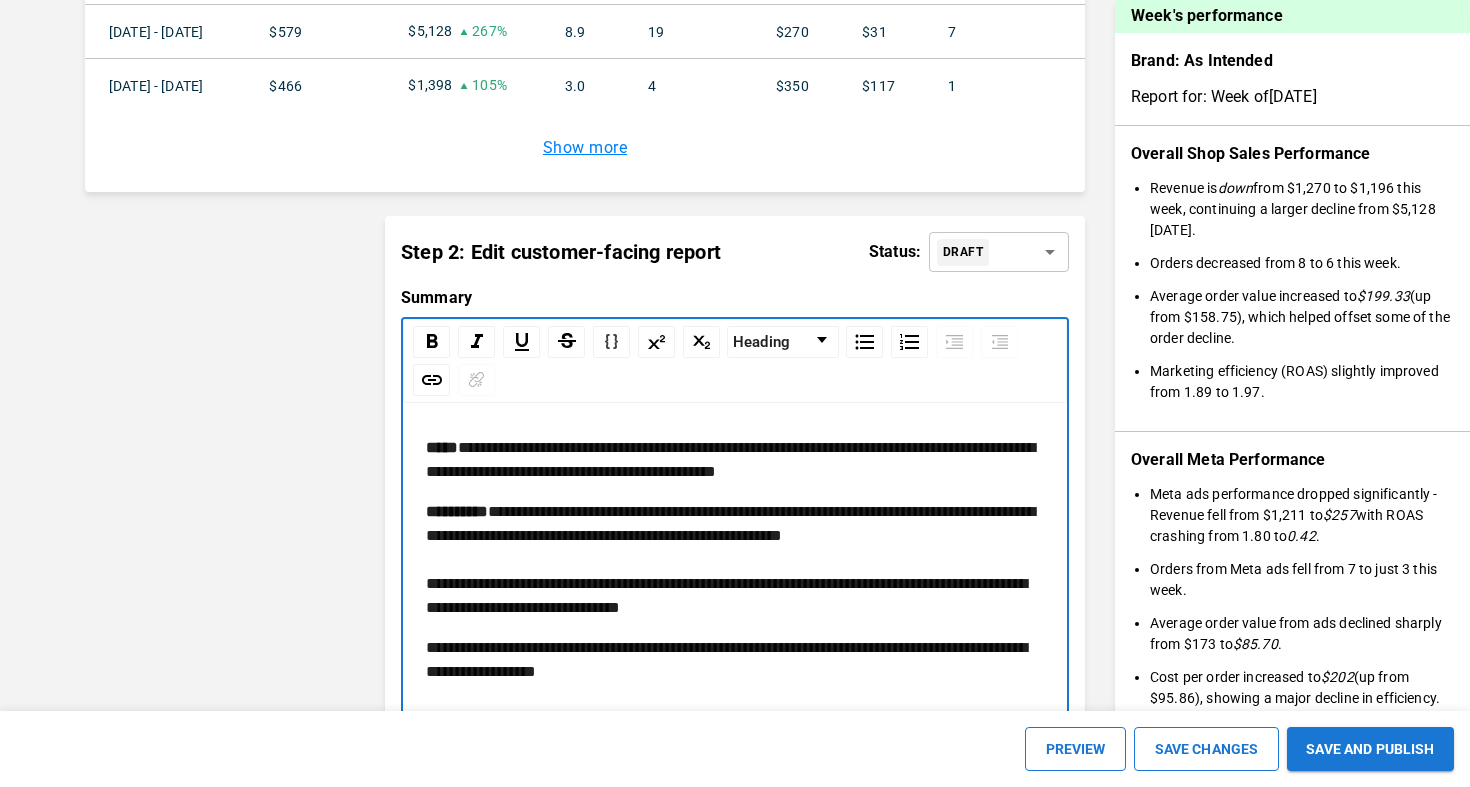 click on "**********" at bounding box center [726, 659] 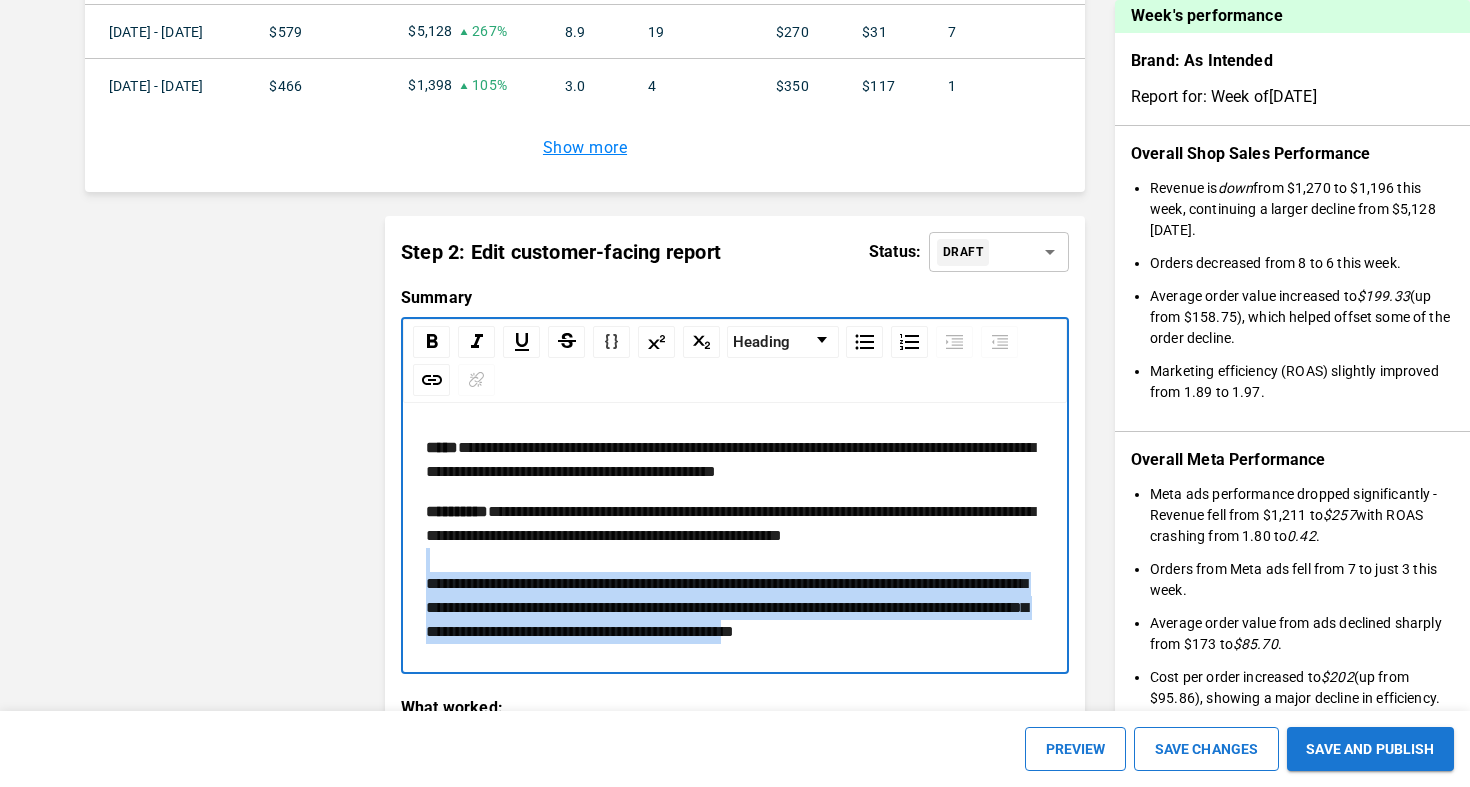 drag, startPoint x: 556, startPoint y: 632, endPoint x: 400, endPoint y: 545, distance: 178.6197 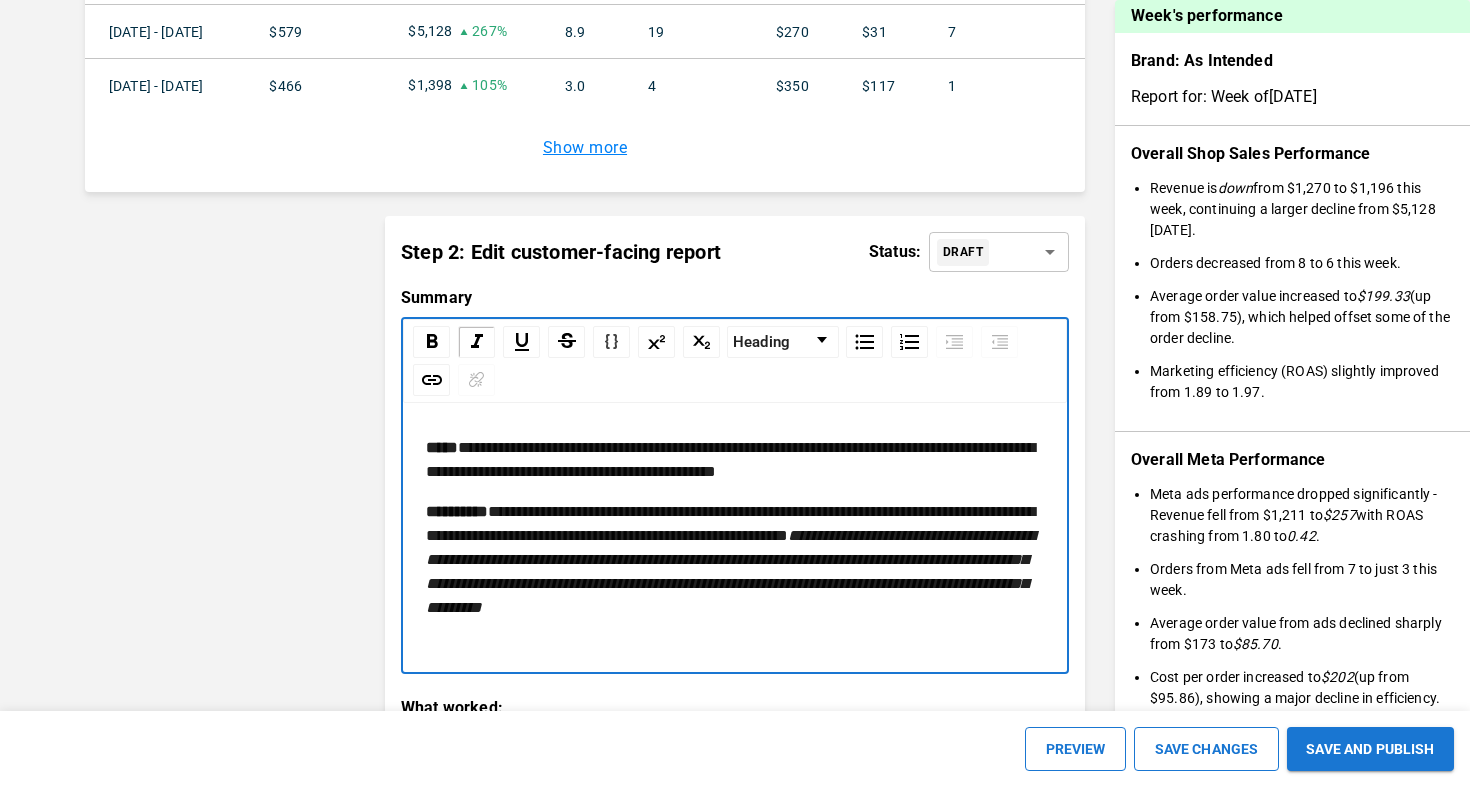 click on "**********" at bounding box center [735, 572] 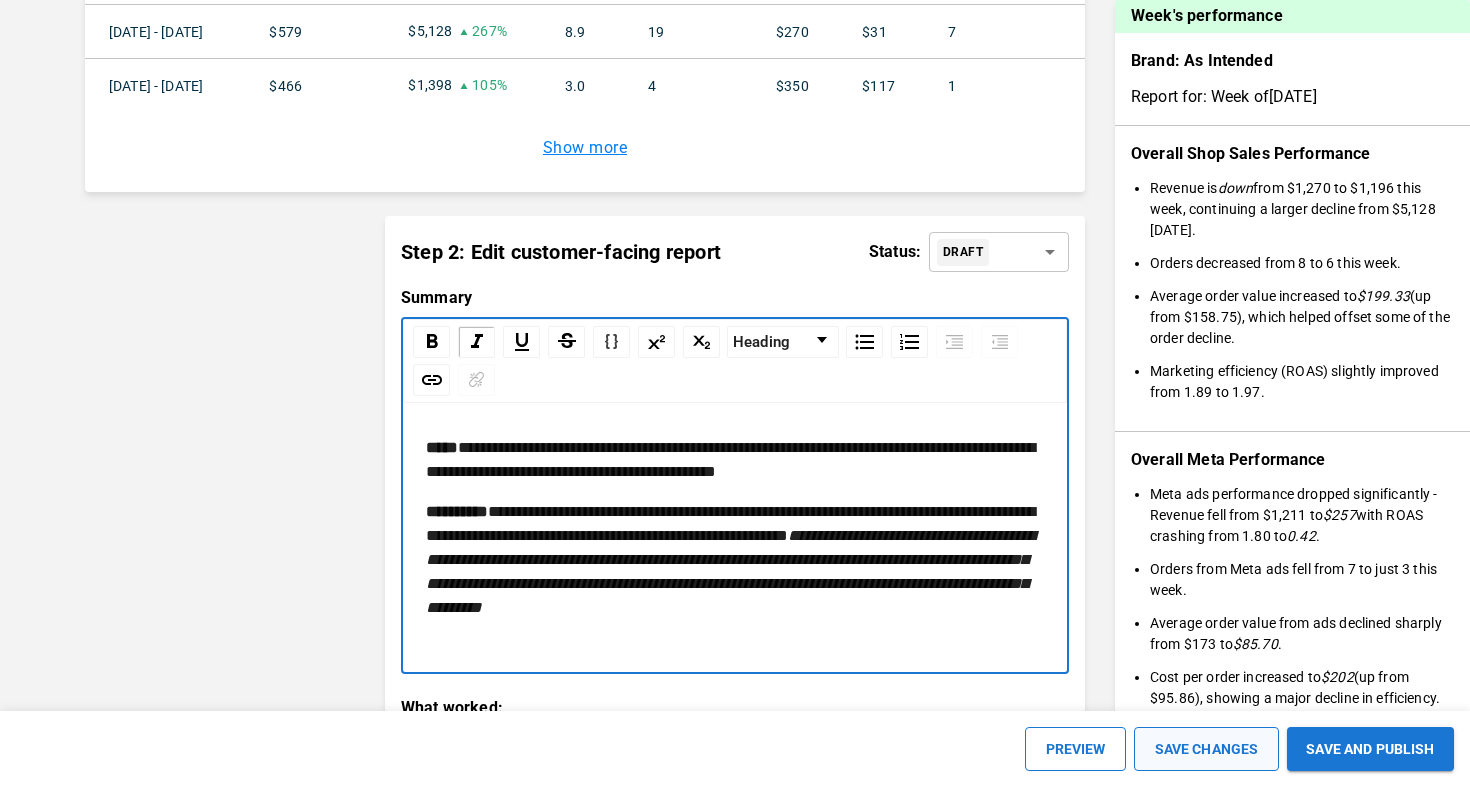 click on "SAVE CHANGES" at bounding box center [1206, 749] 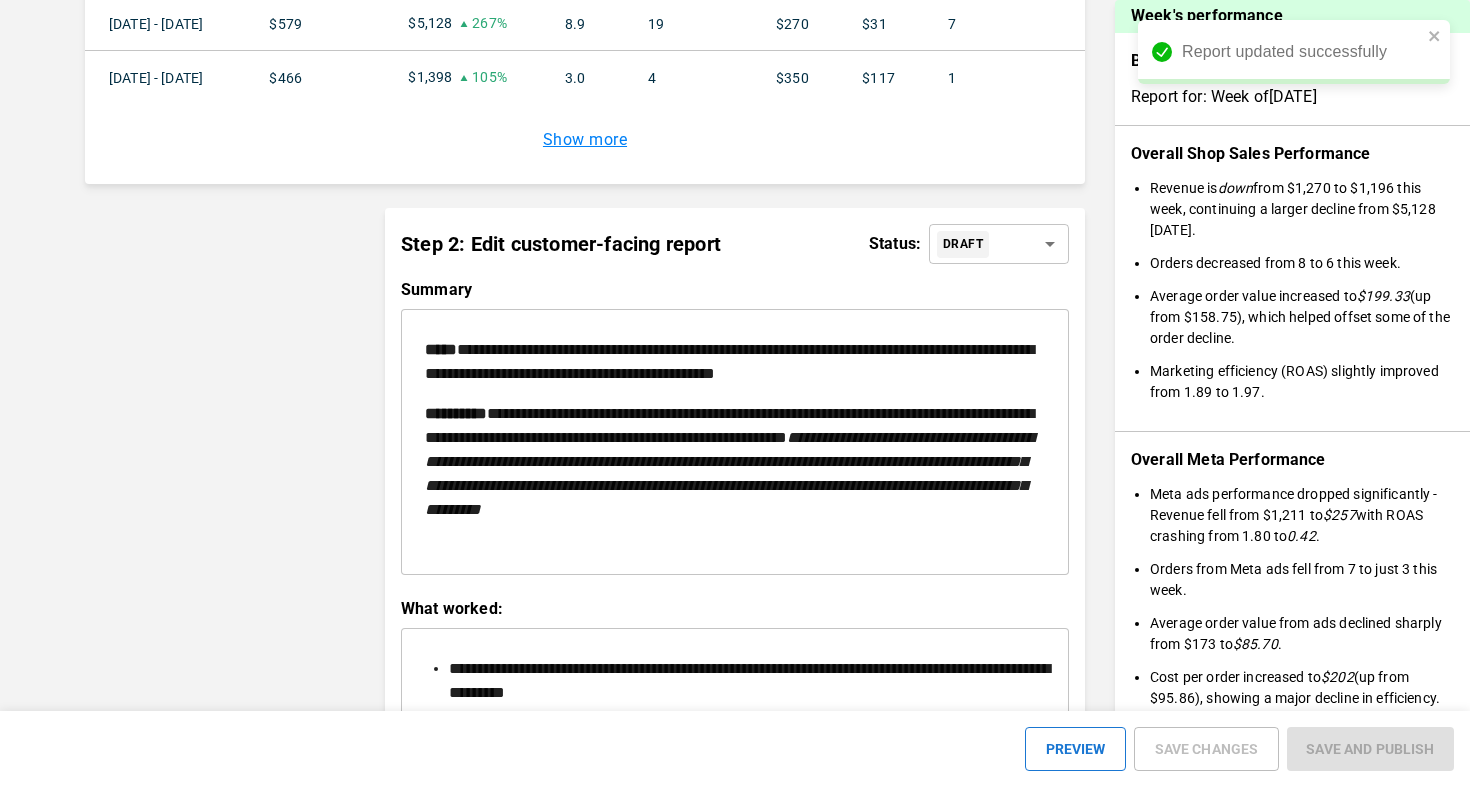 scroll, scrollTop: 2806, scrollLeft: 0, axis: vertical 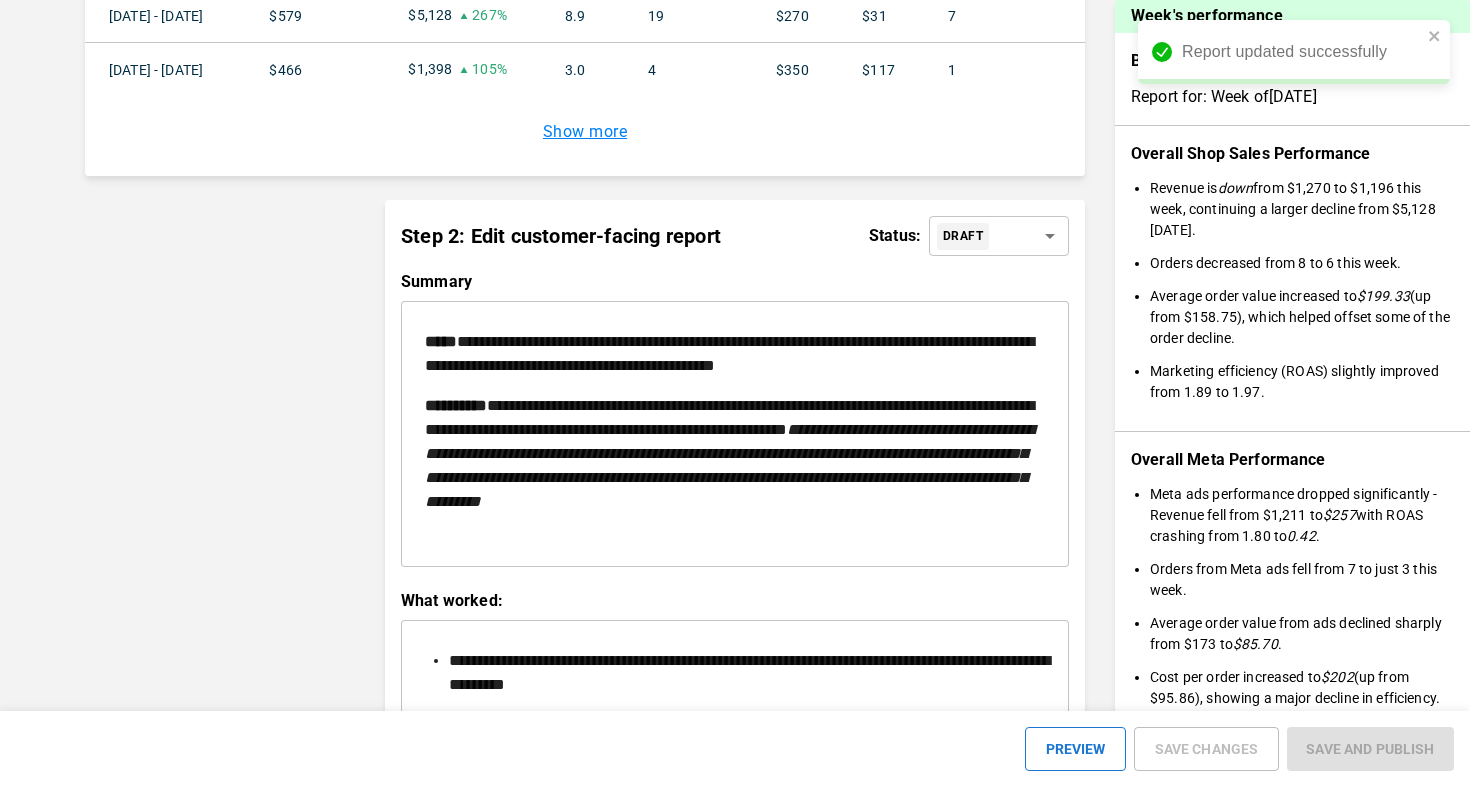 click on "**********" at bounding box center (735, 434) 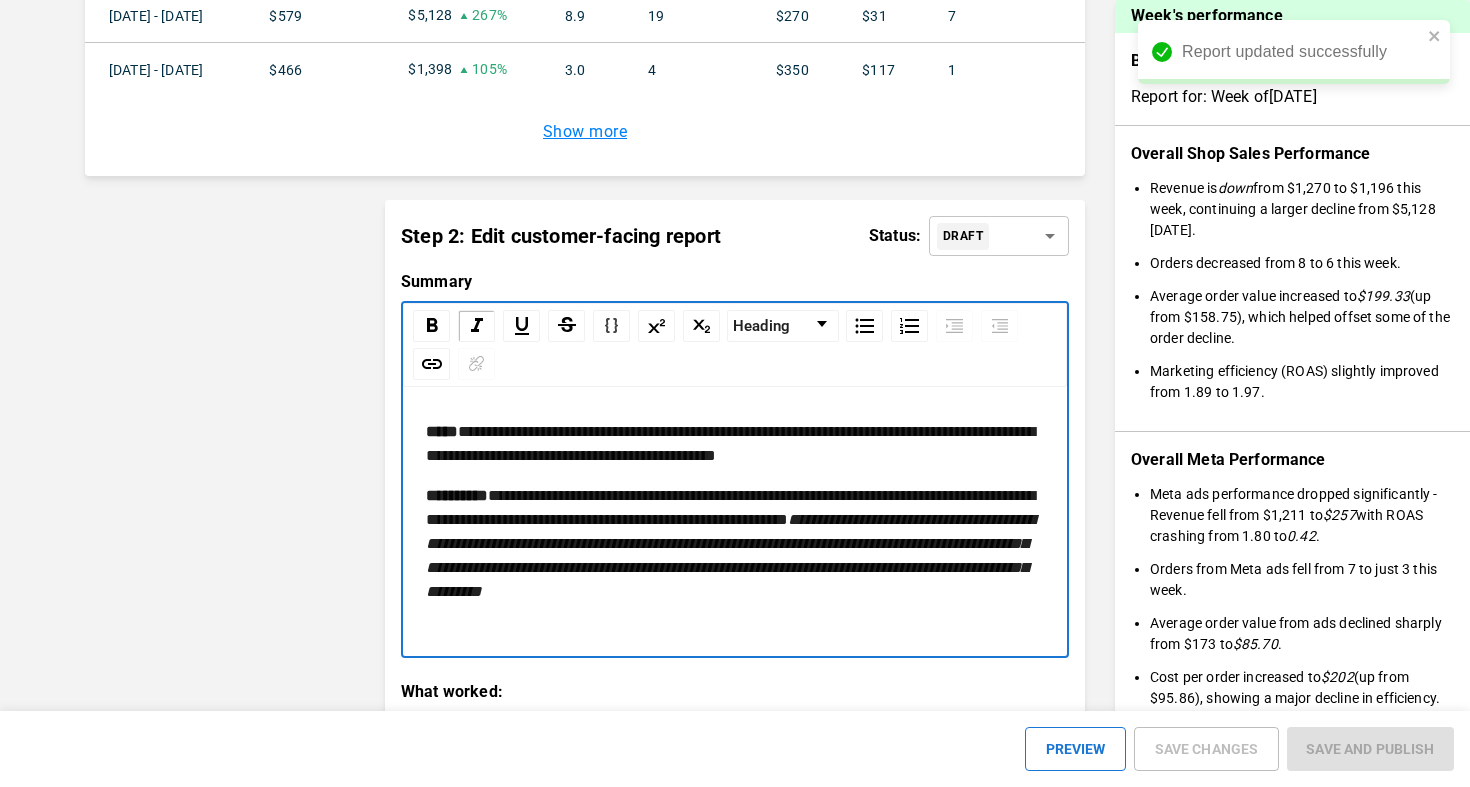 click on "**********" at bounding box center [735, 556] 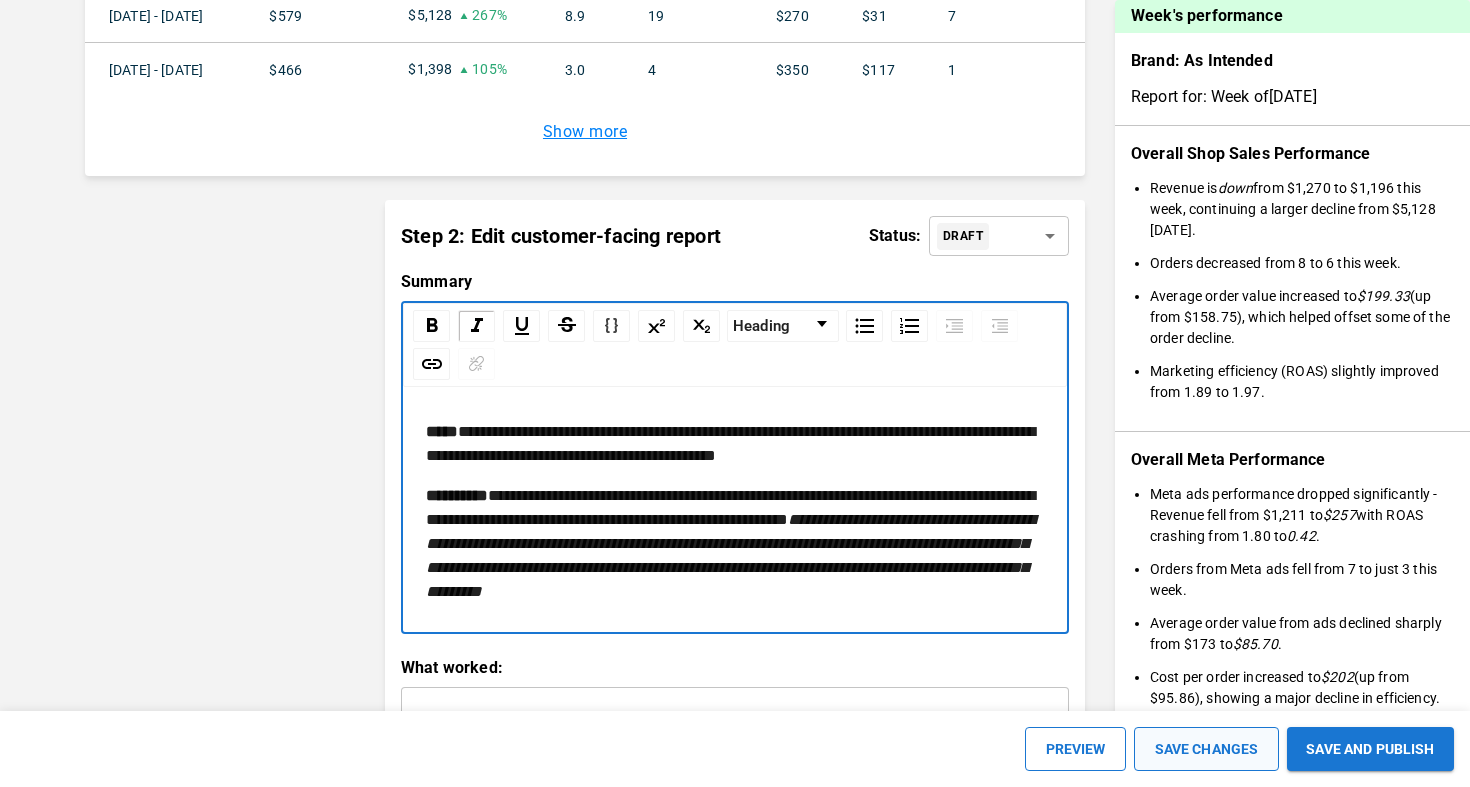 click on "SAVE CHANGES" at bounding box center [1206, 749] 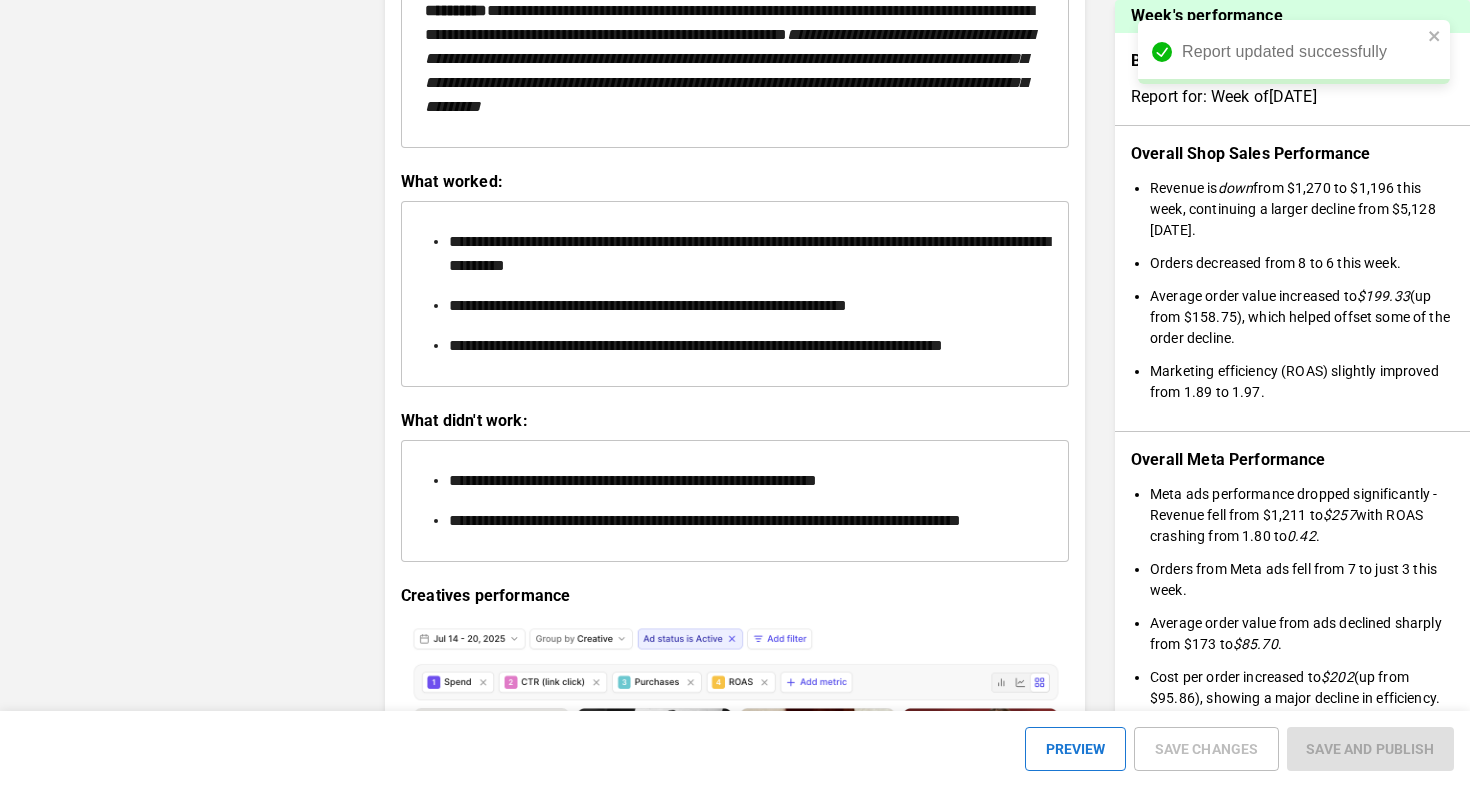 scroll, scrollTop: 3203, scrollLeft: 0, axis: vertical 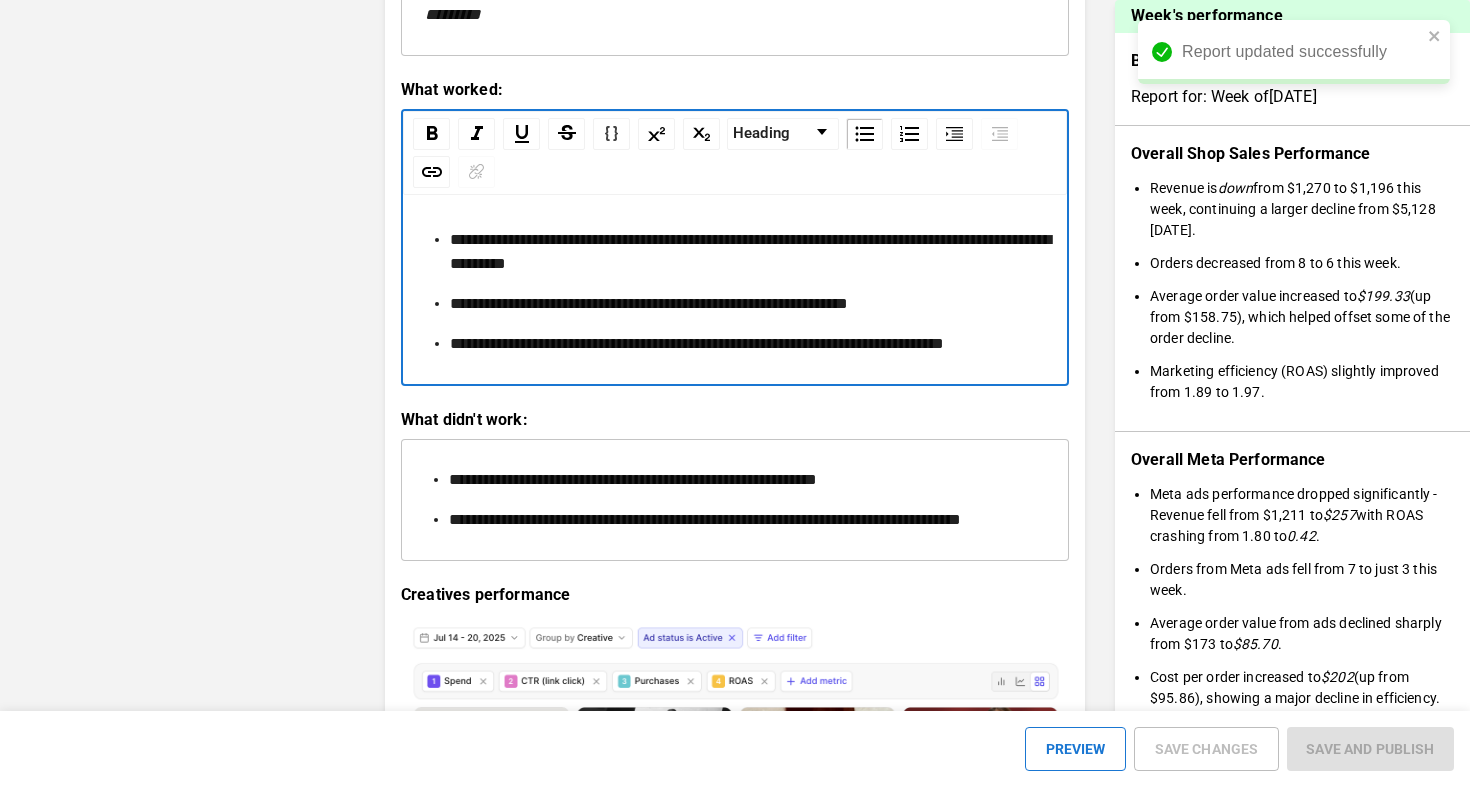 click on "**********" at bounding box center (747, 304) 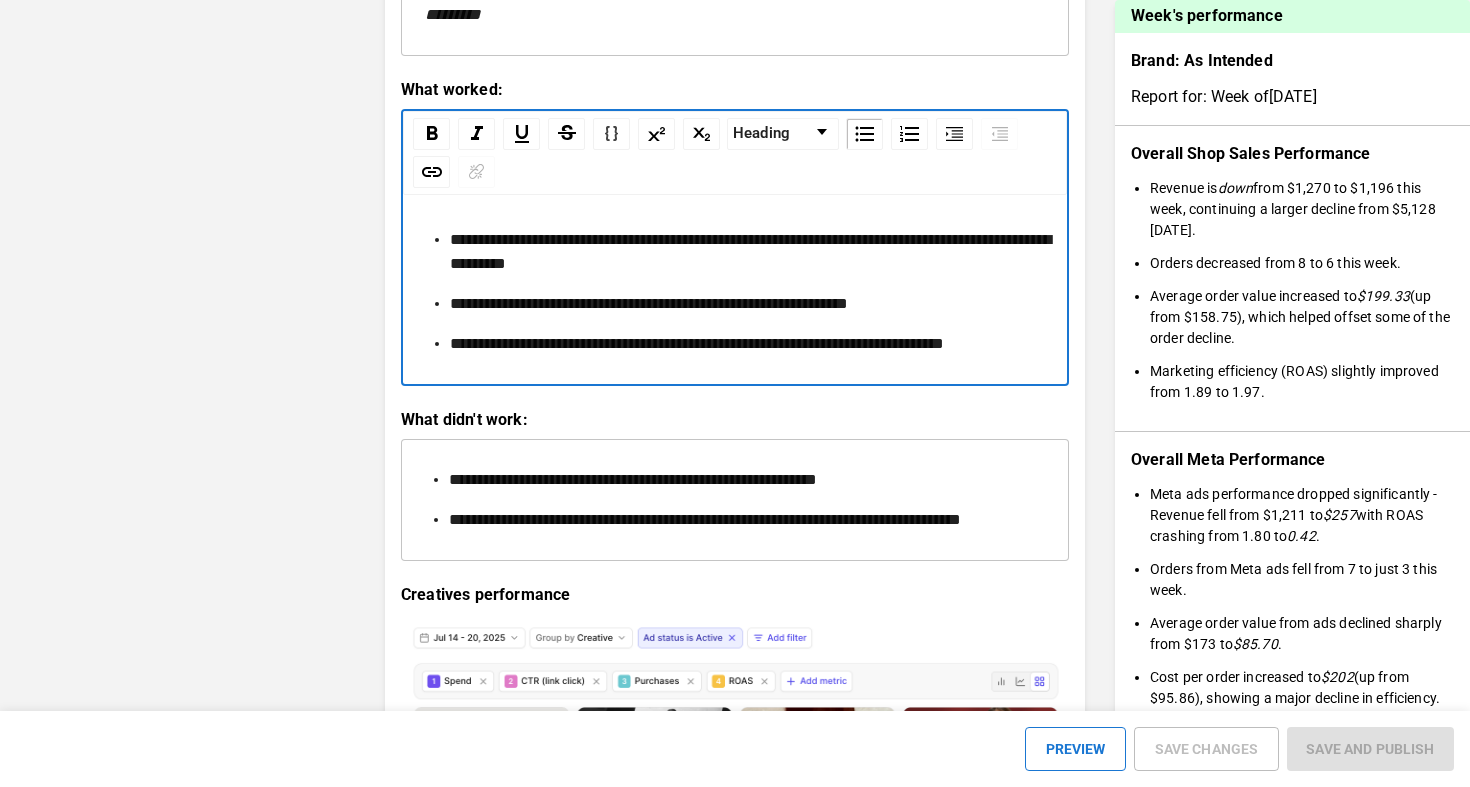 click on "**********" at bounding box center [747, 344] 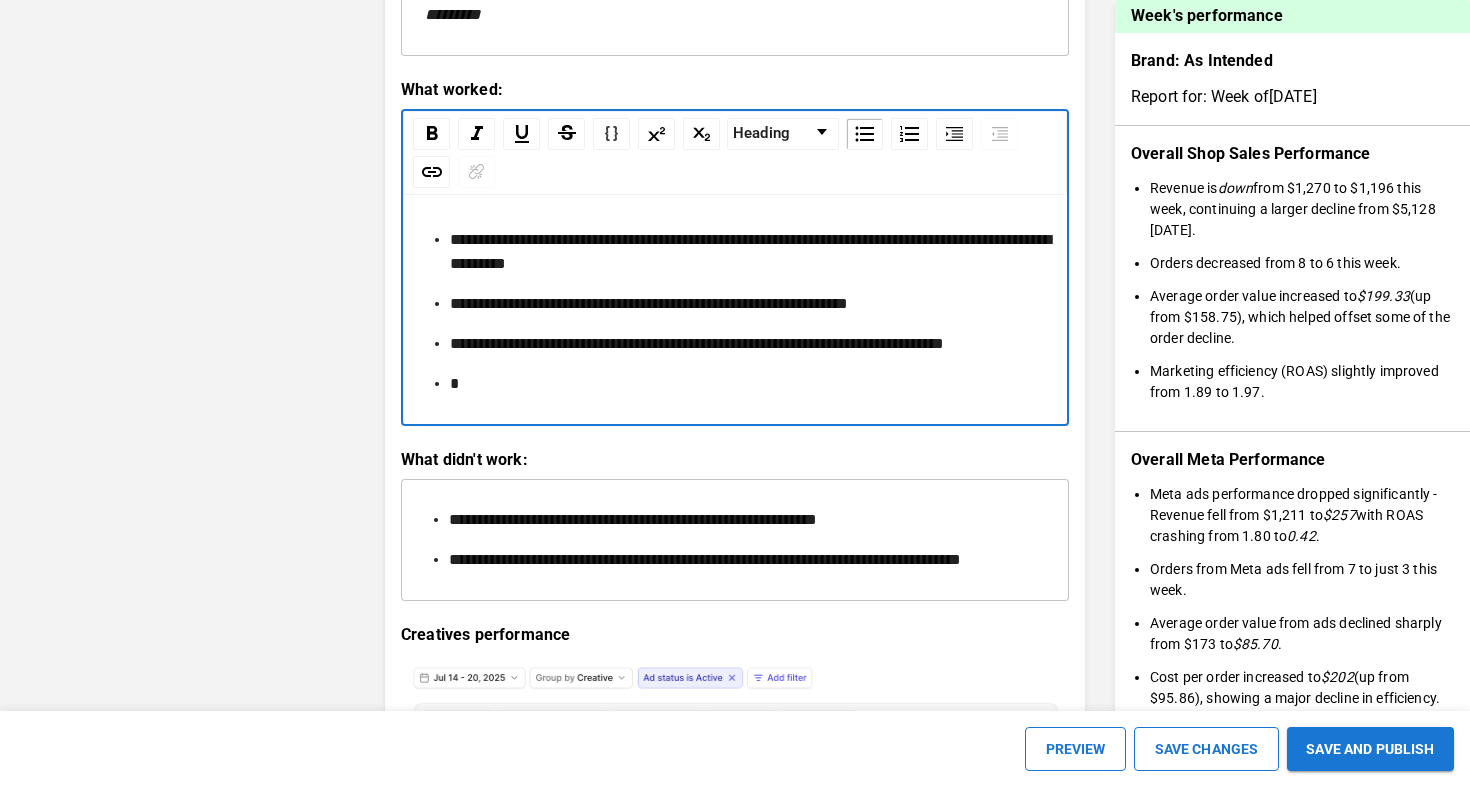type 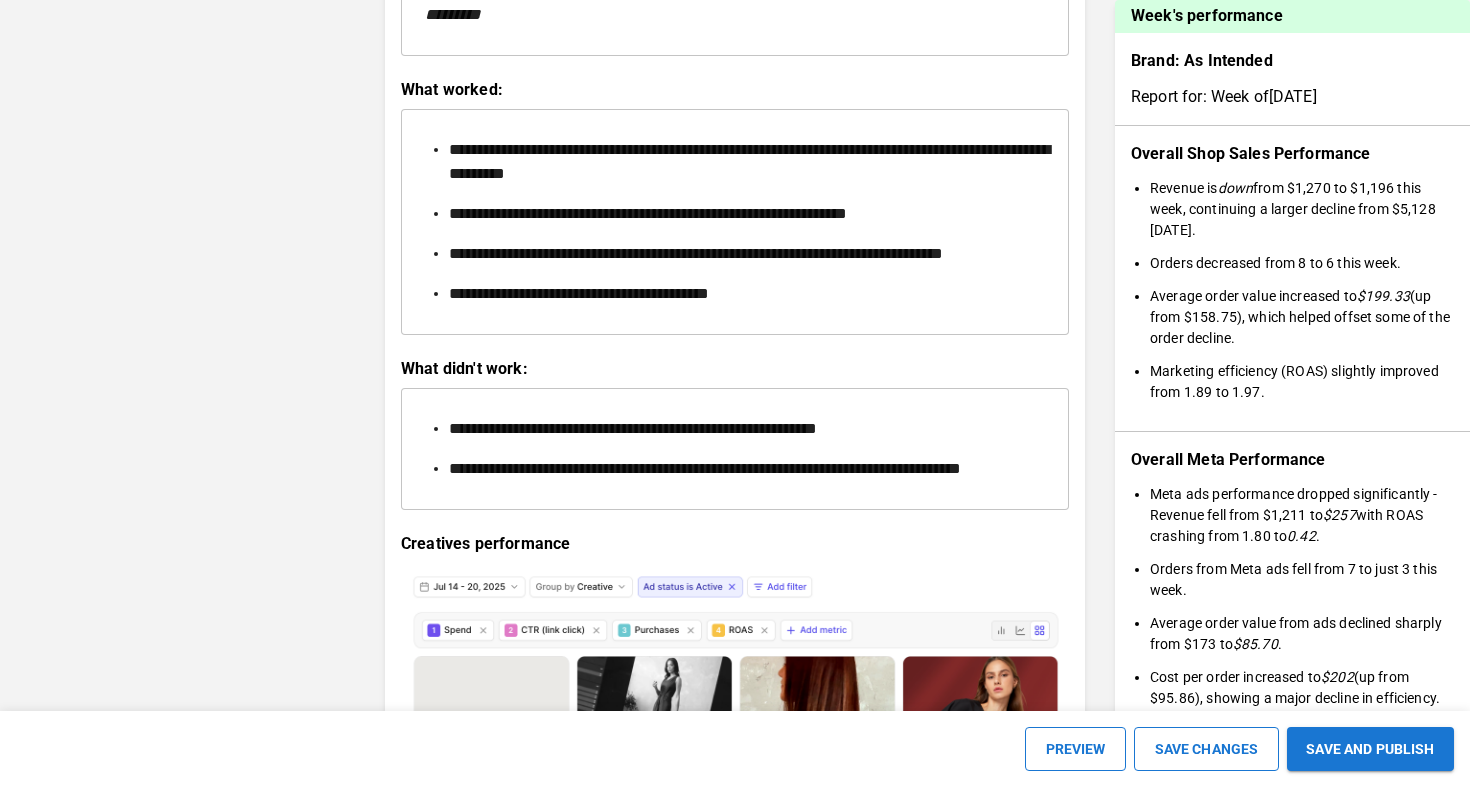 scroll, scrollTop: 3203, scrollLeft: 0, axis: vertical 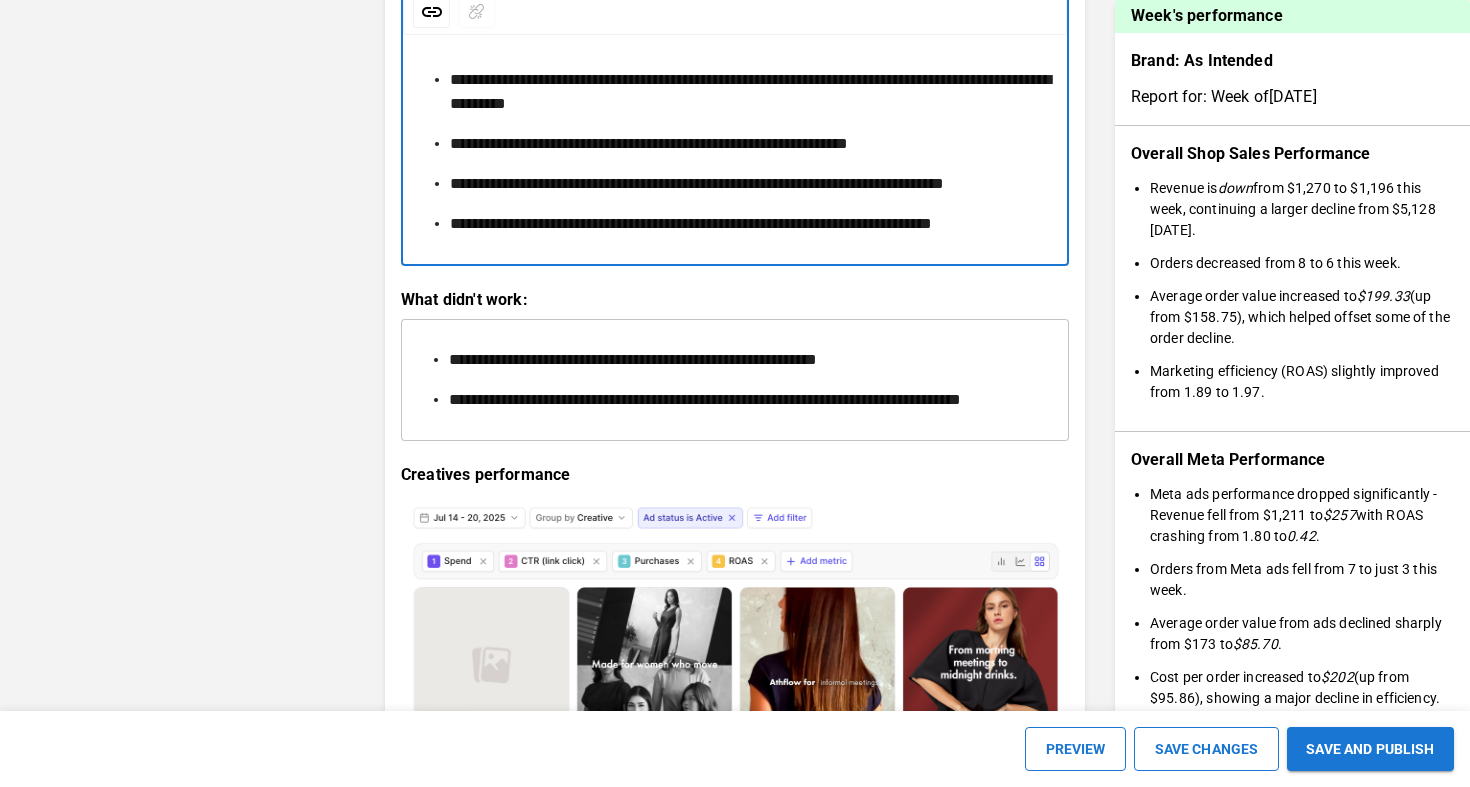click on "**********" at bounding box center (691, 223) 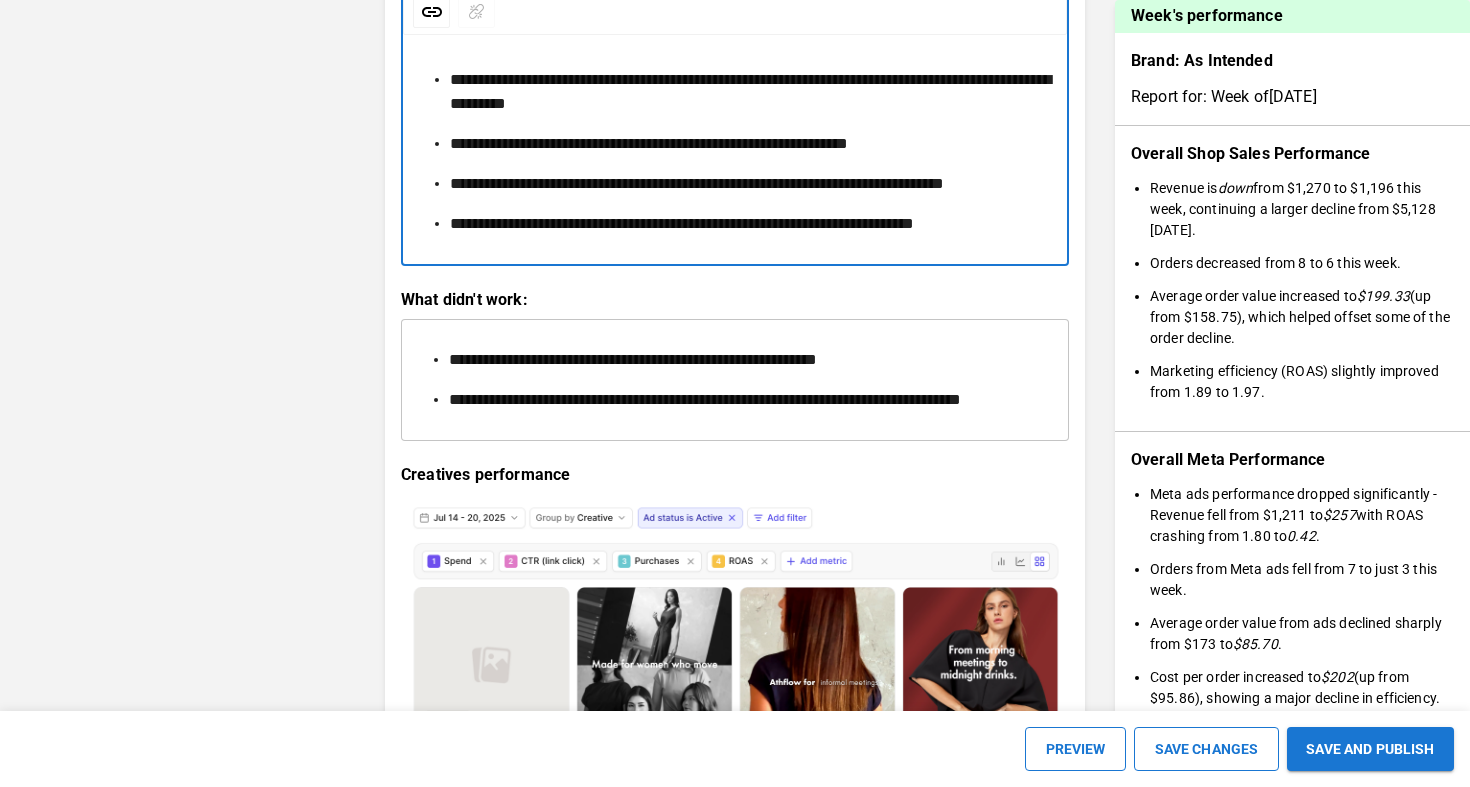 click on "**********" at bounding box center (682, 223) 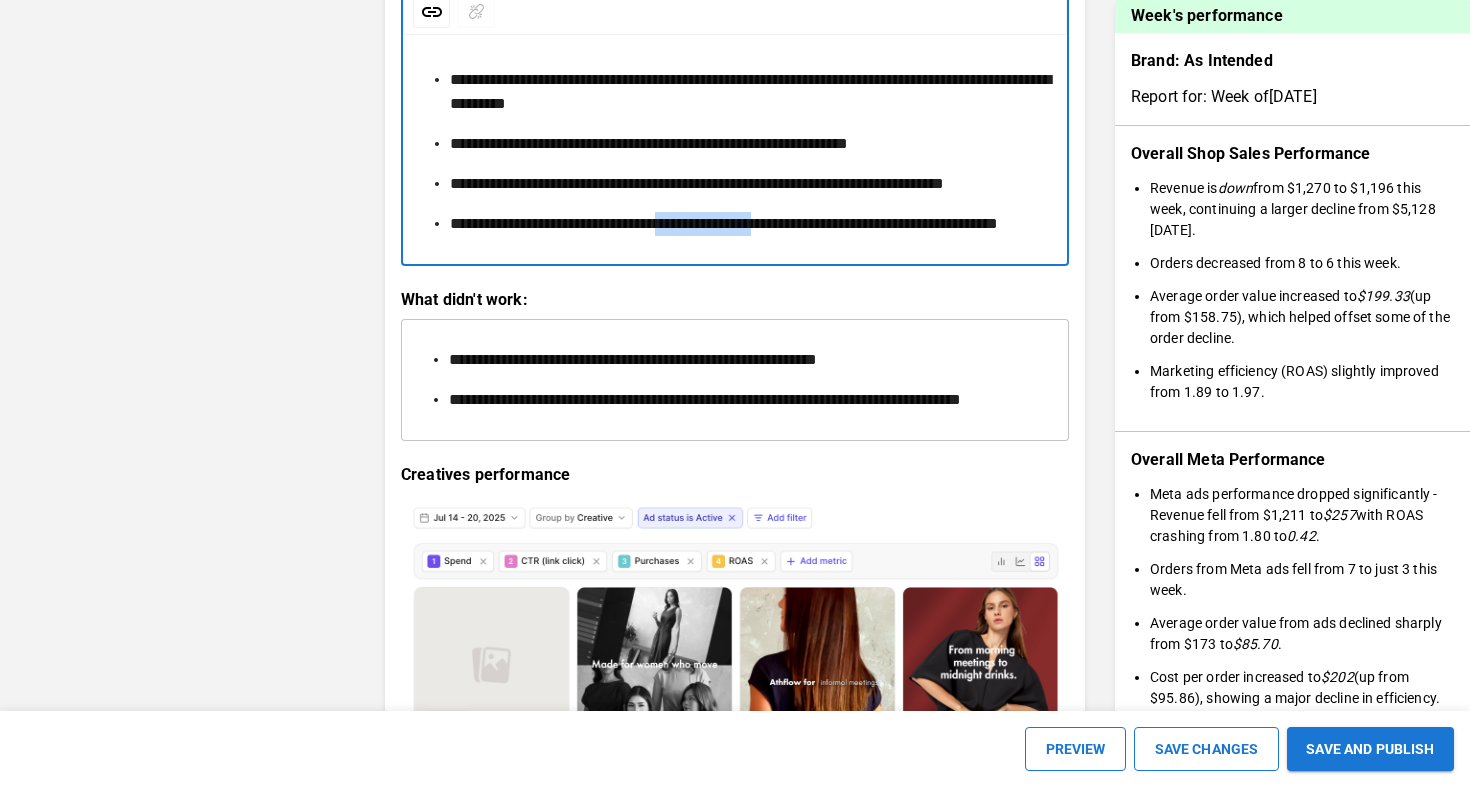 drag, startPoint x: 822, startPoint y: 278, endPoint x: 701, endPoint y: 279, distance: 121.004135 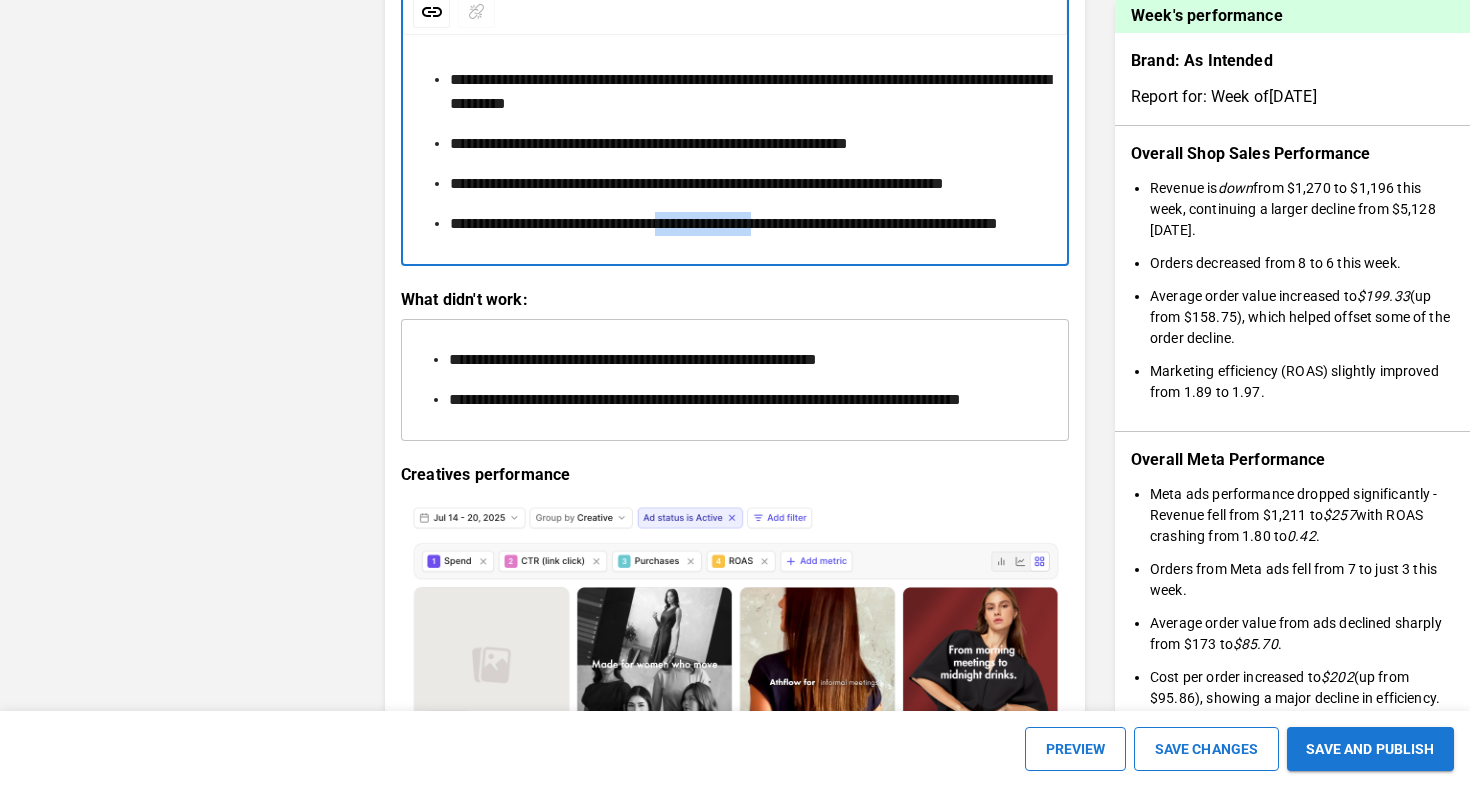 click on "**********" at bounding box center (724, 223) 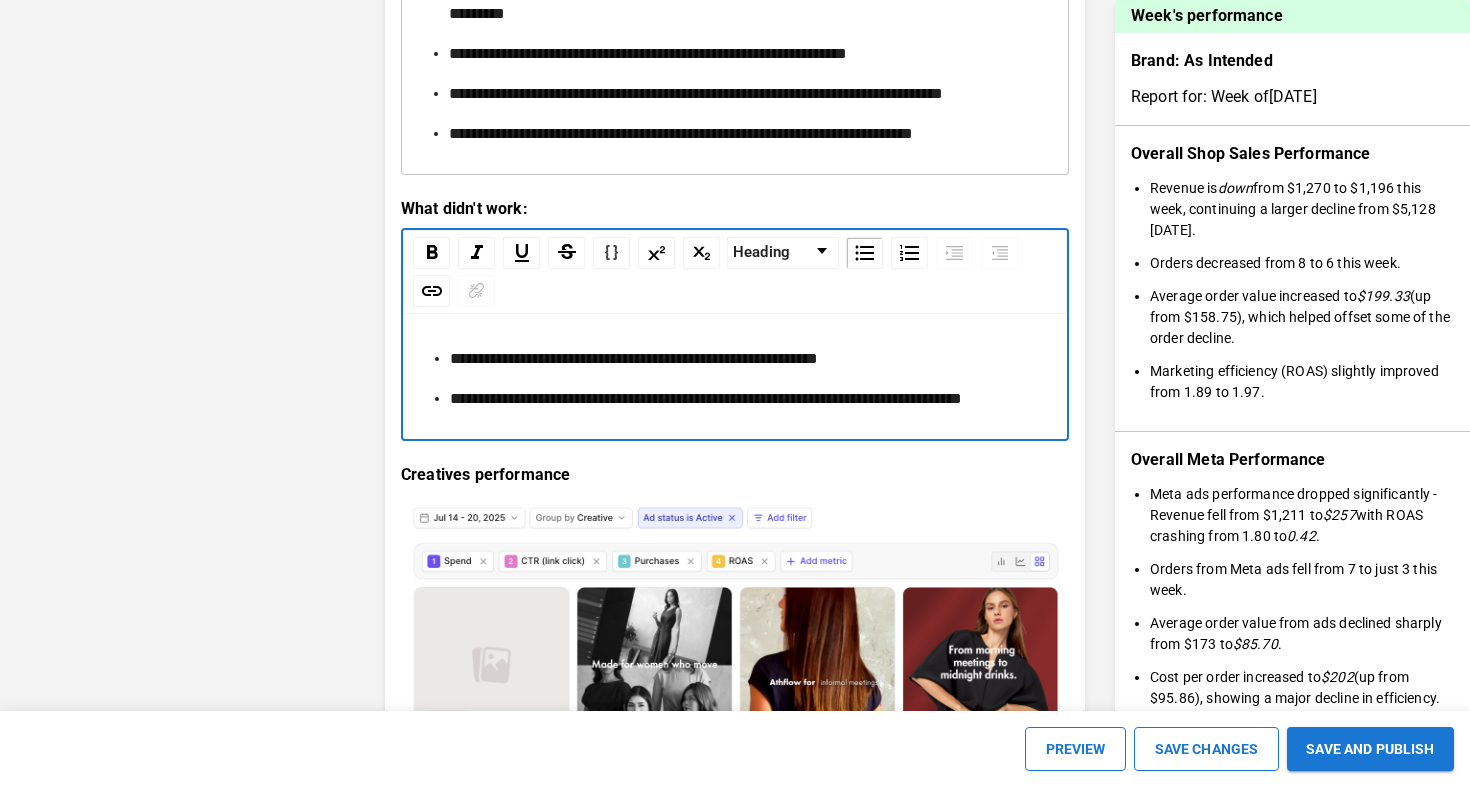 click on "**********" at bounding box center [735, 379] 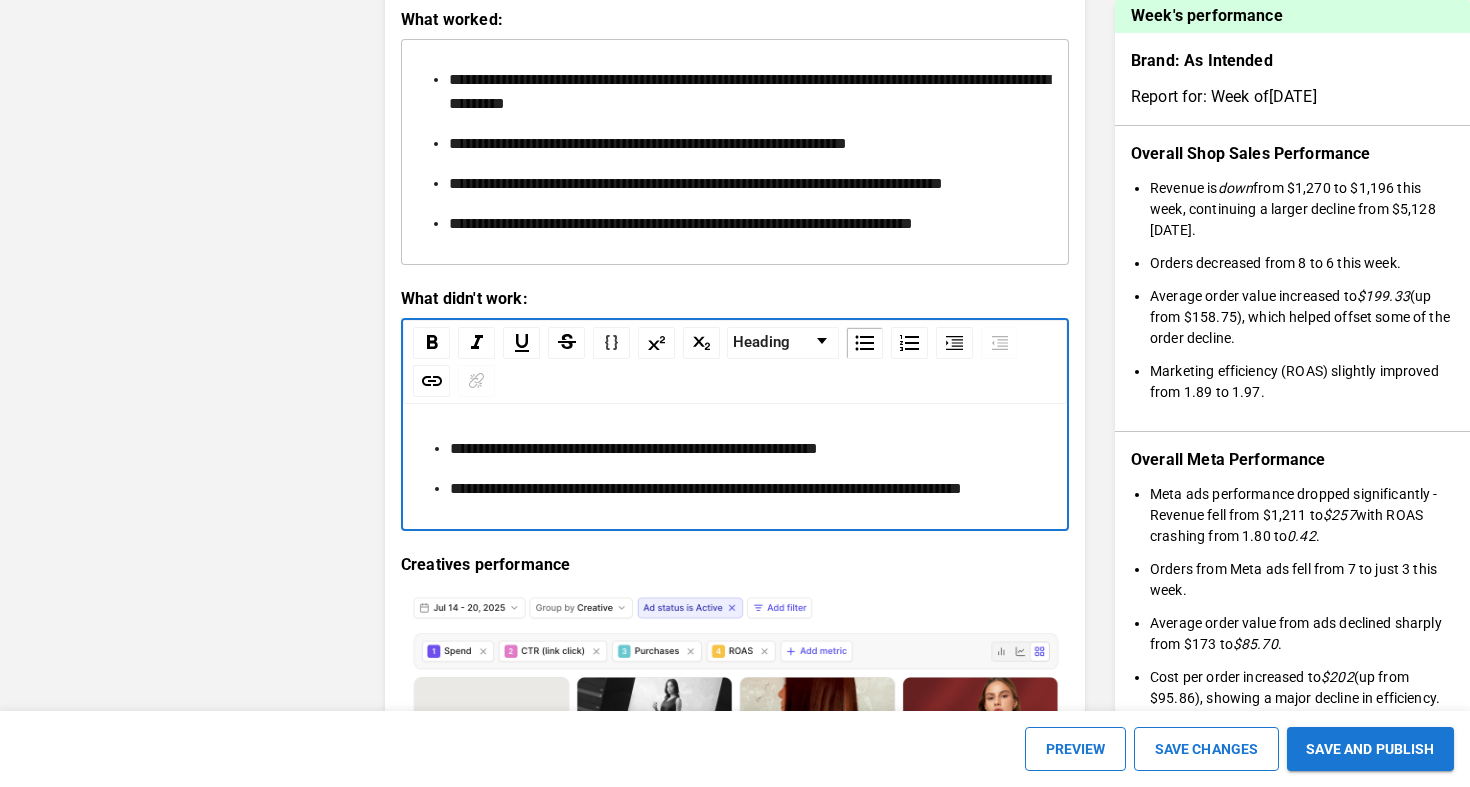 click on "**********" at bounding box center [747, 449] 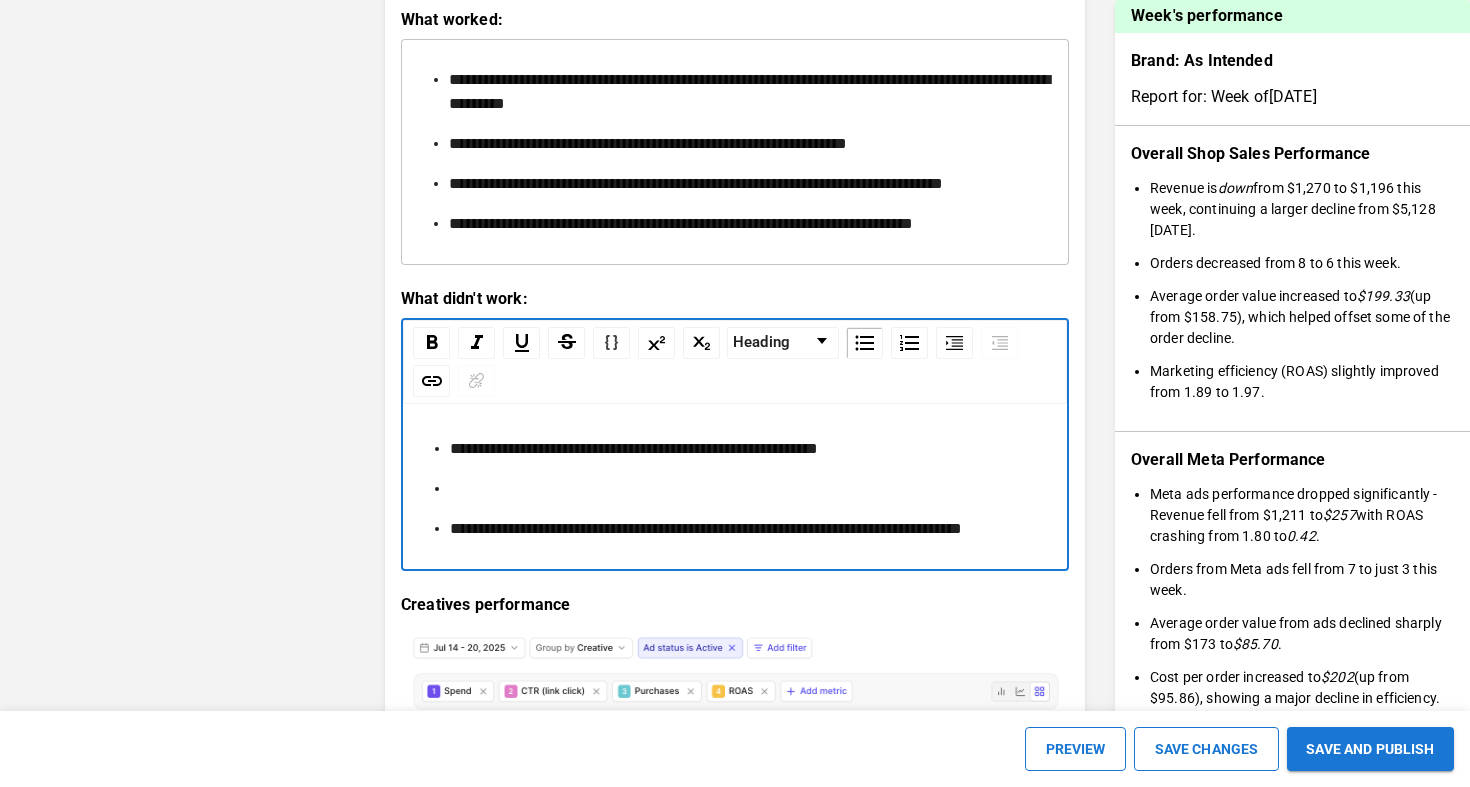 scroll, scrollTop: 3273, scrollLeft: 0, axis: vertical 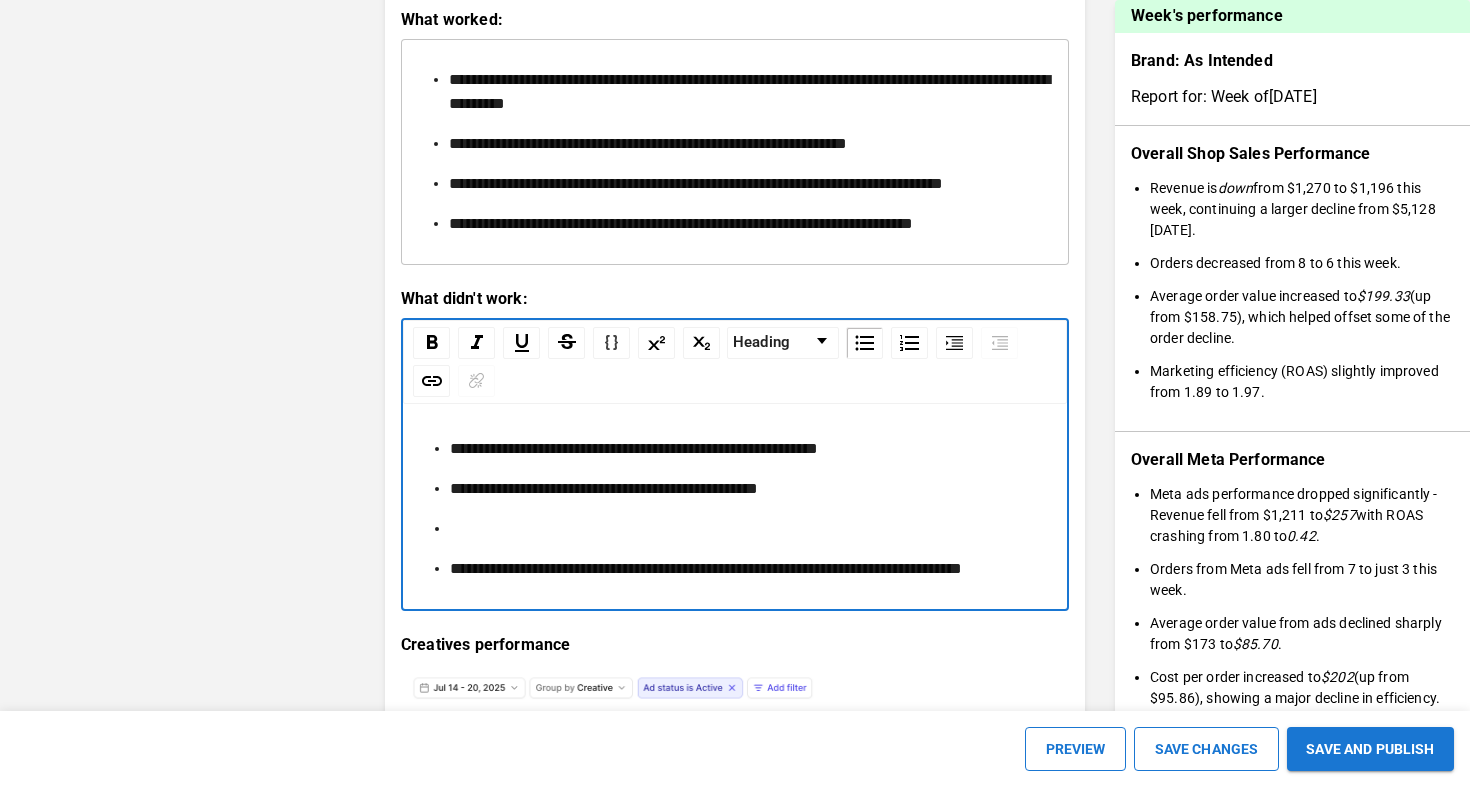click on "**********" at bounding box center [735, 509] 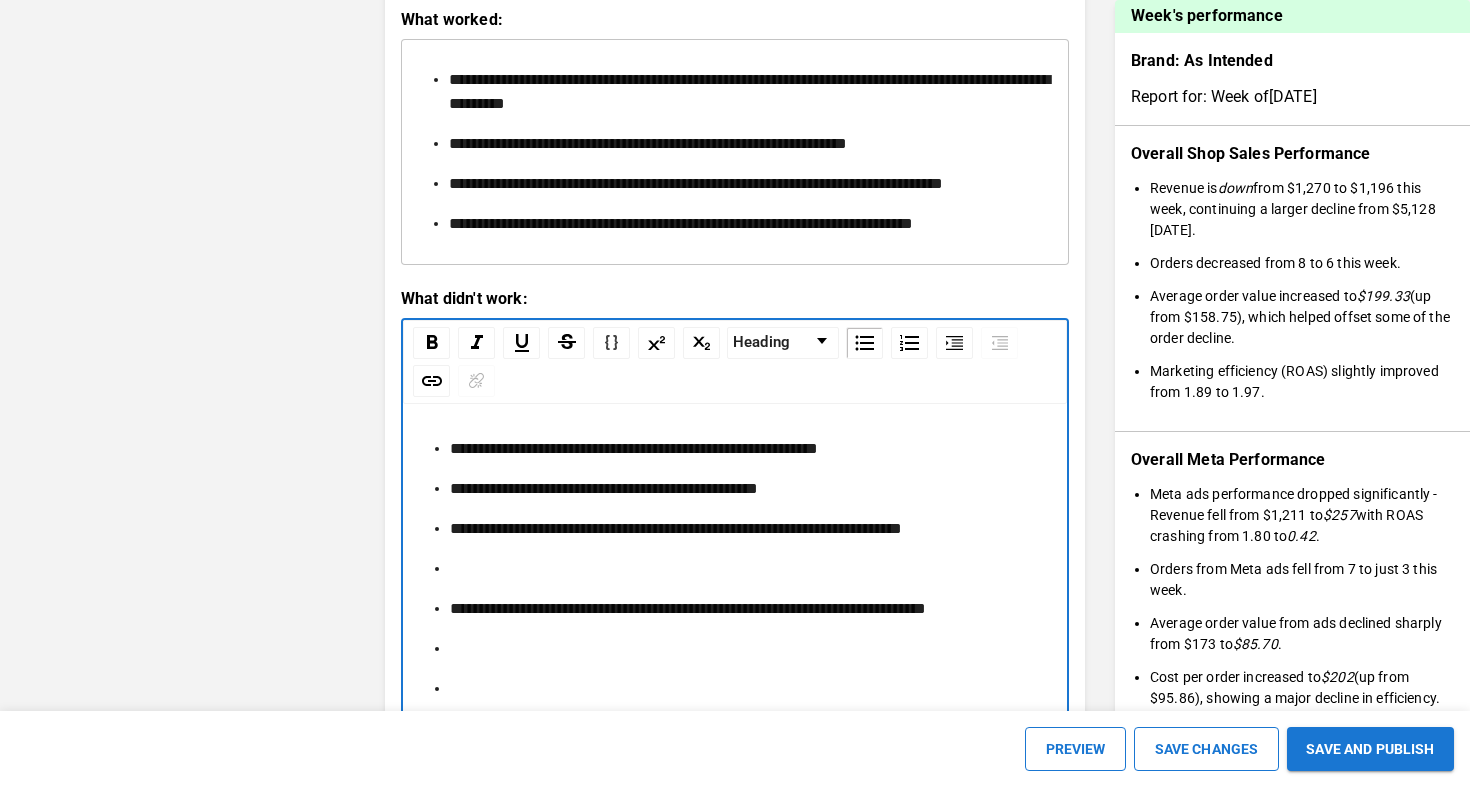 click at bounding box center (747, 569) 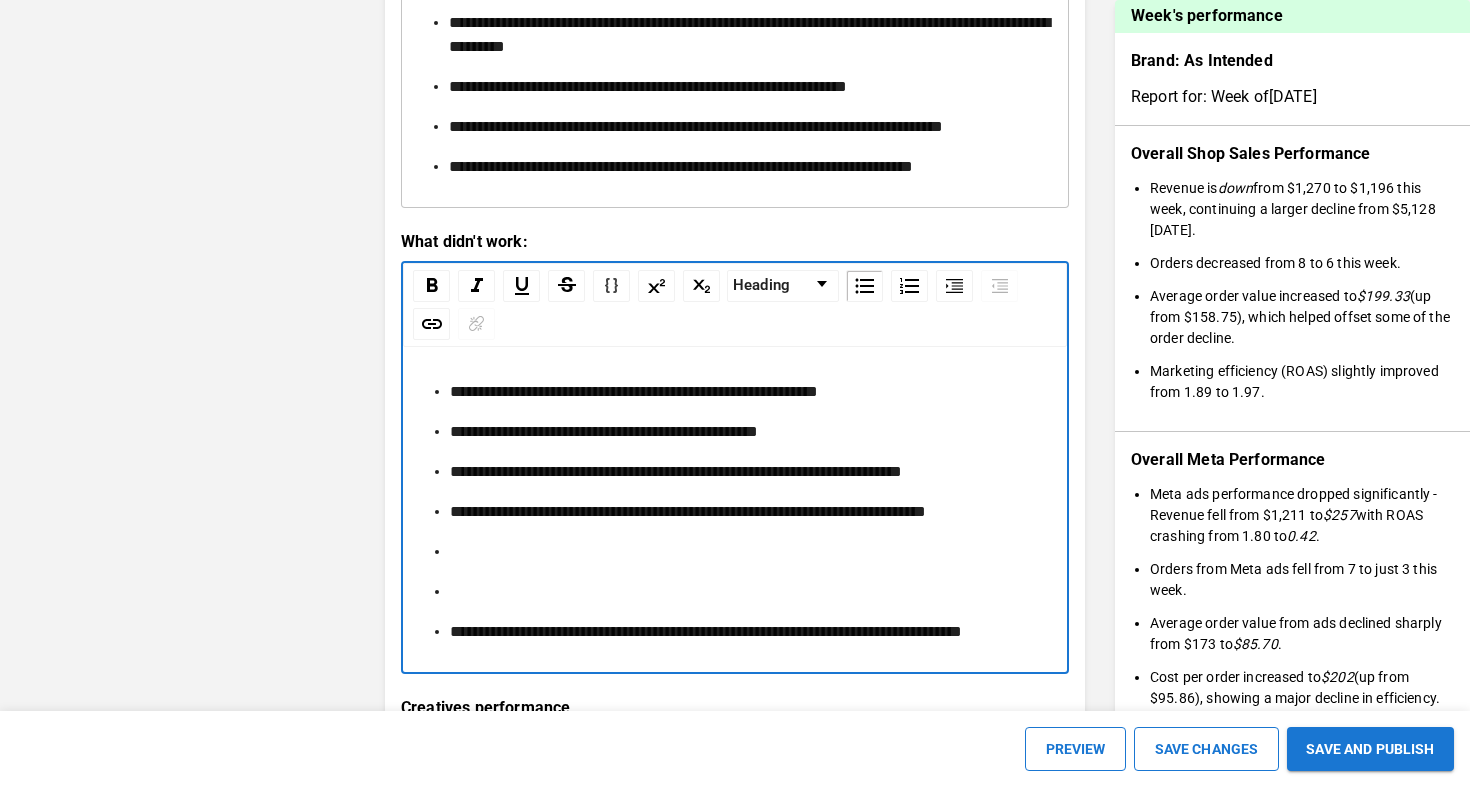 scroll, scrollTop: 3477, scrollLeft: 0, axis: vertical 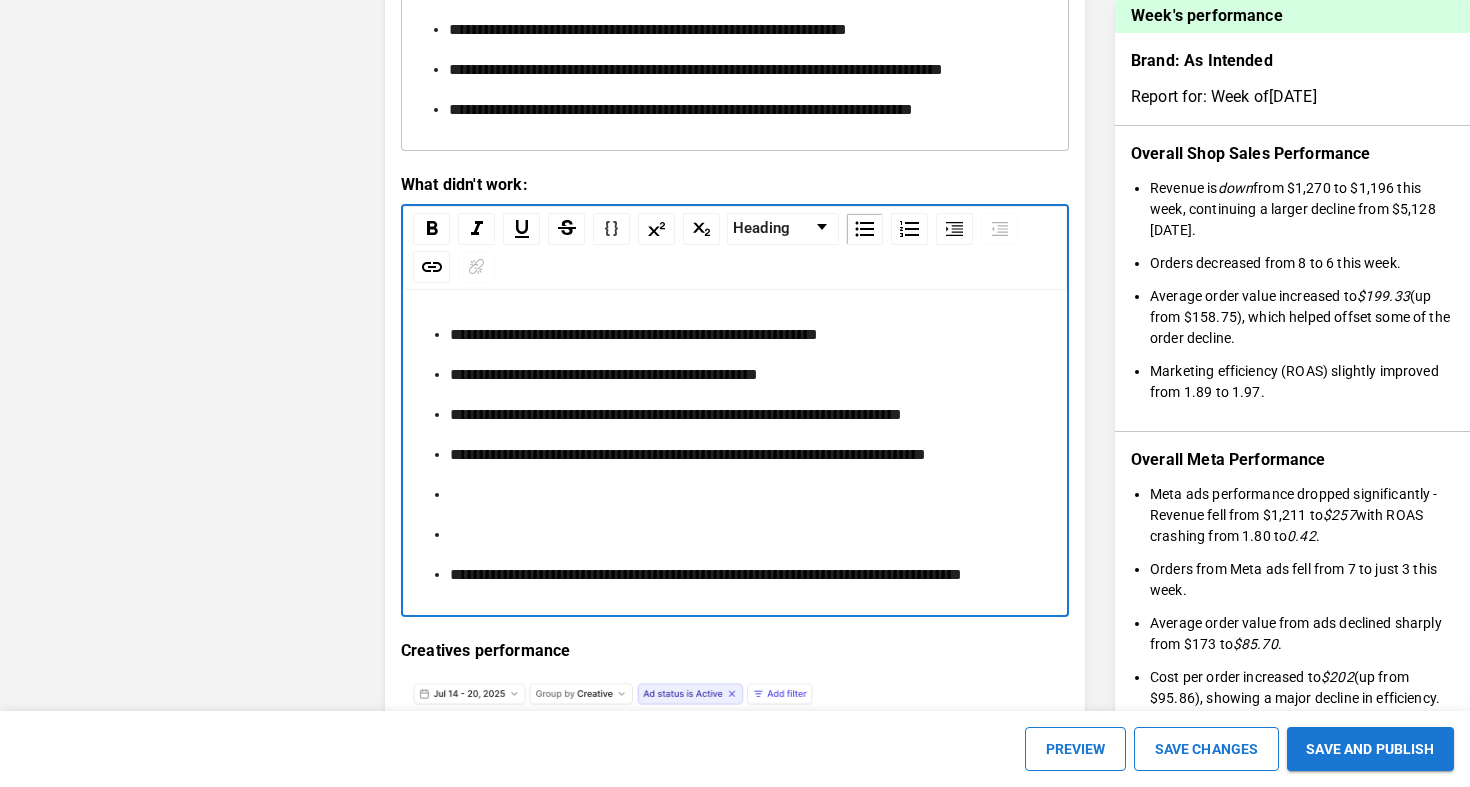click at bounding box center [747, 535] 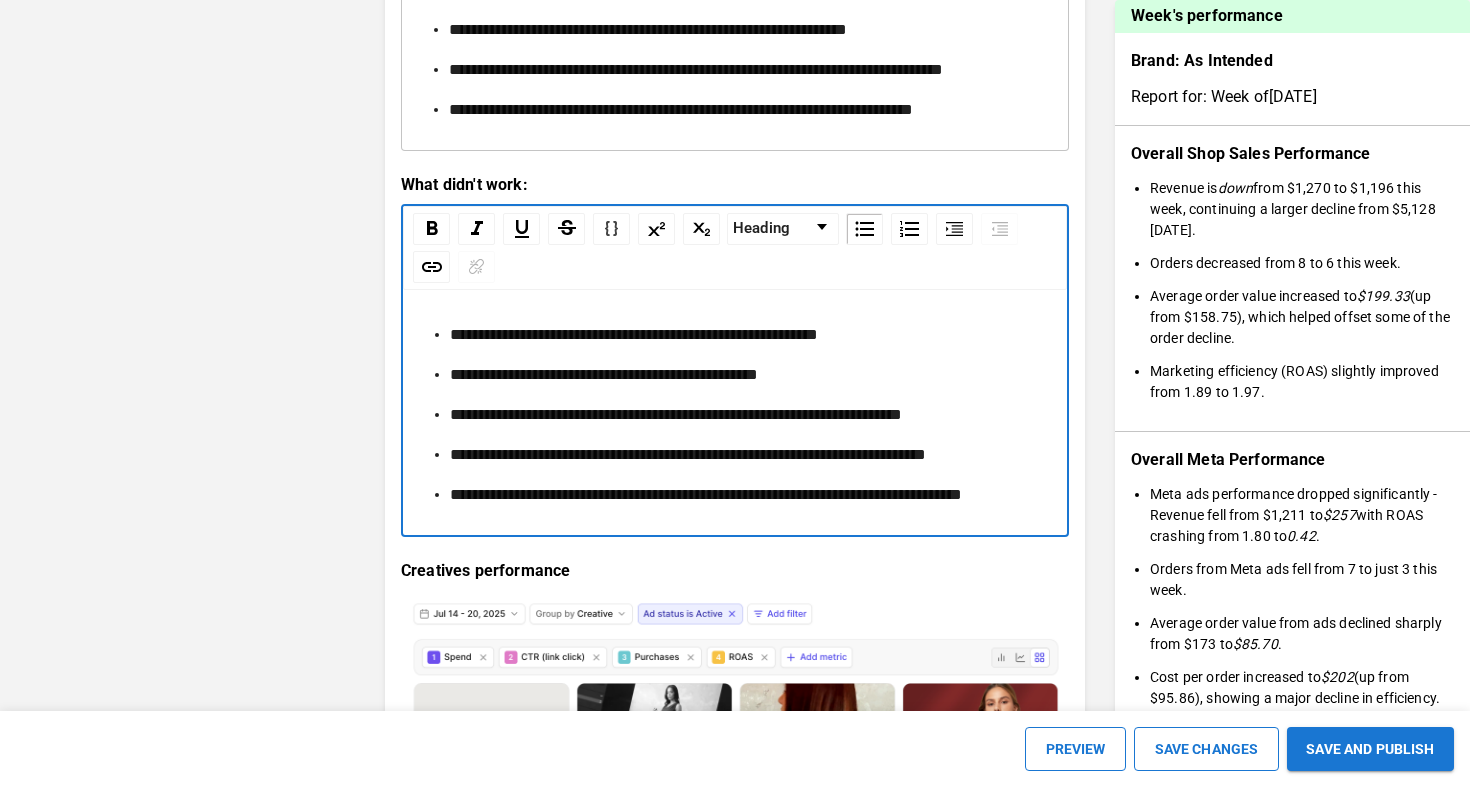 click on "**********" at bounding box center (747, 375) 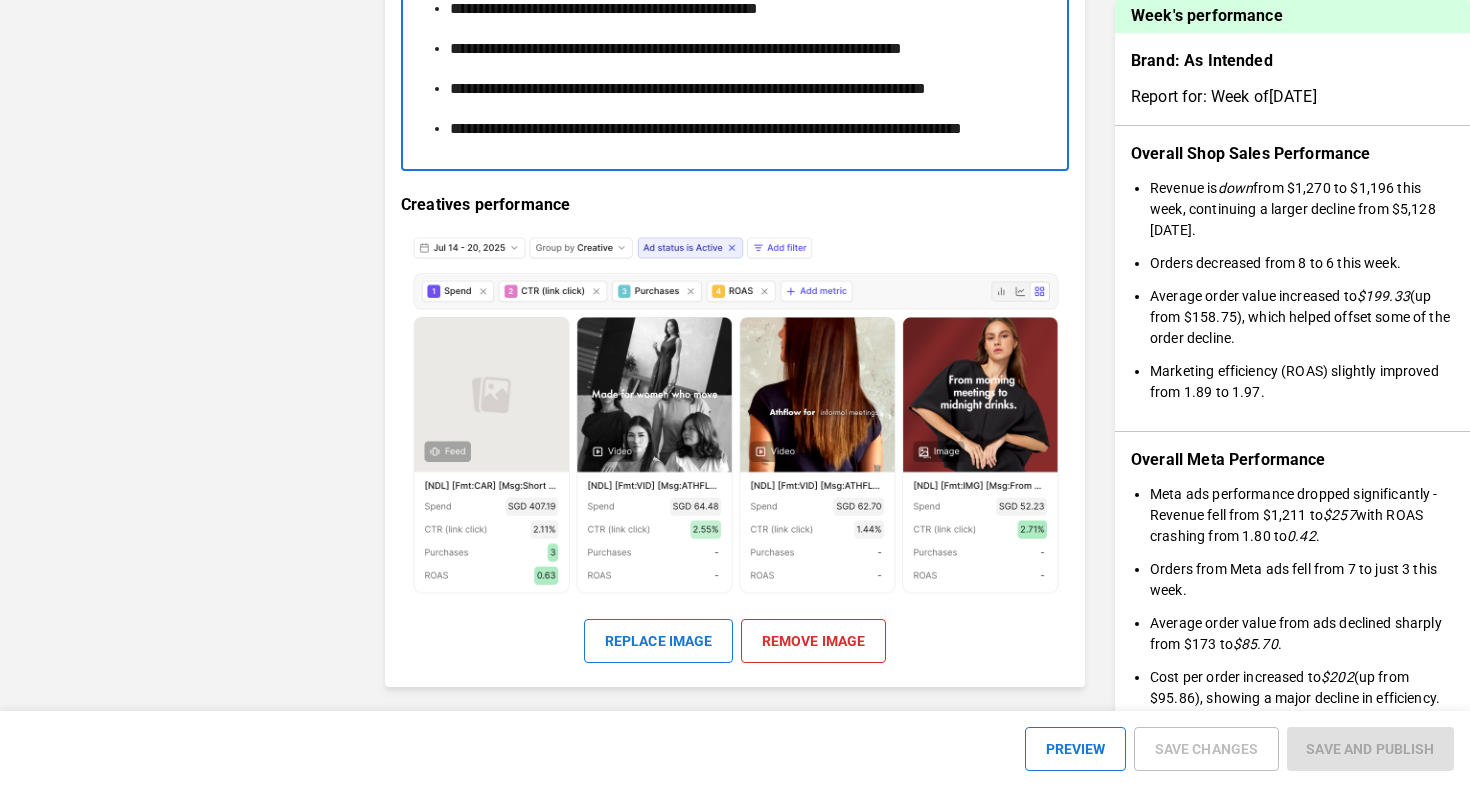 scroll, scrollTop: 3942, scrollLeft: 0, axis: vertical 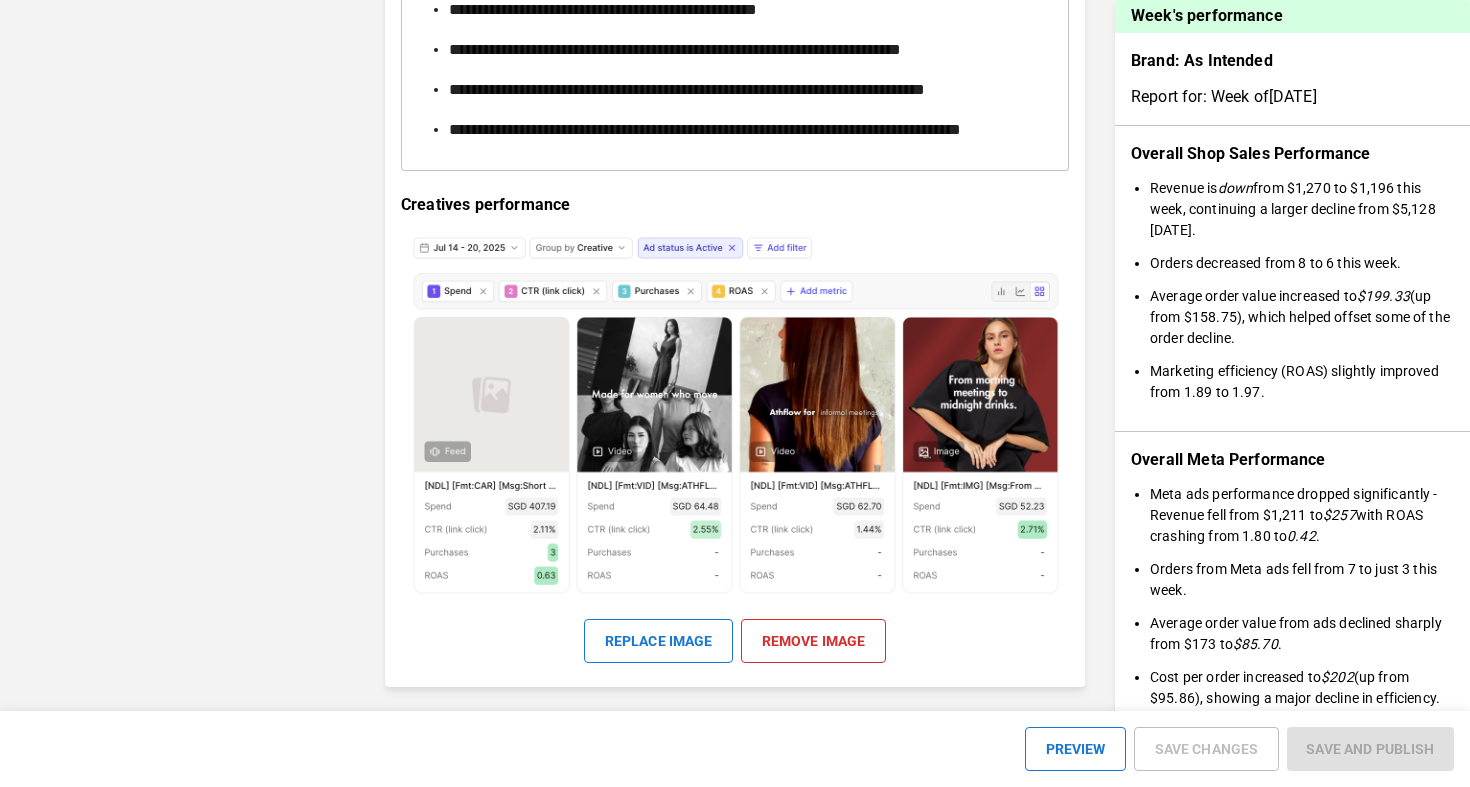 click on "Creatives performance" at bounding box center [735, 205] 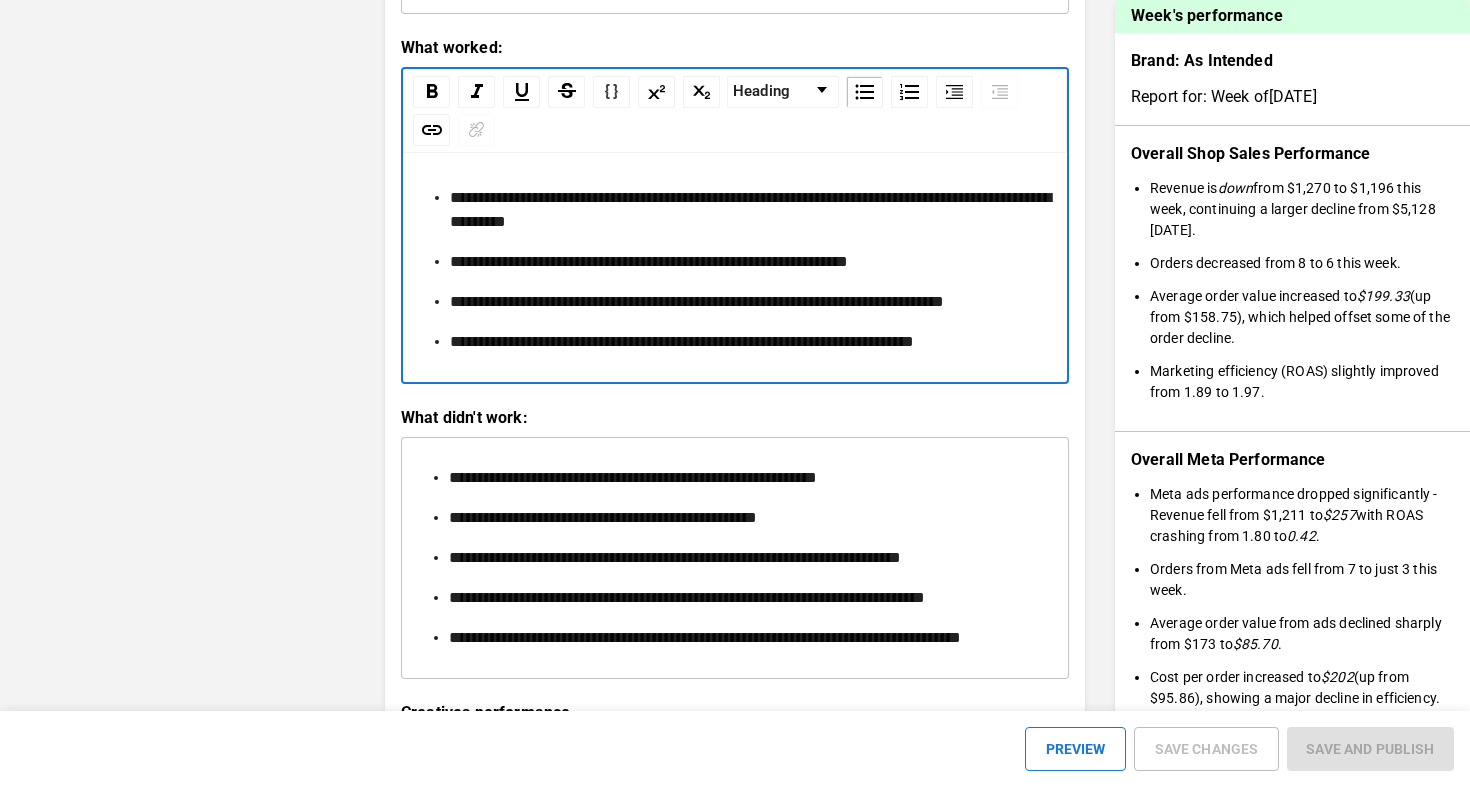 click on "**********" at bounding box center (649, 261) 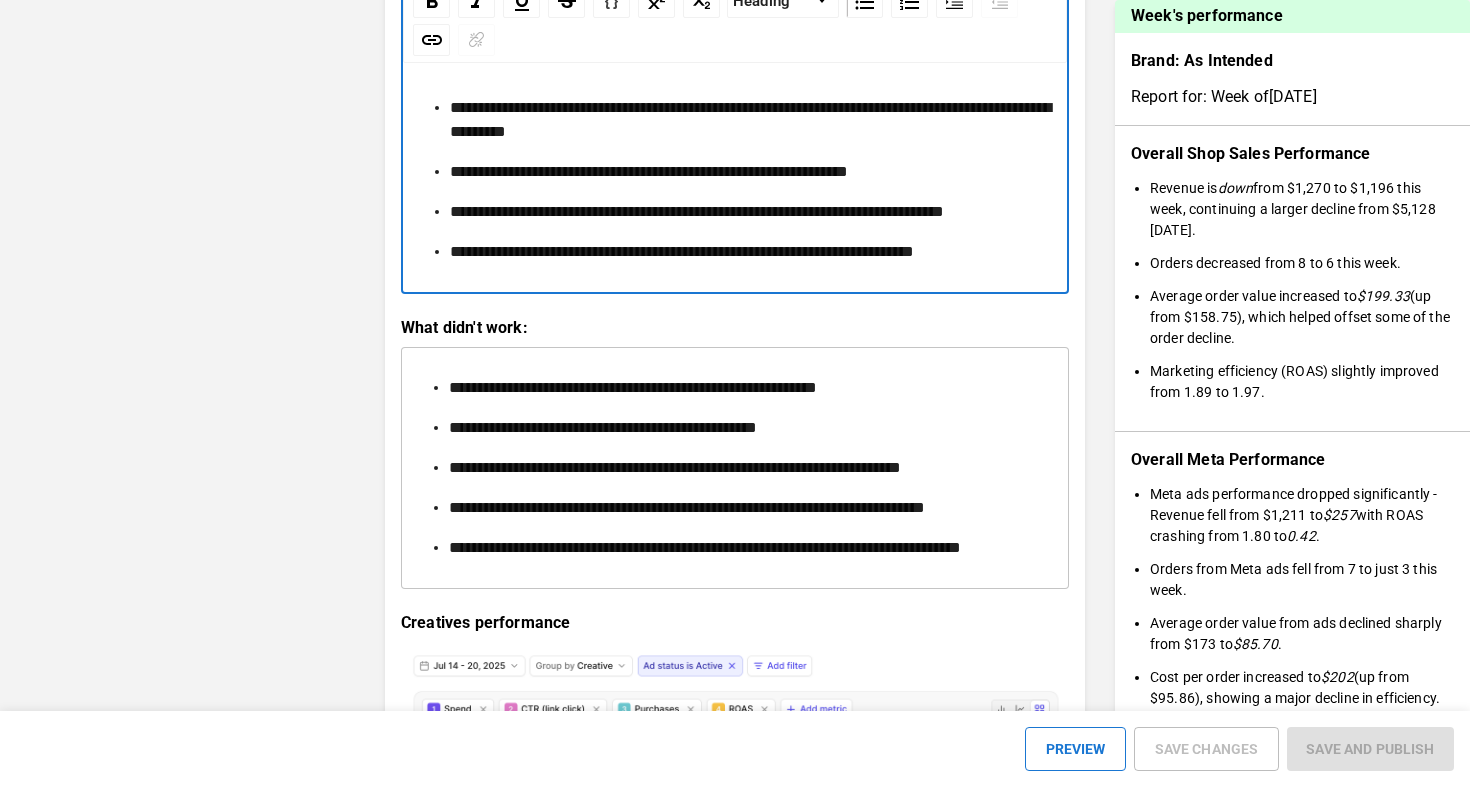 click on "**********" at bounding box center [747, 212] 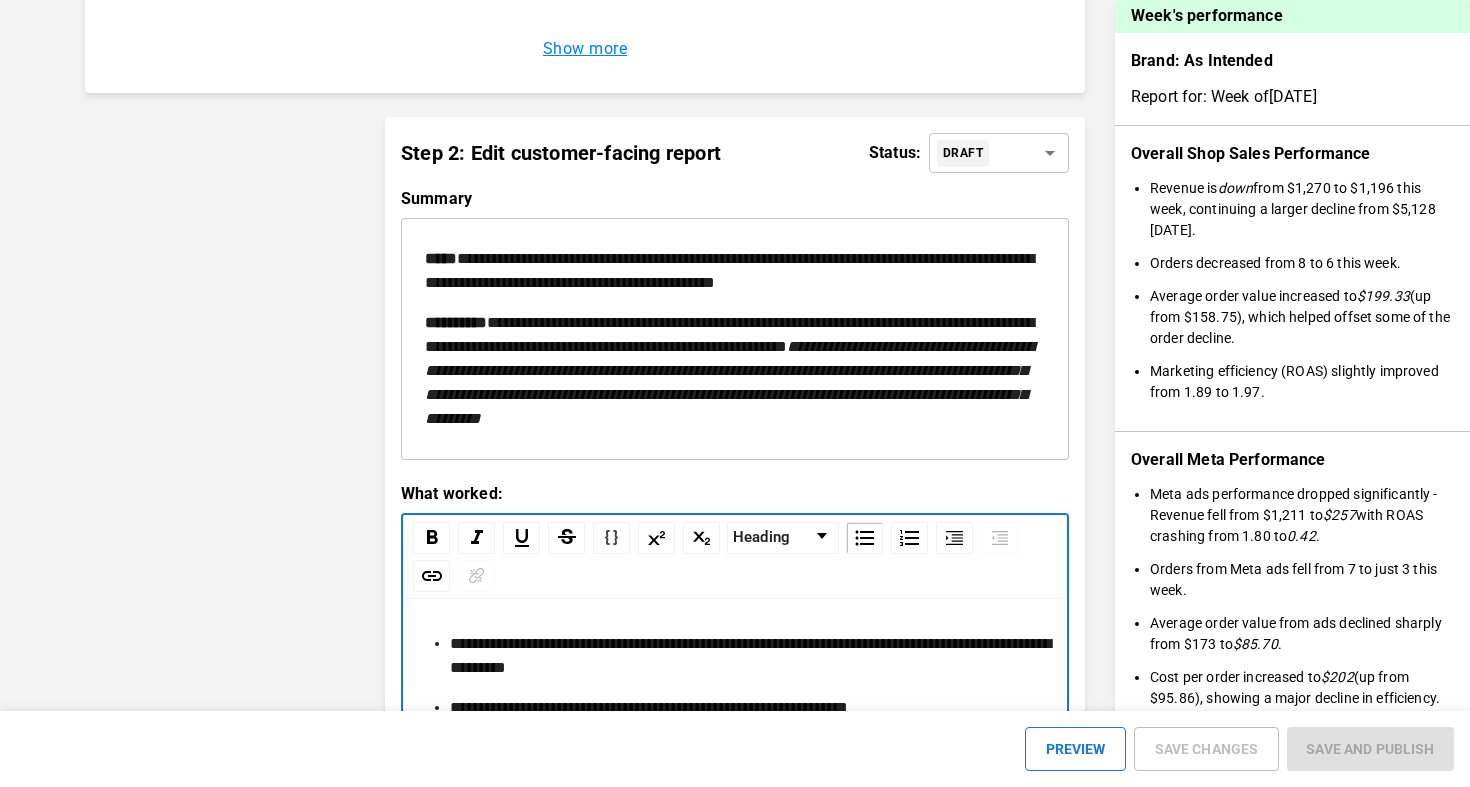 scroll, scrollTop: 2829, scrollLeft: 0, axis: vertical 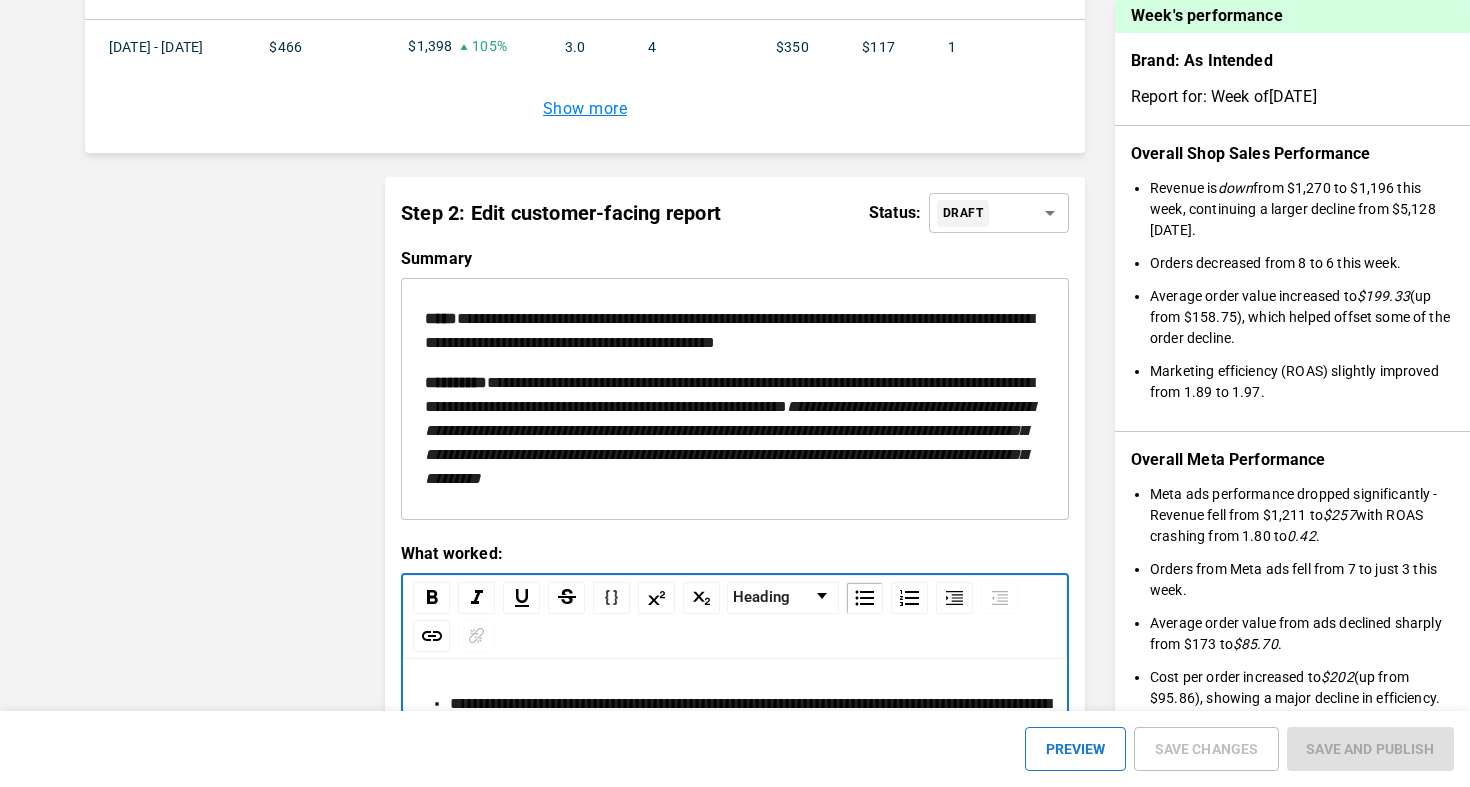 click on "**********" at bounding box center [735, 399] 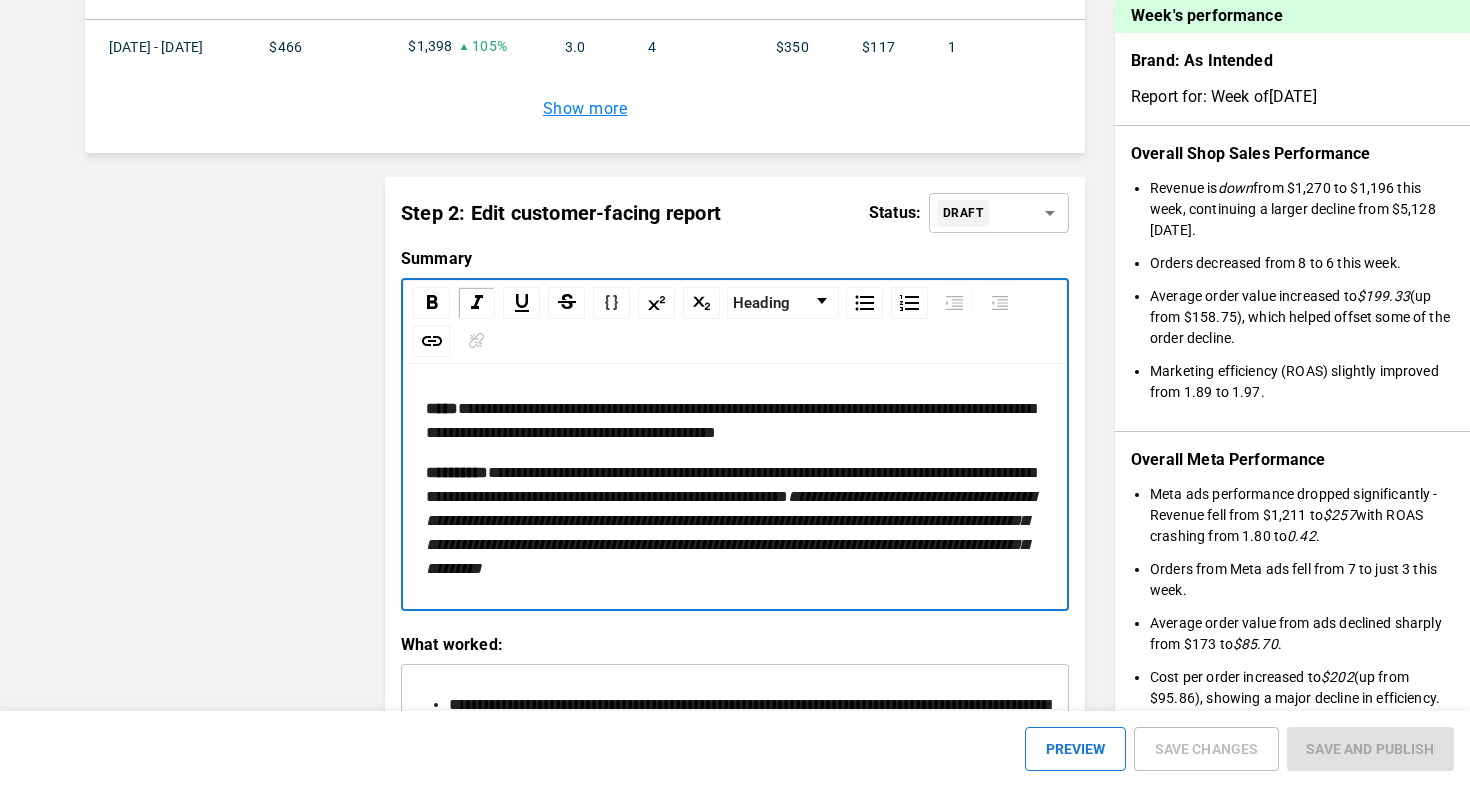 click on "**********" at bounding box center [735, 421] 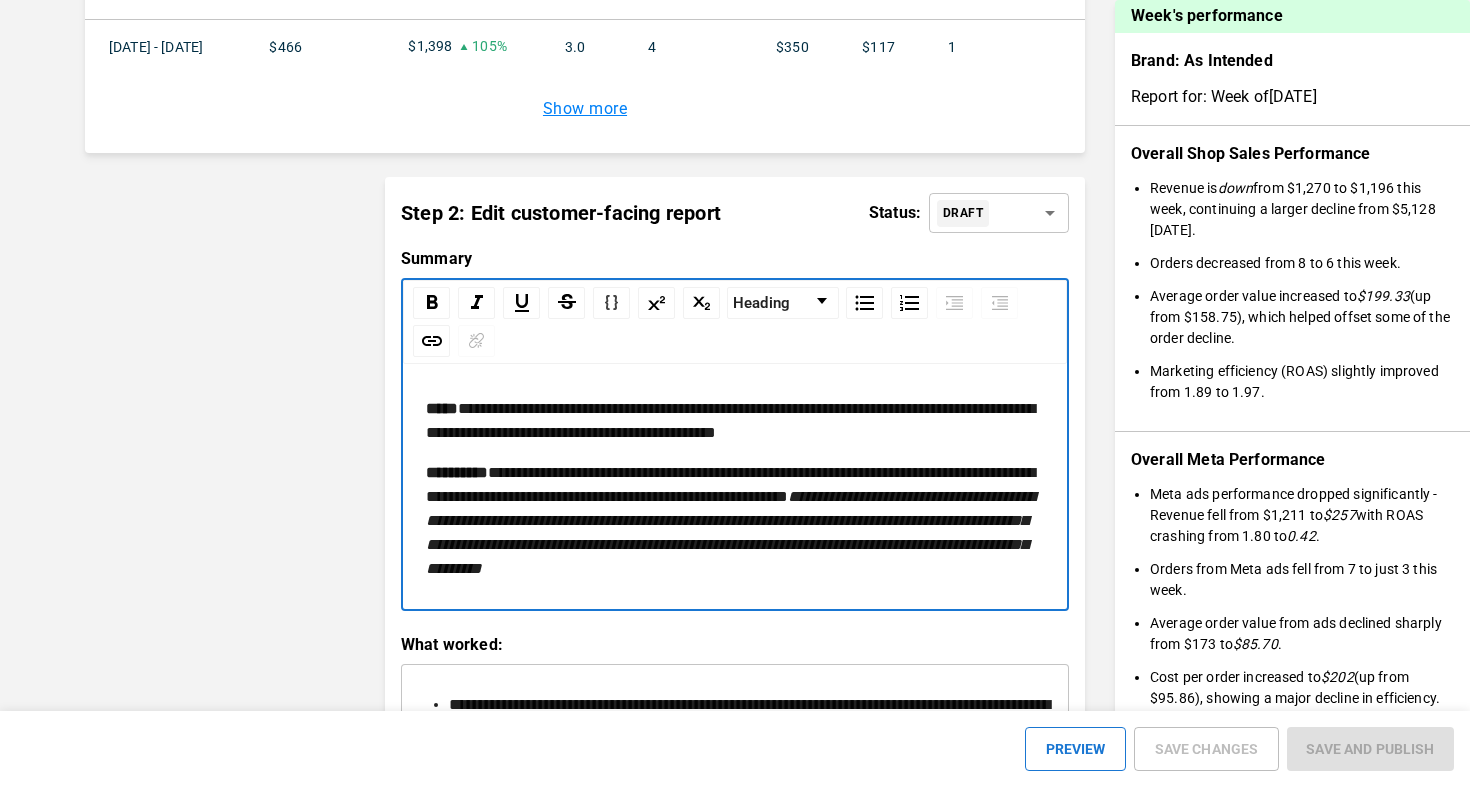 click on "**********" at bounding box center [735, 421] 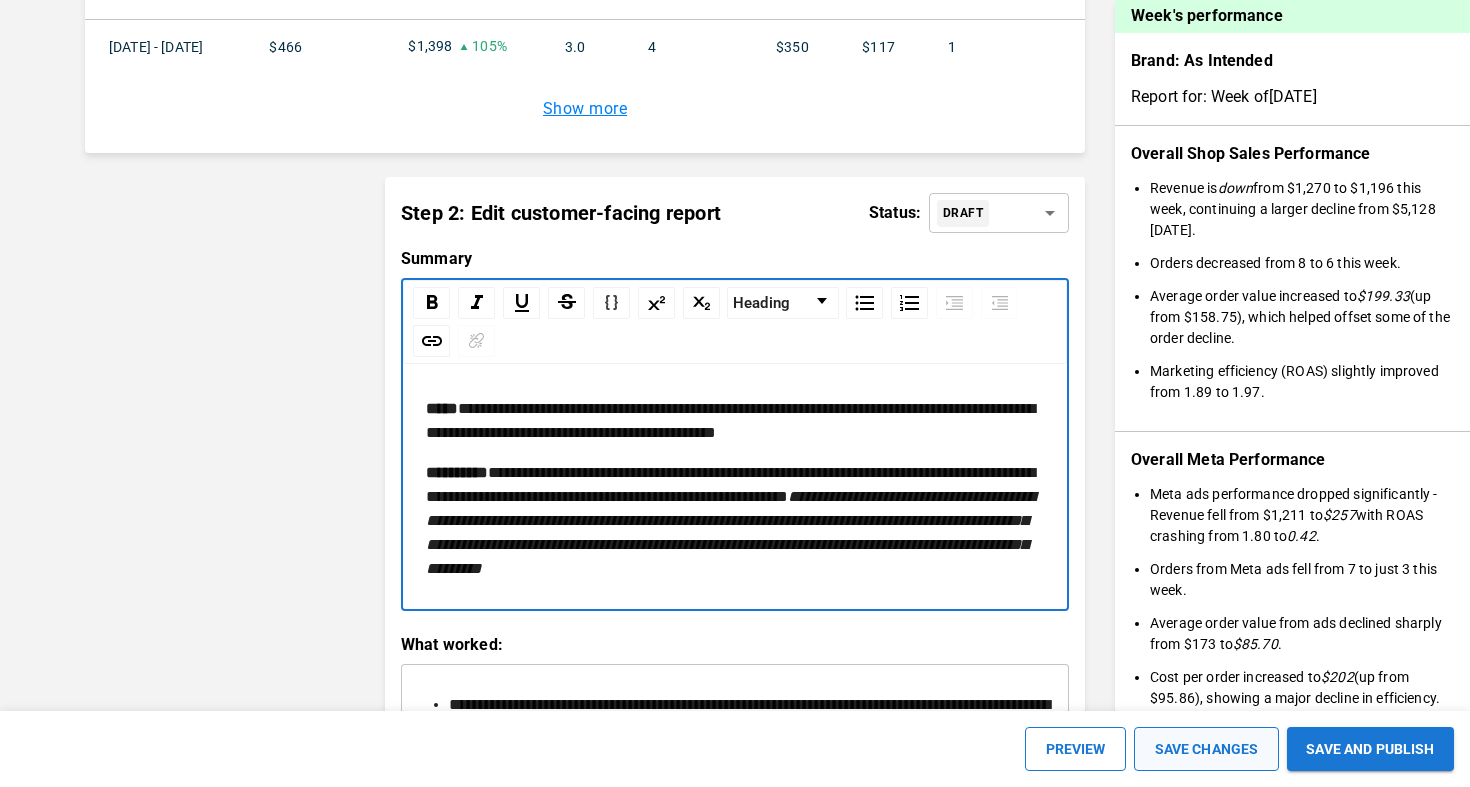 click on "SAVE CHANGES" at bounding box center [1206, 749] 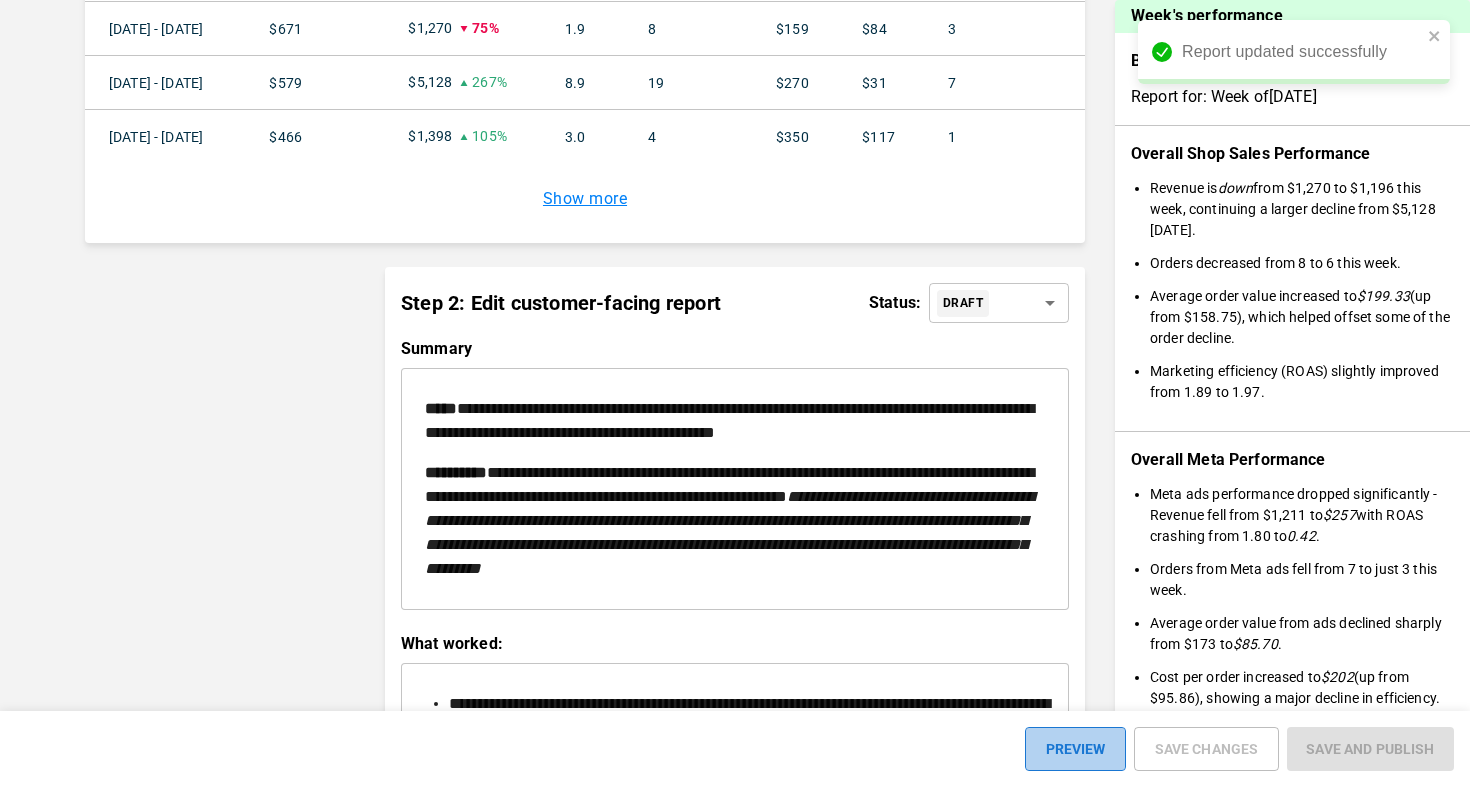 click on "PREVIEW" at bounding box center (1075, 749) 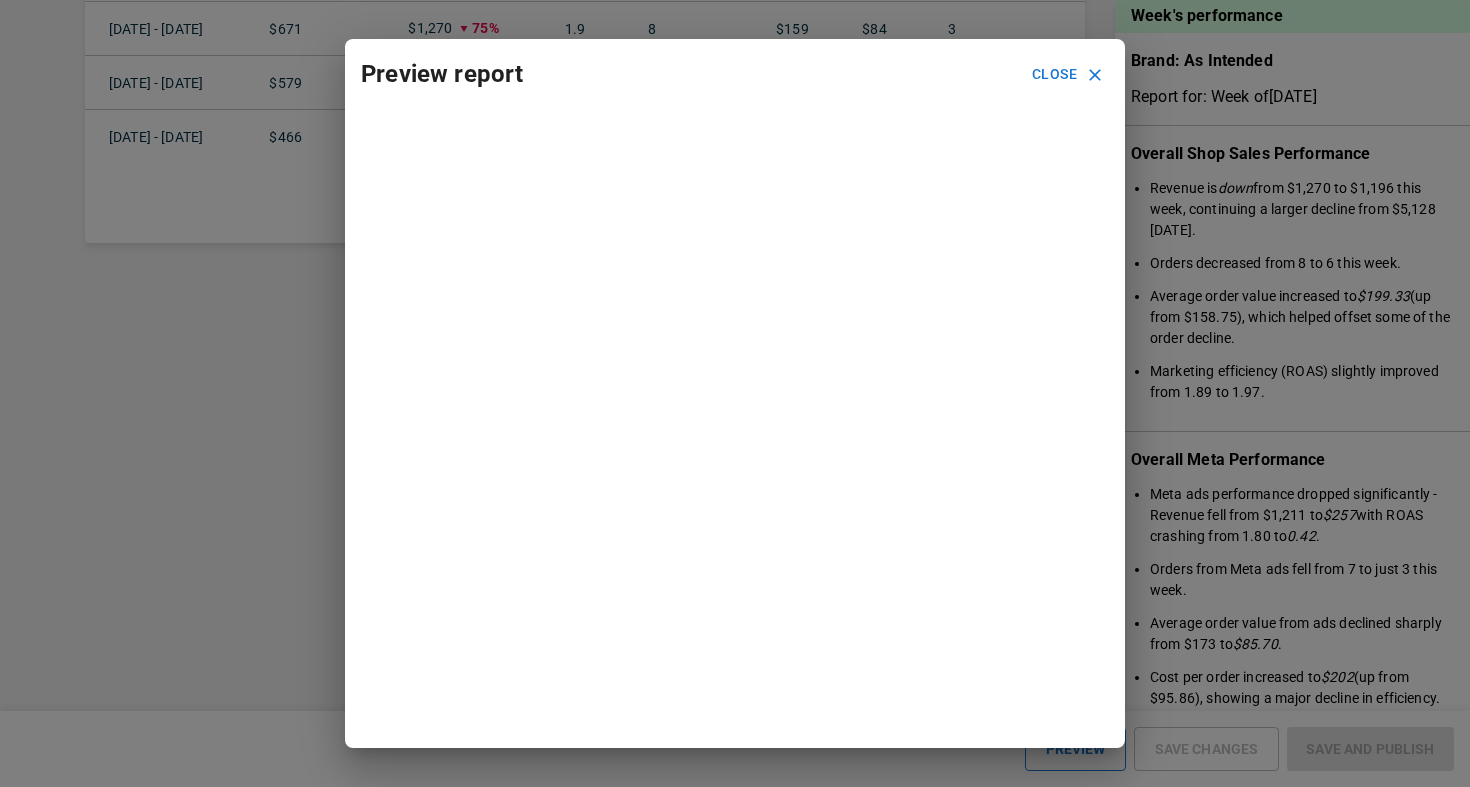 click on "Close" at bounding box center (1066, 74) 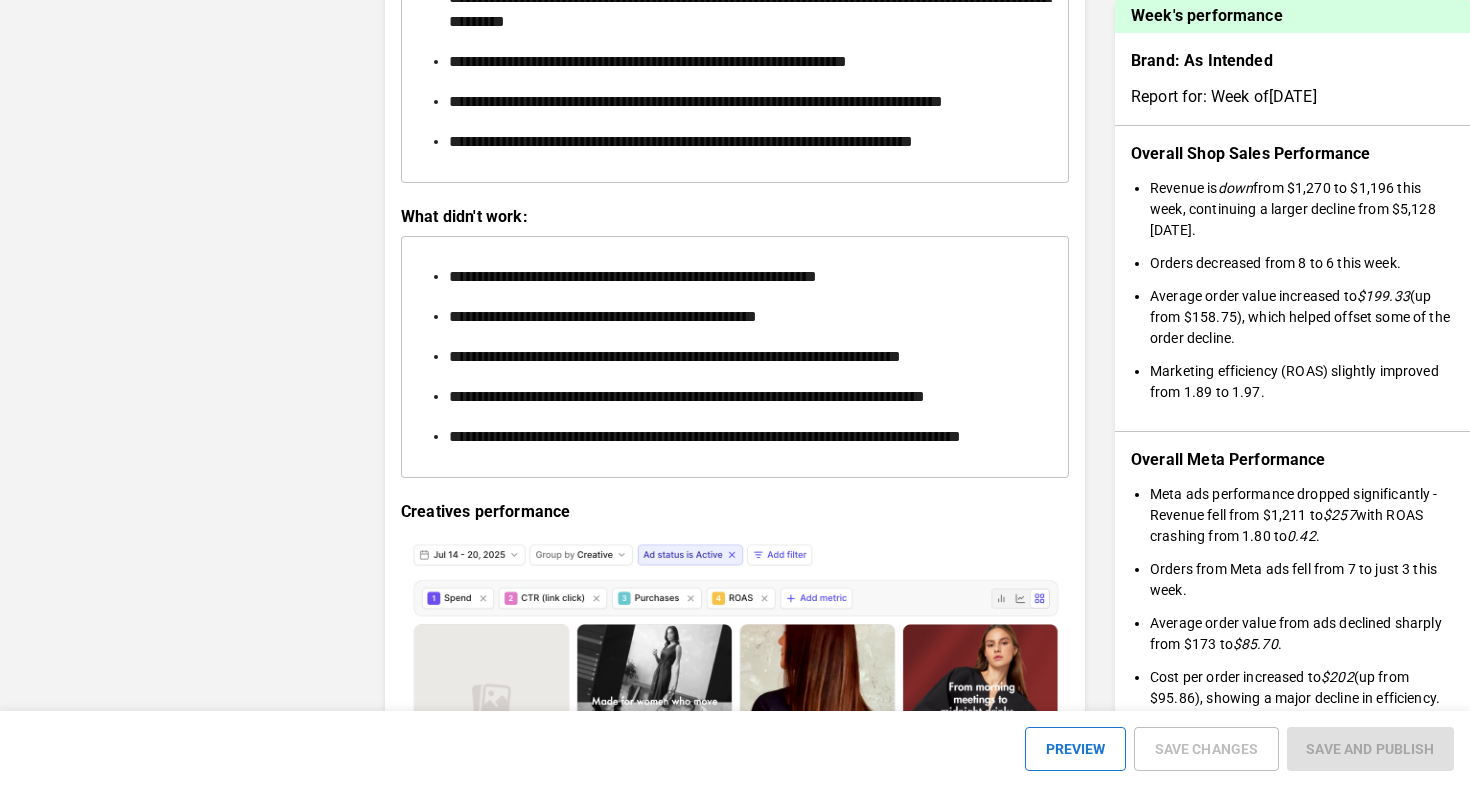 click on "**********" at bounding box center [735, 70] 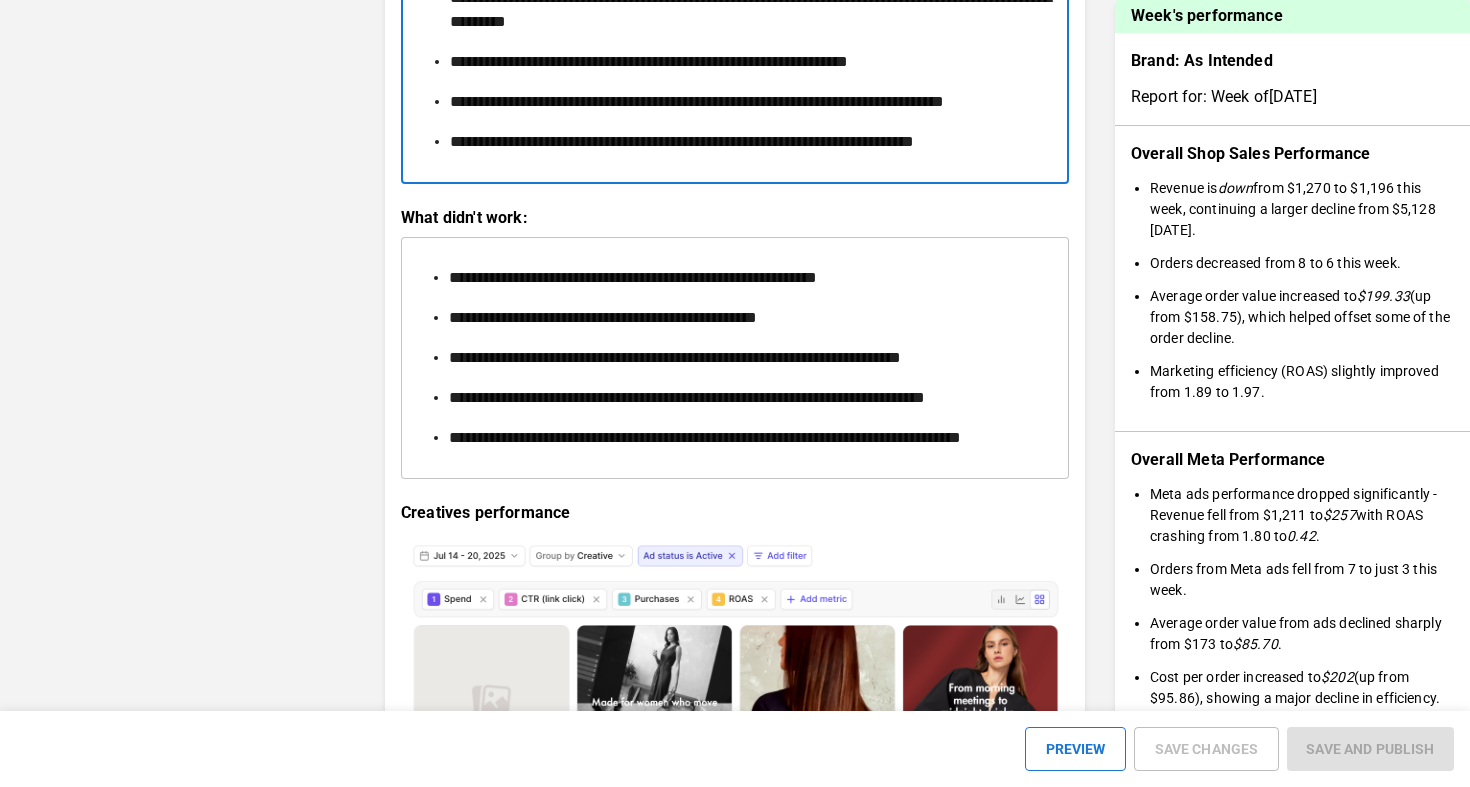 click on "**********" at bounding box center [747, 142] 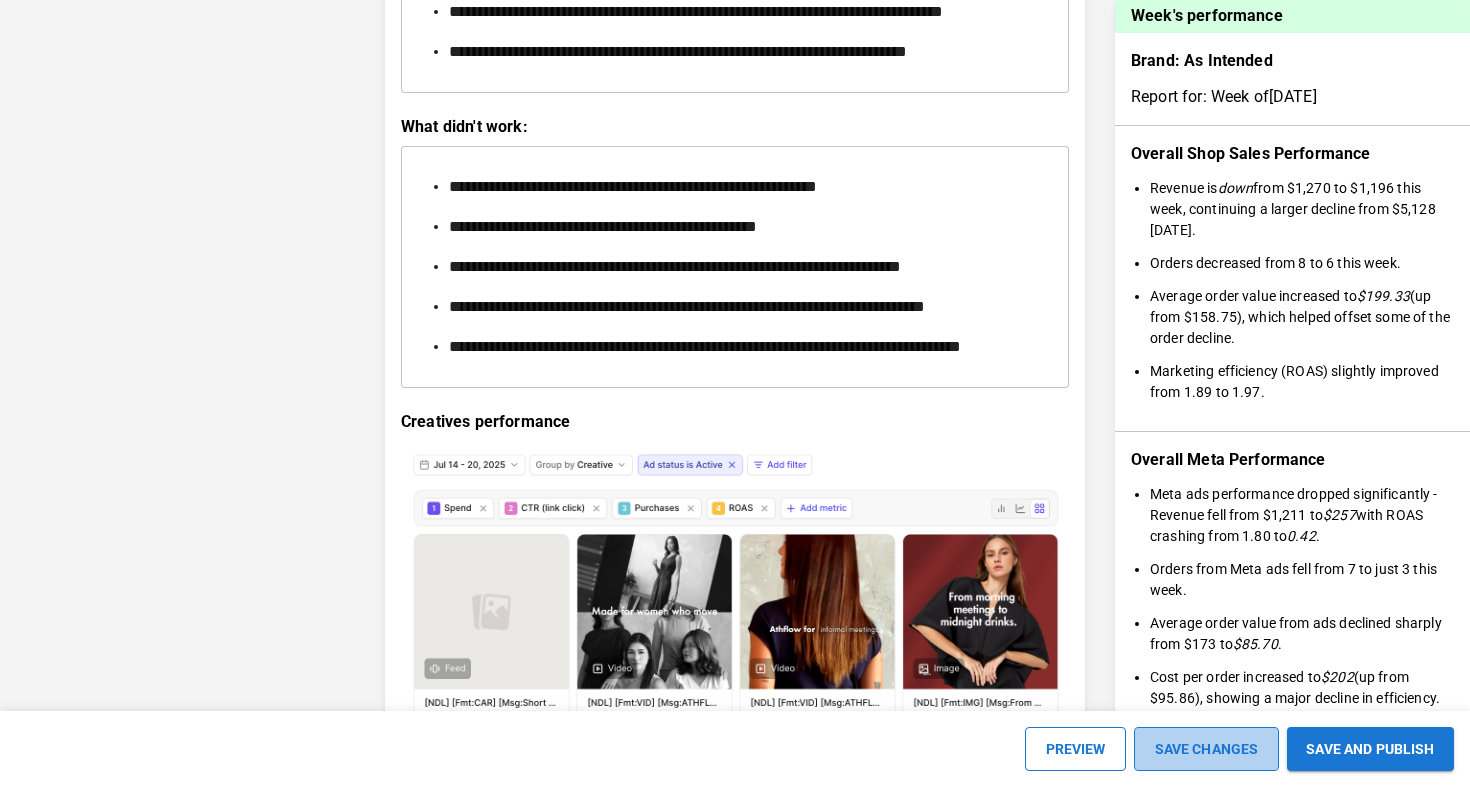 scroll, scrollTop: 3445, scrollLeft: 0, axis: vertical 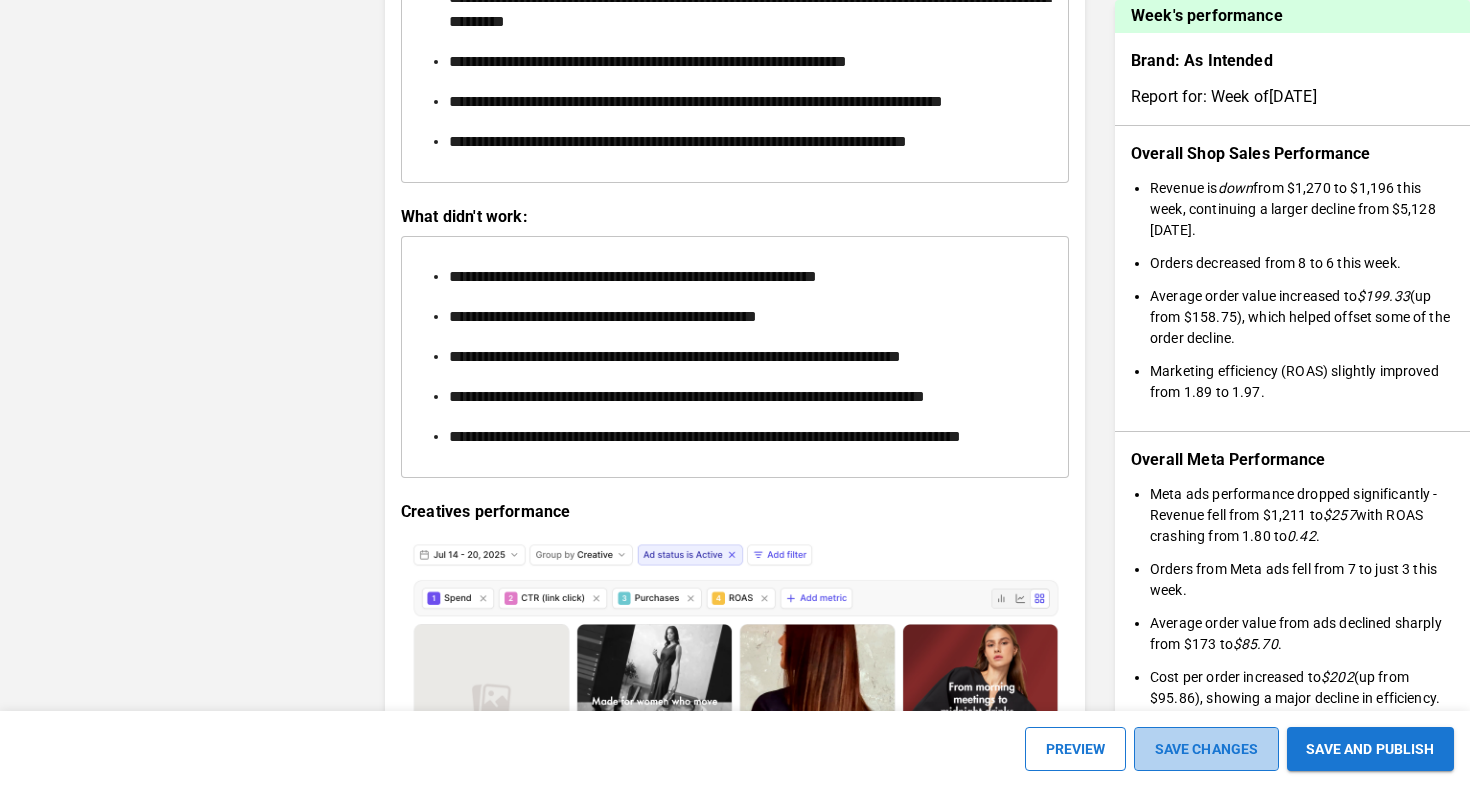 click on "SAVE CHANGES" at bounding box center (1206, 749) 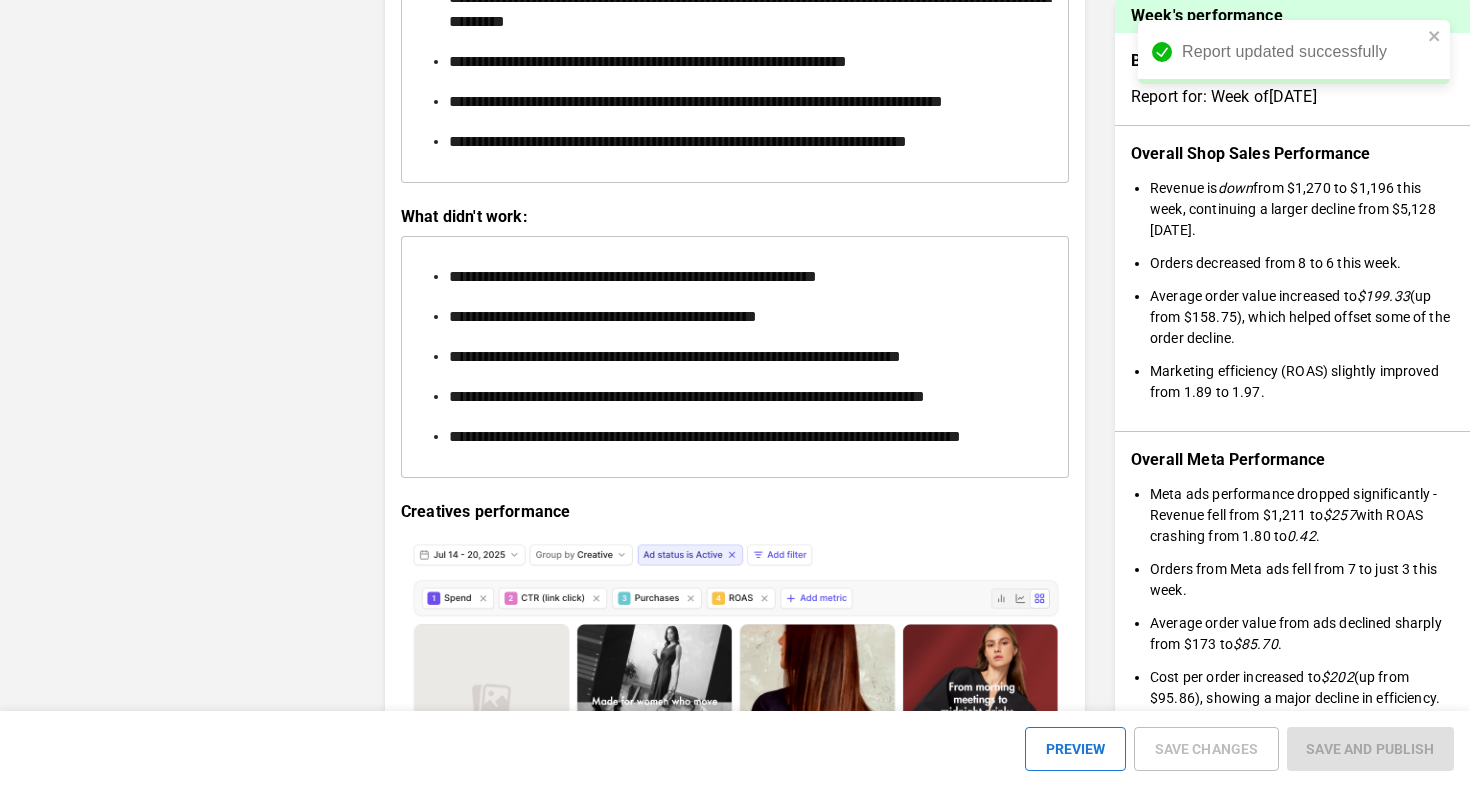 click on "PREVIEW SAVE CHANGES SAVE AND PUBLISH" at bounding box center [735, 749] 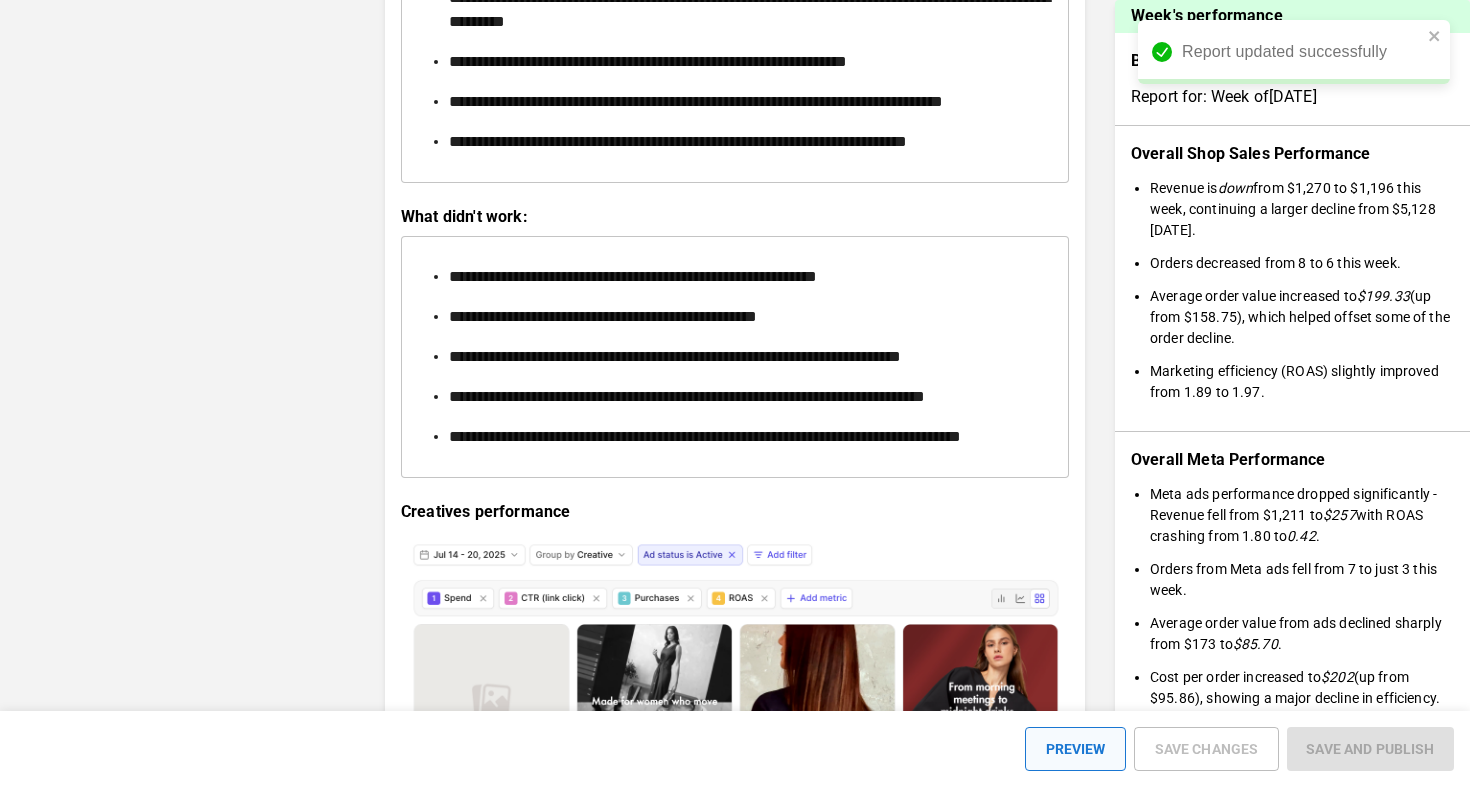 click on "PREVIEW" at bounding box center (1075, 749) 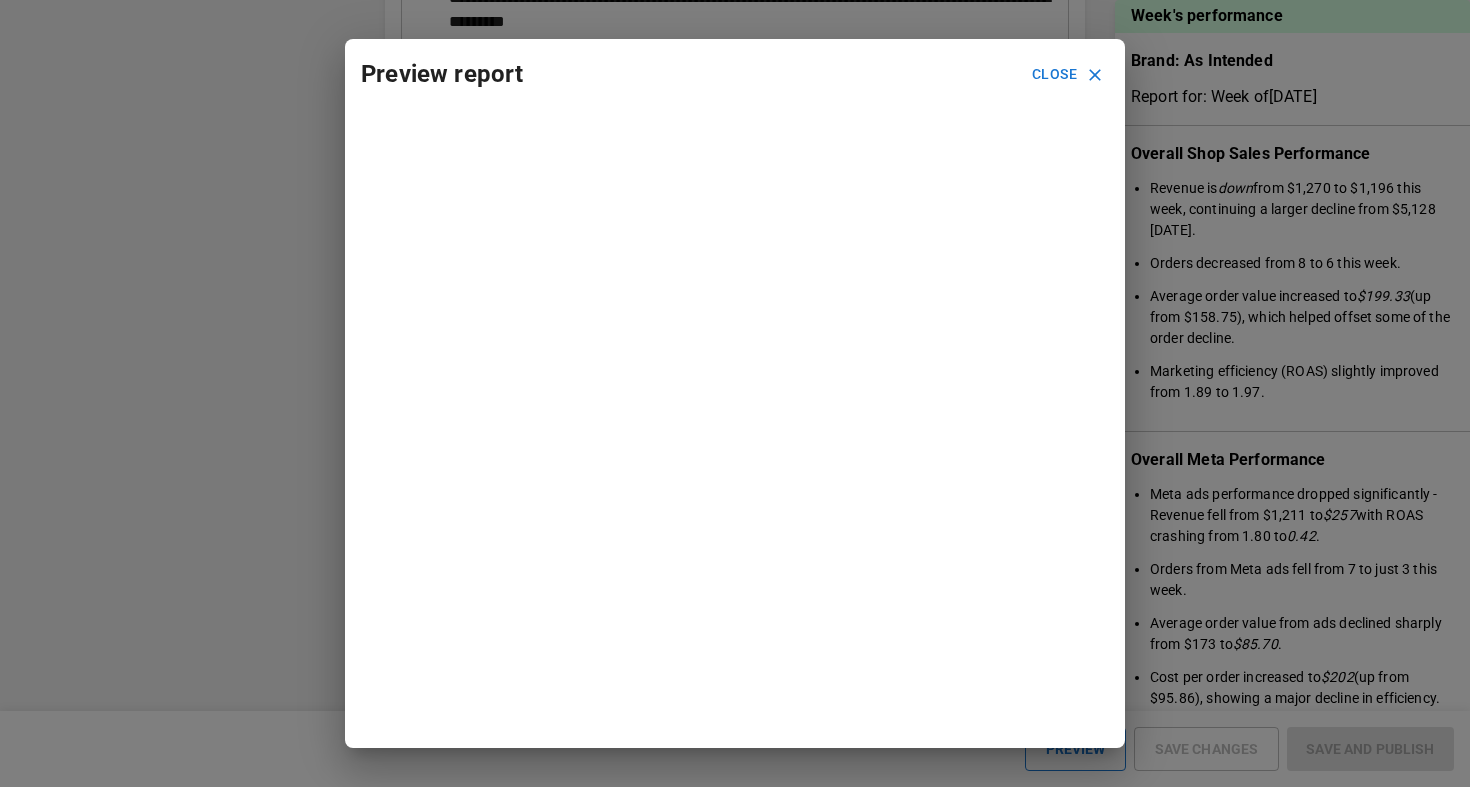 click on "Close" at bounding box center [1066, 74] 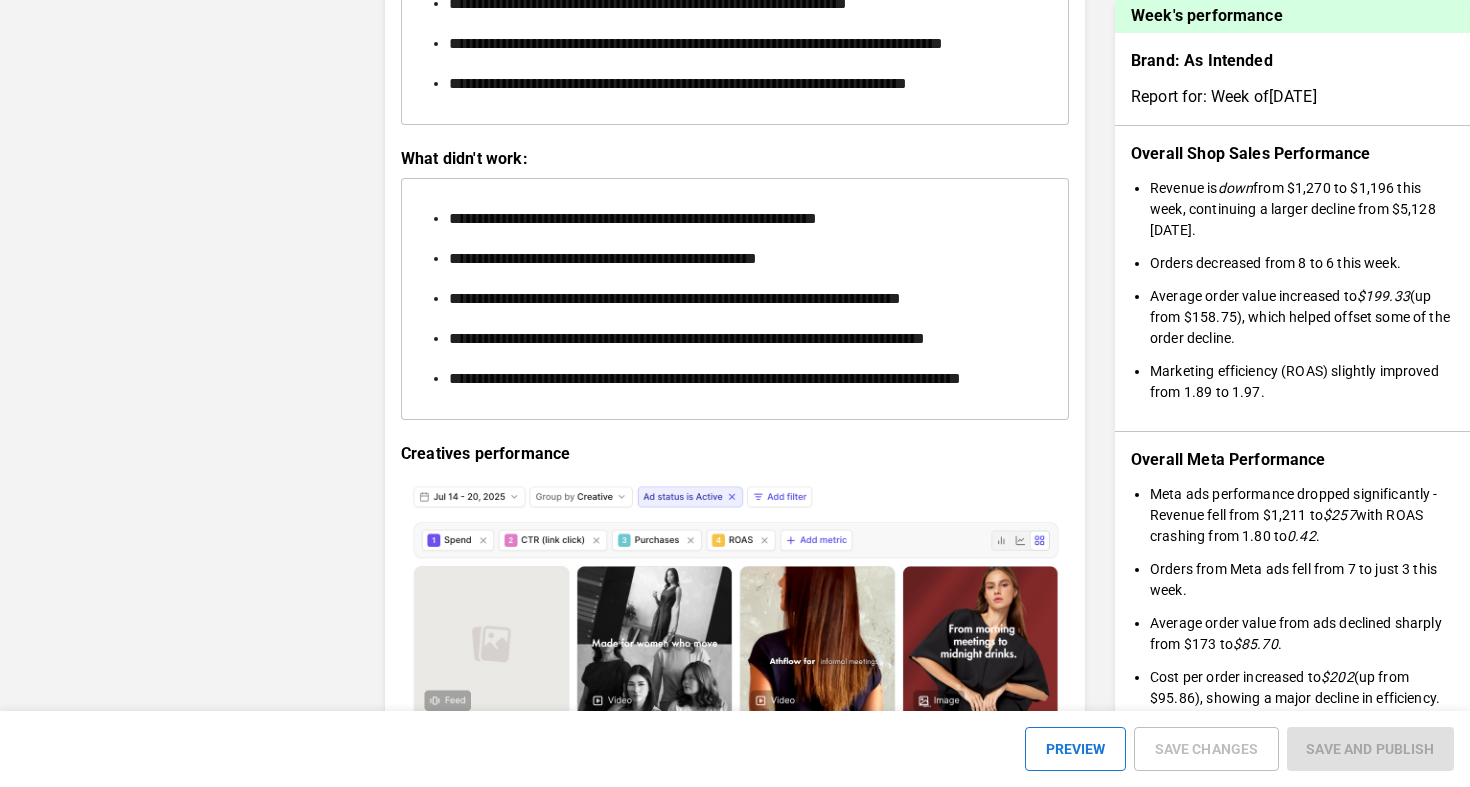 scroll, scrollTop: 3624, scrollLeft: 0, axis: vertical 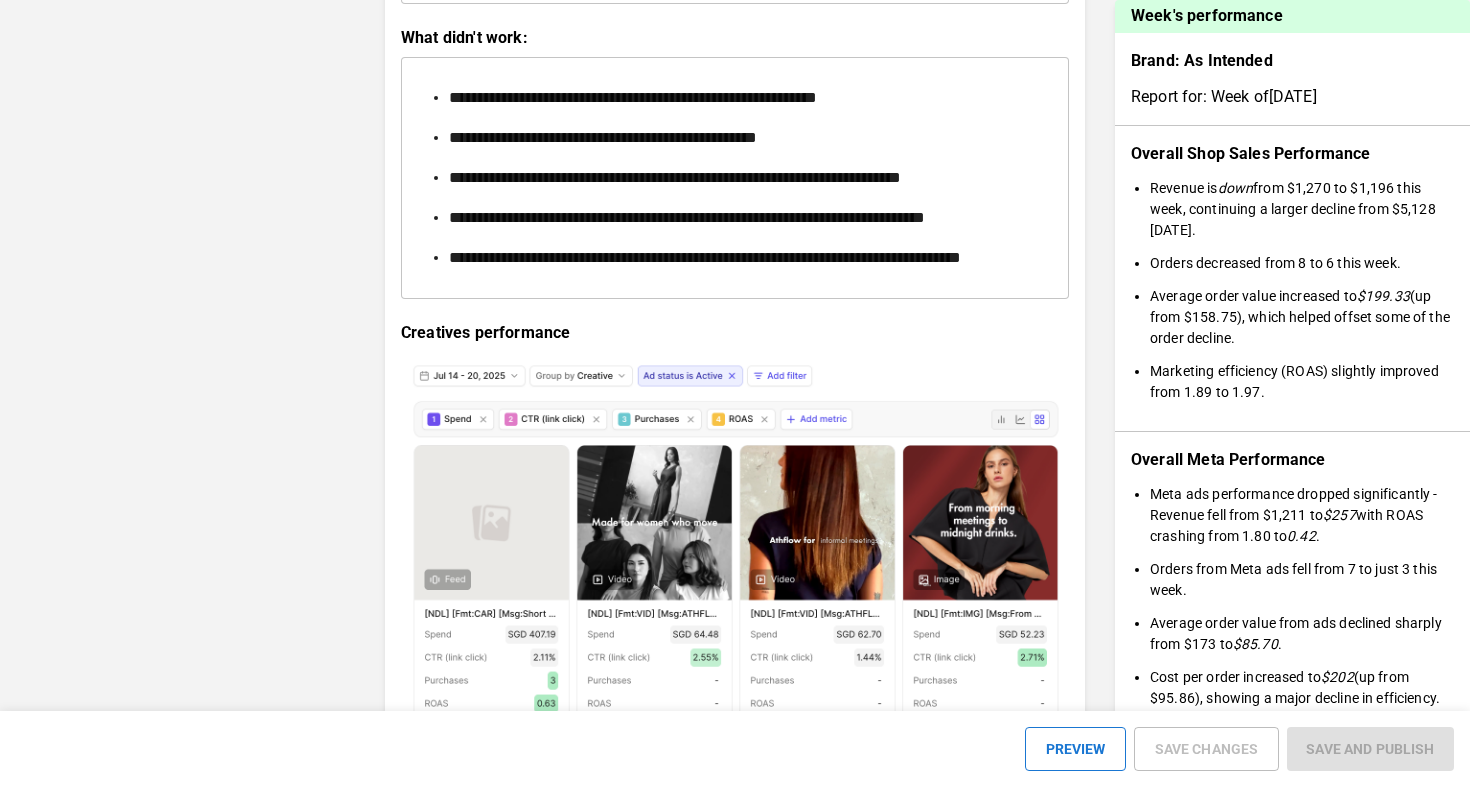 click on "**********" at bounding box center (735, 178) 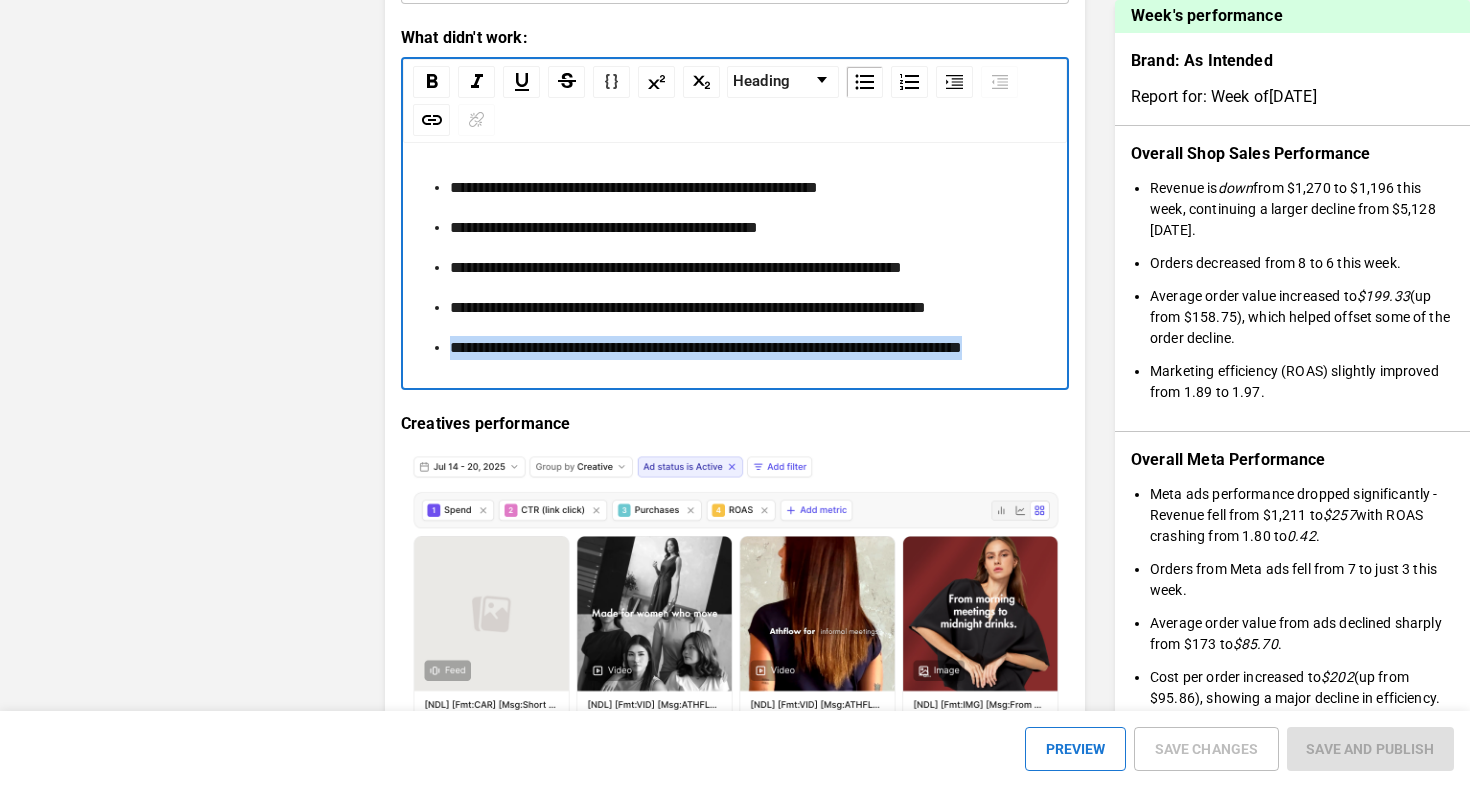 drag, startPoint x: 587, startPoint y: 452, endPoint x: 443, endPoint y: 421, distance: 147.29901 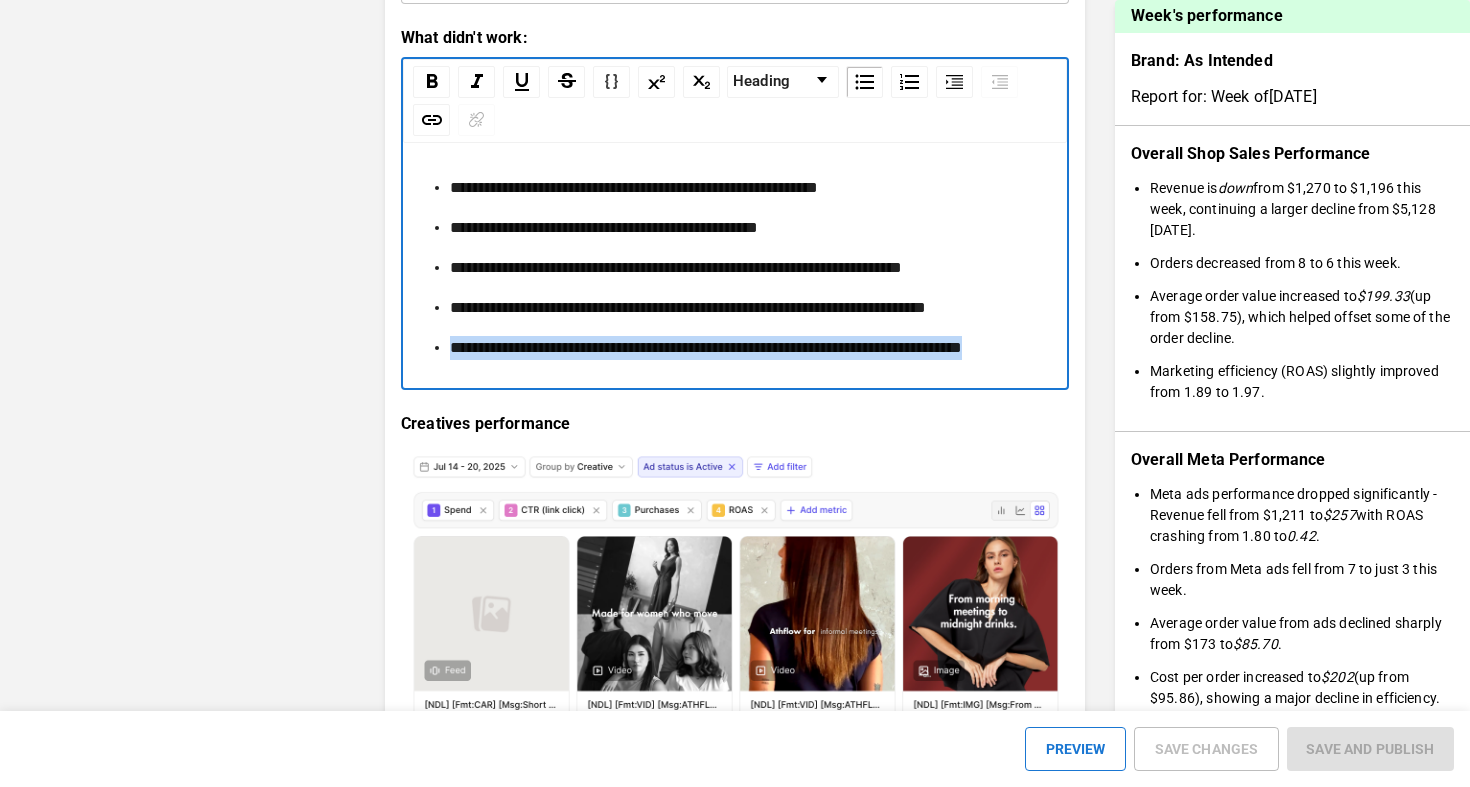 click on "**********" at bounding box center (735, 268) 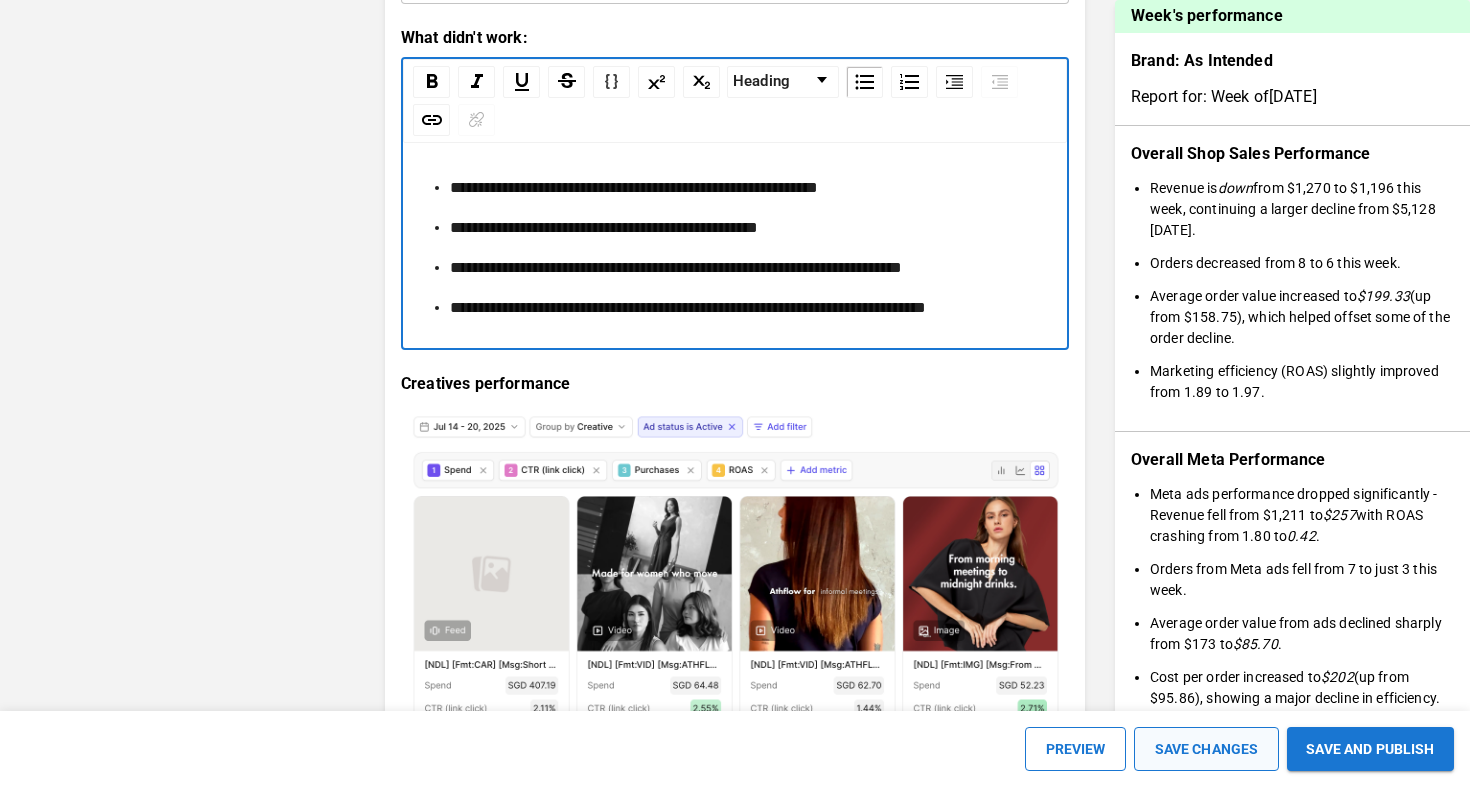 click on "SAVE CHANGES" at bounding box center [1206, 749] 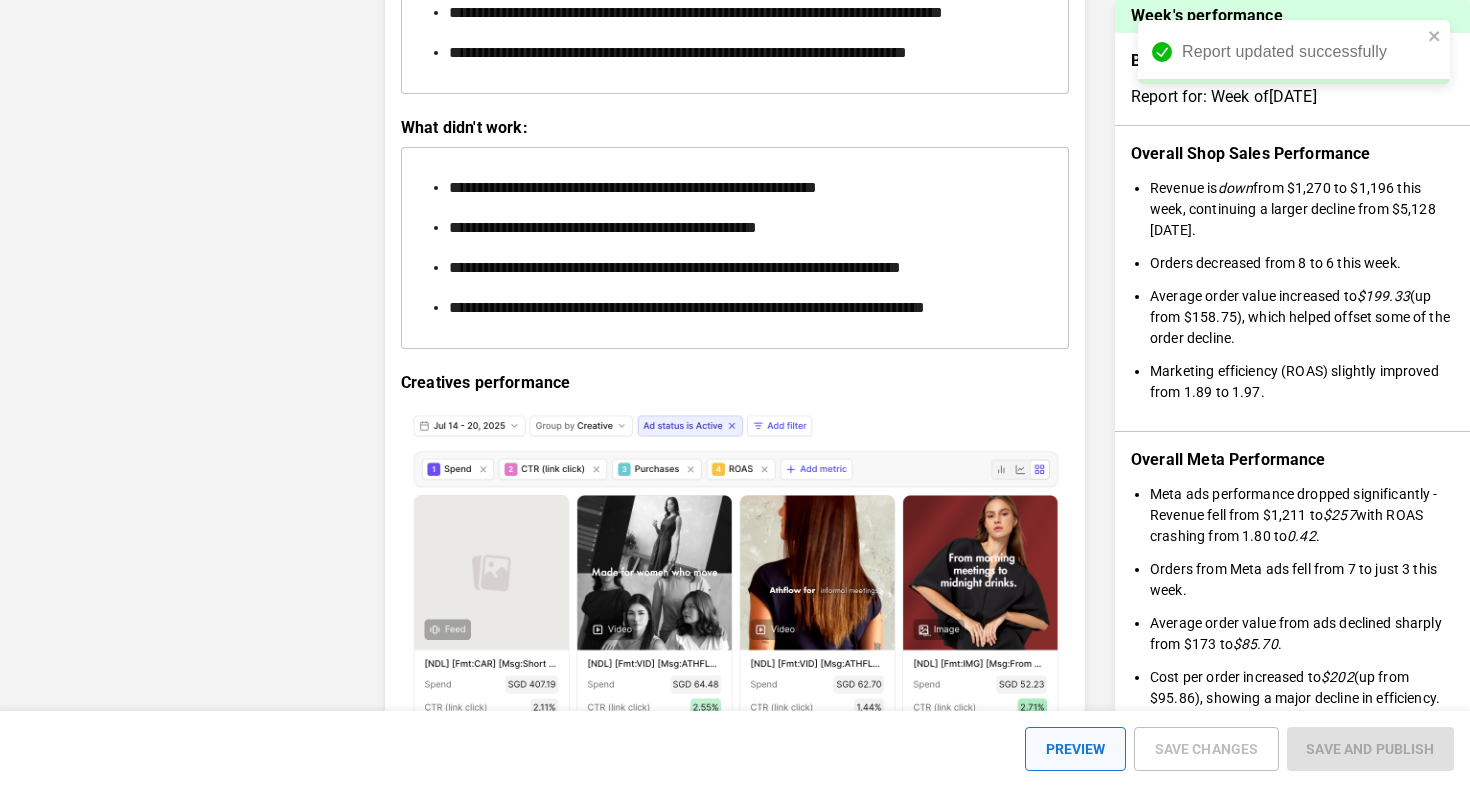 click on "PREVIEW" at bounding box center [1075, 749] 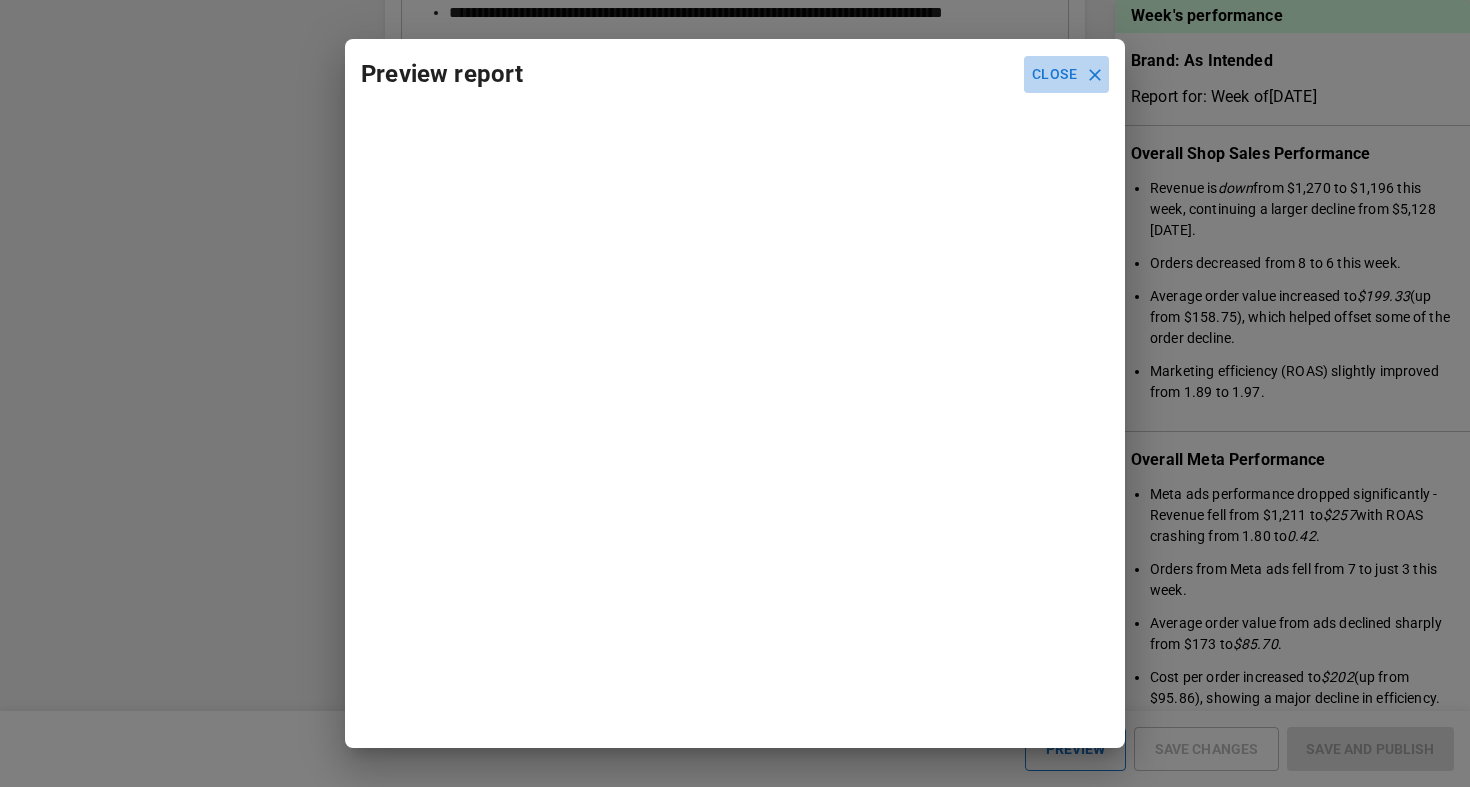 click on "Close" at bounding box center (1066, 74) 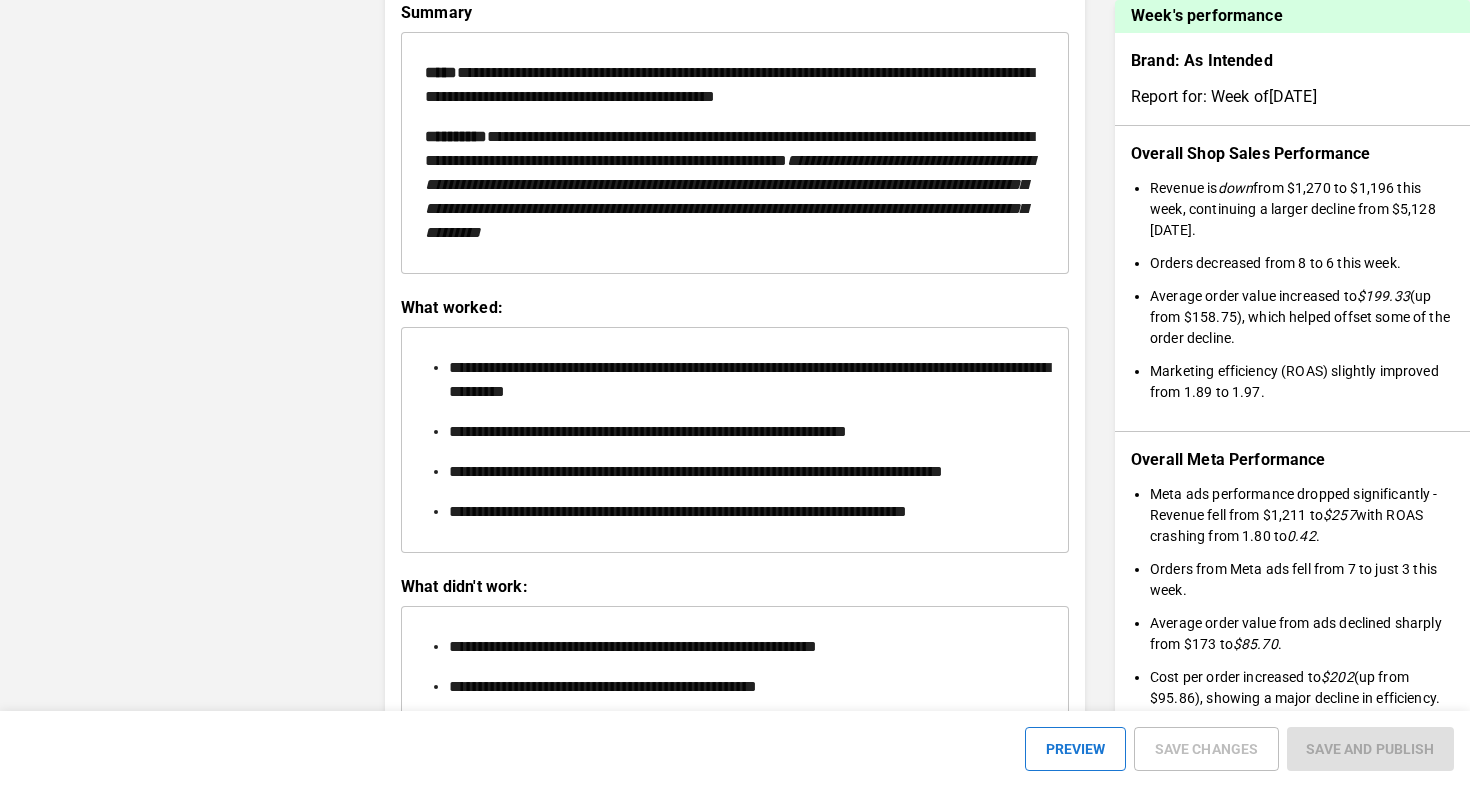 scroll, scrollTop: 2500, scrollLeft: 0, axis: vertical 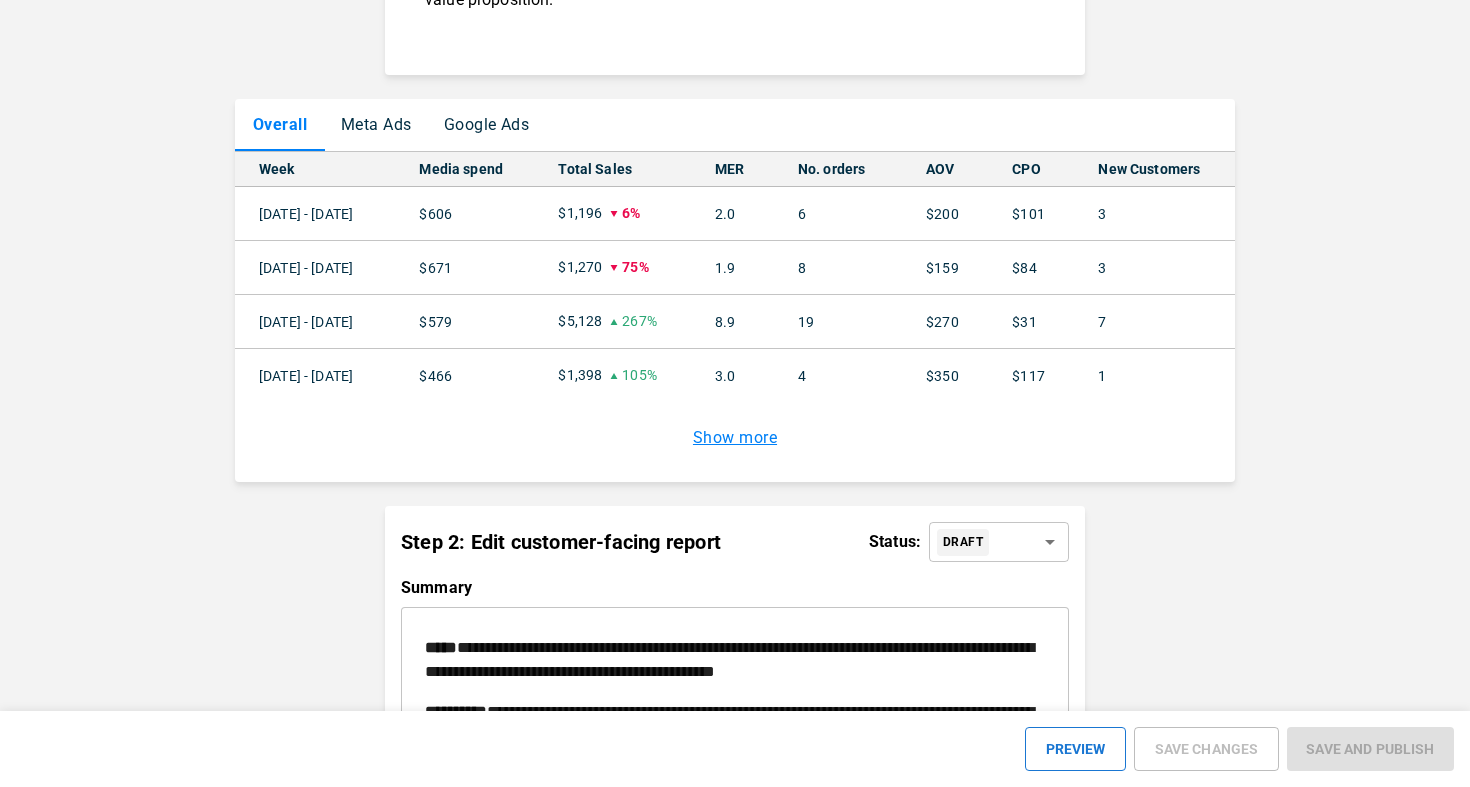 click on "**********" at bounding box center (735, 1202) 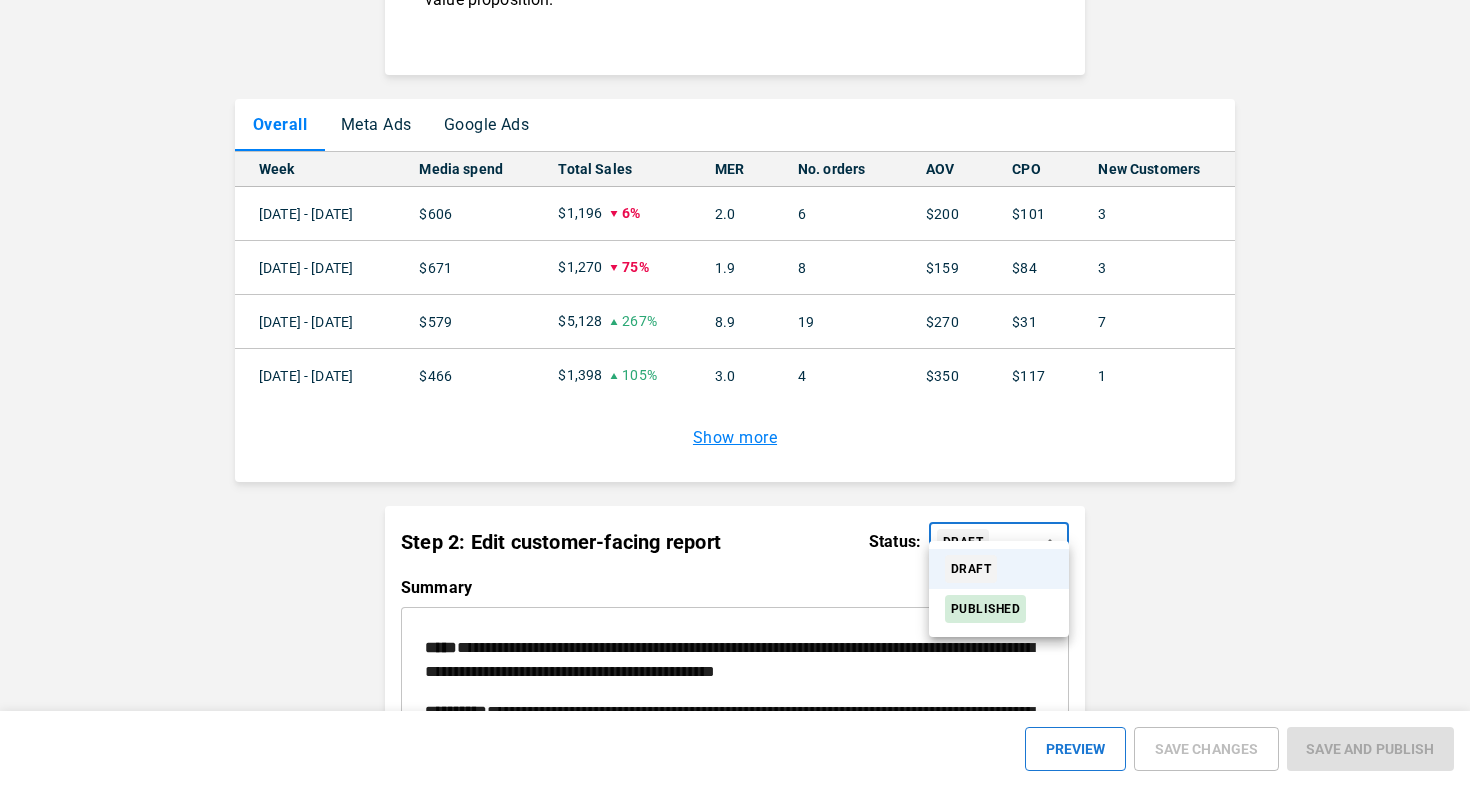 click on "PUBLISHED" at bounding box center [985, 609] 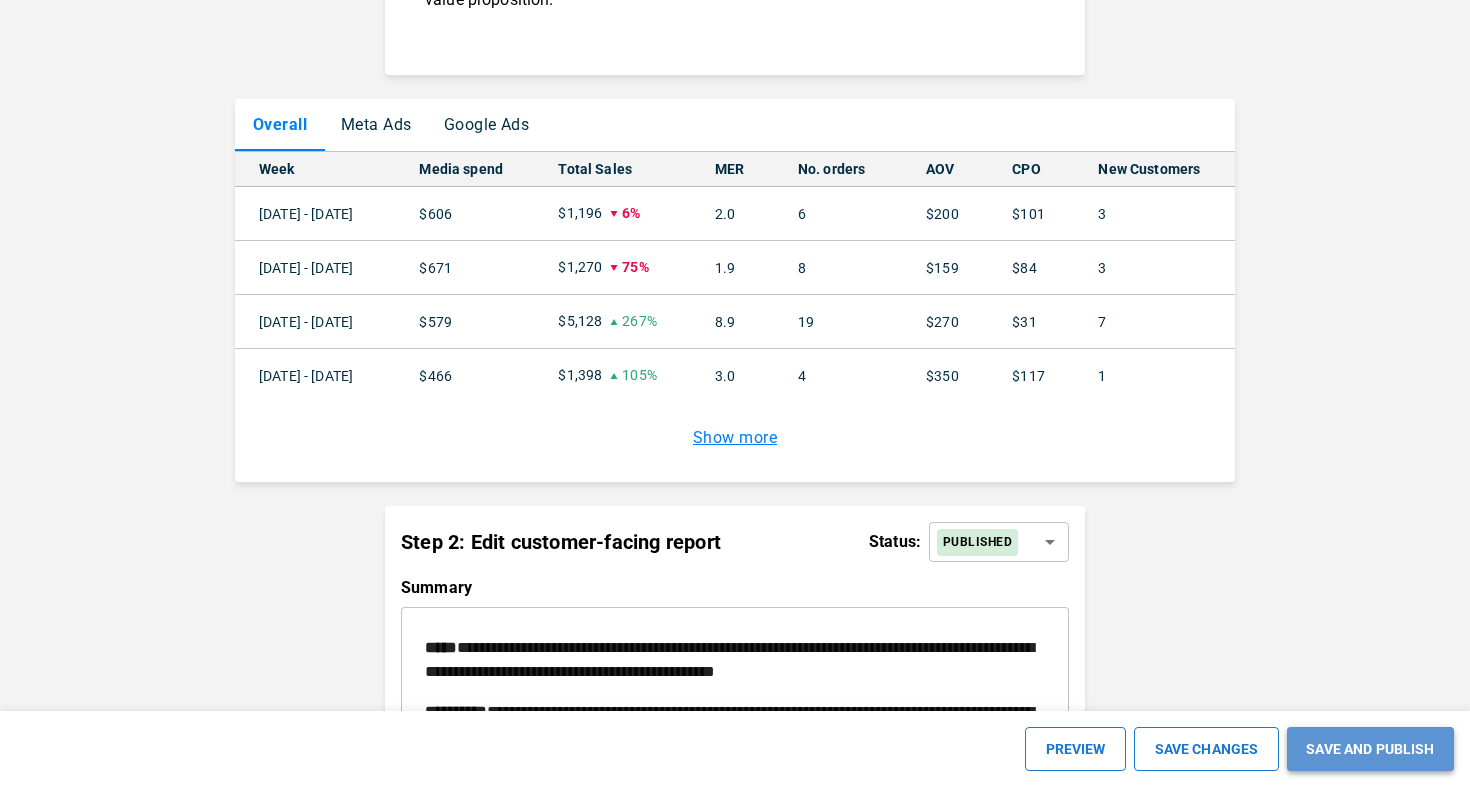 click on "SAVE AND PUBLISH" at bounding box center (1370, 749) 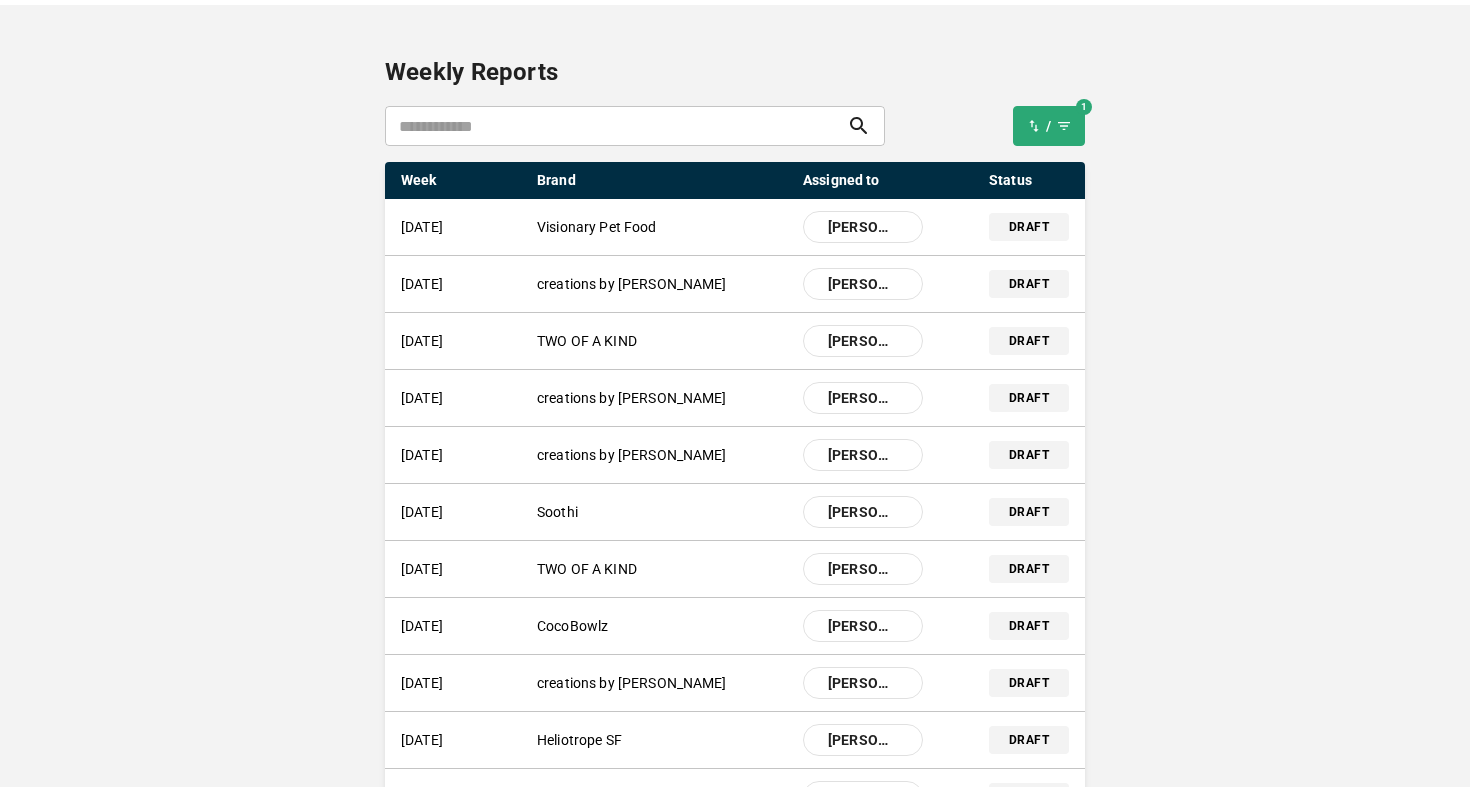 scroll, scrollTop: 0, scrollLeft: 0, axis: both 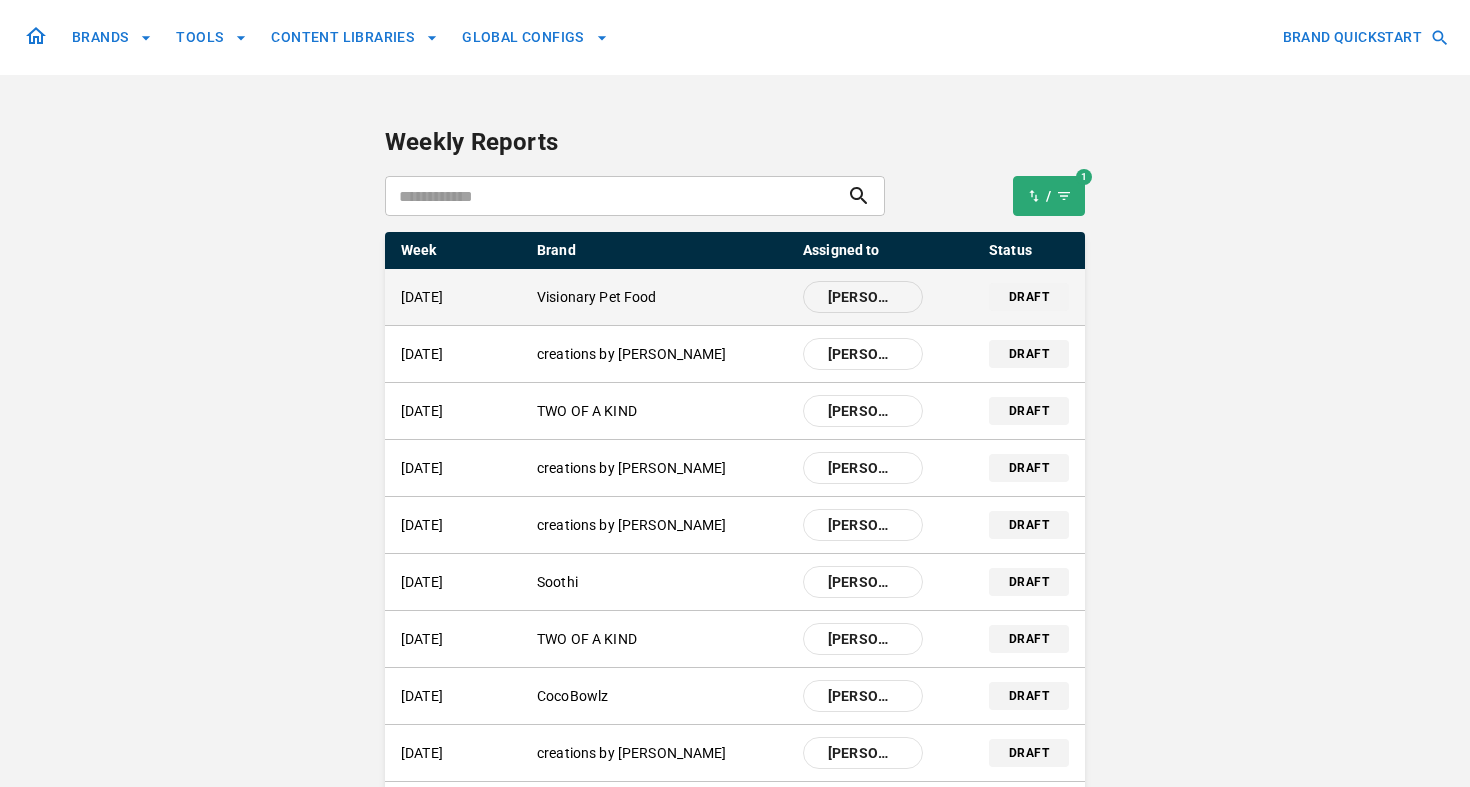 click on "Visionary Pet Food" at bounding box center [662, 297] 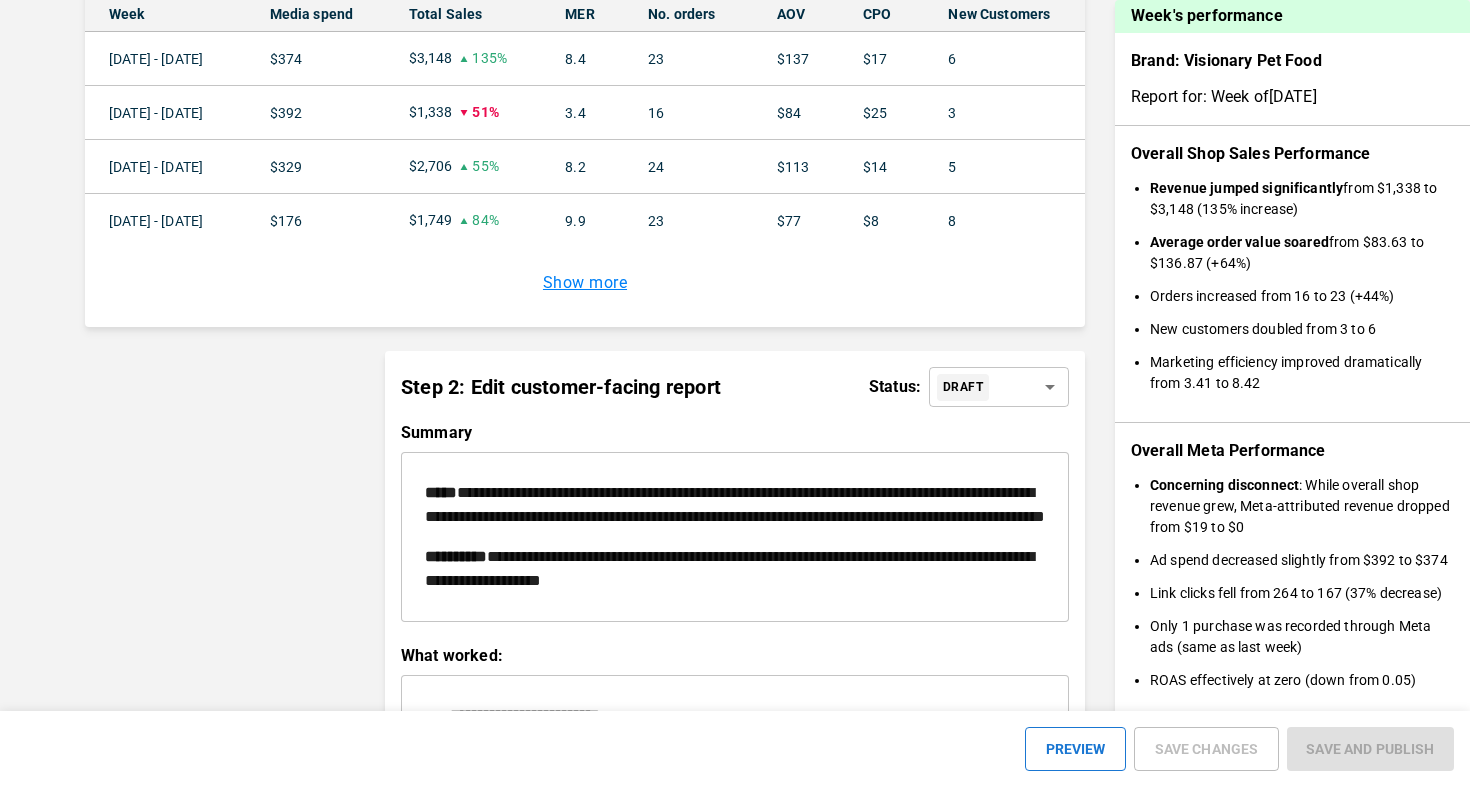 scroll, scrollTop: 1812, scrollLeft: 0, axis: vertical 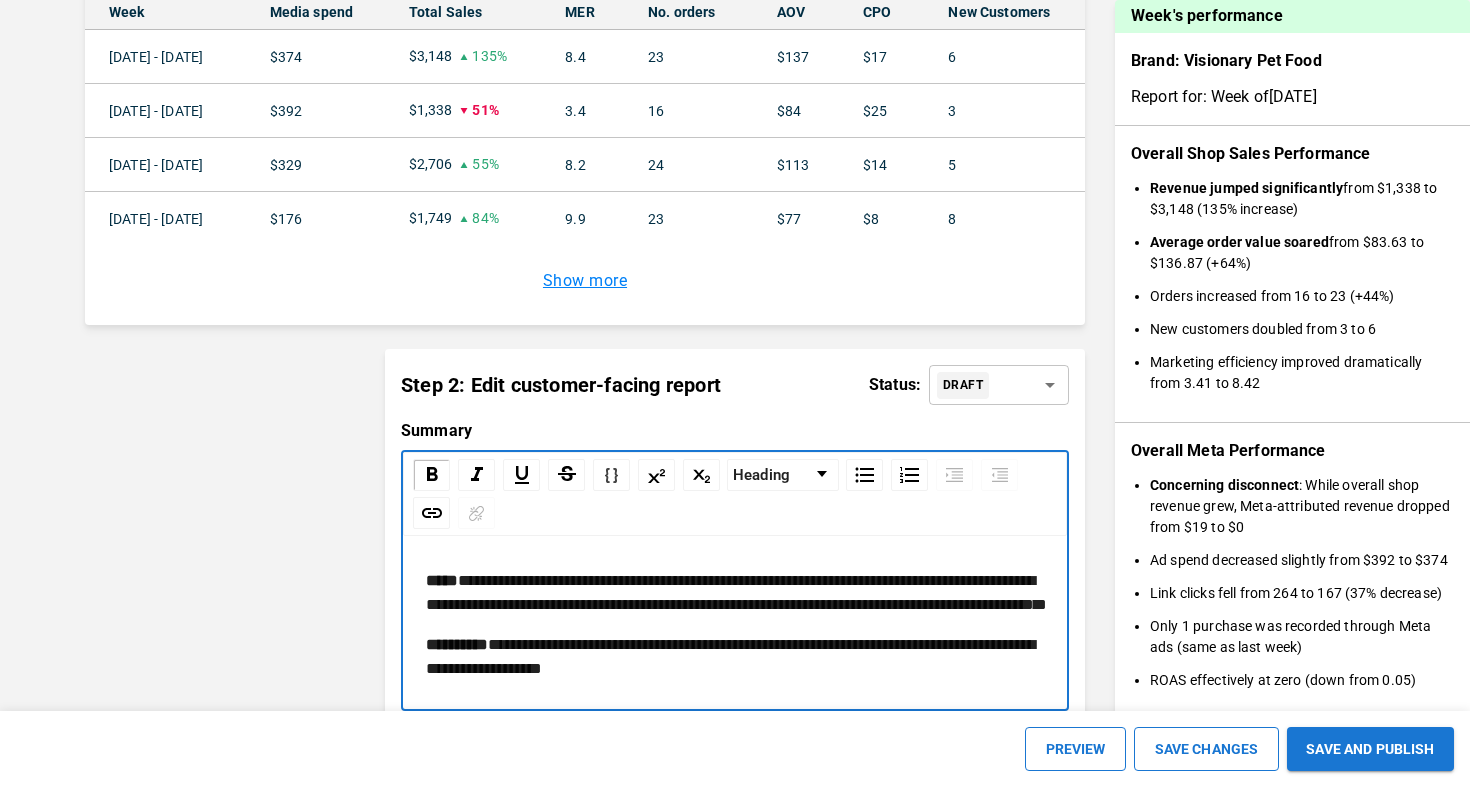 click on "**********" at bounding box center [735, 625] 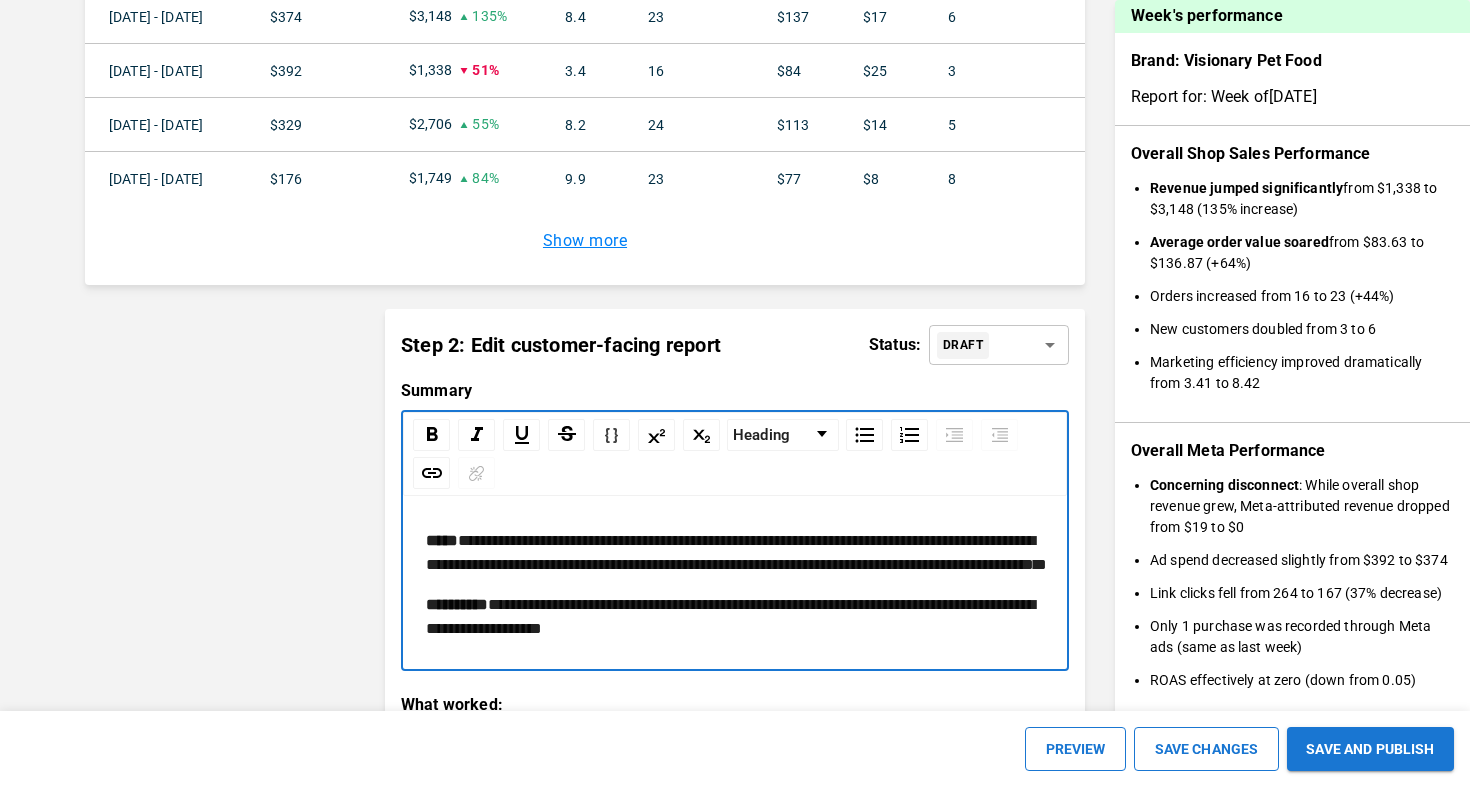 scroll, scrollTop: 1880, scrollLeft: 0, axis: vertical 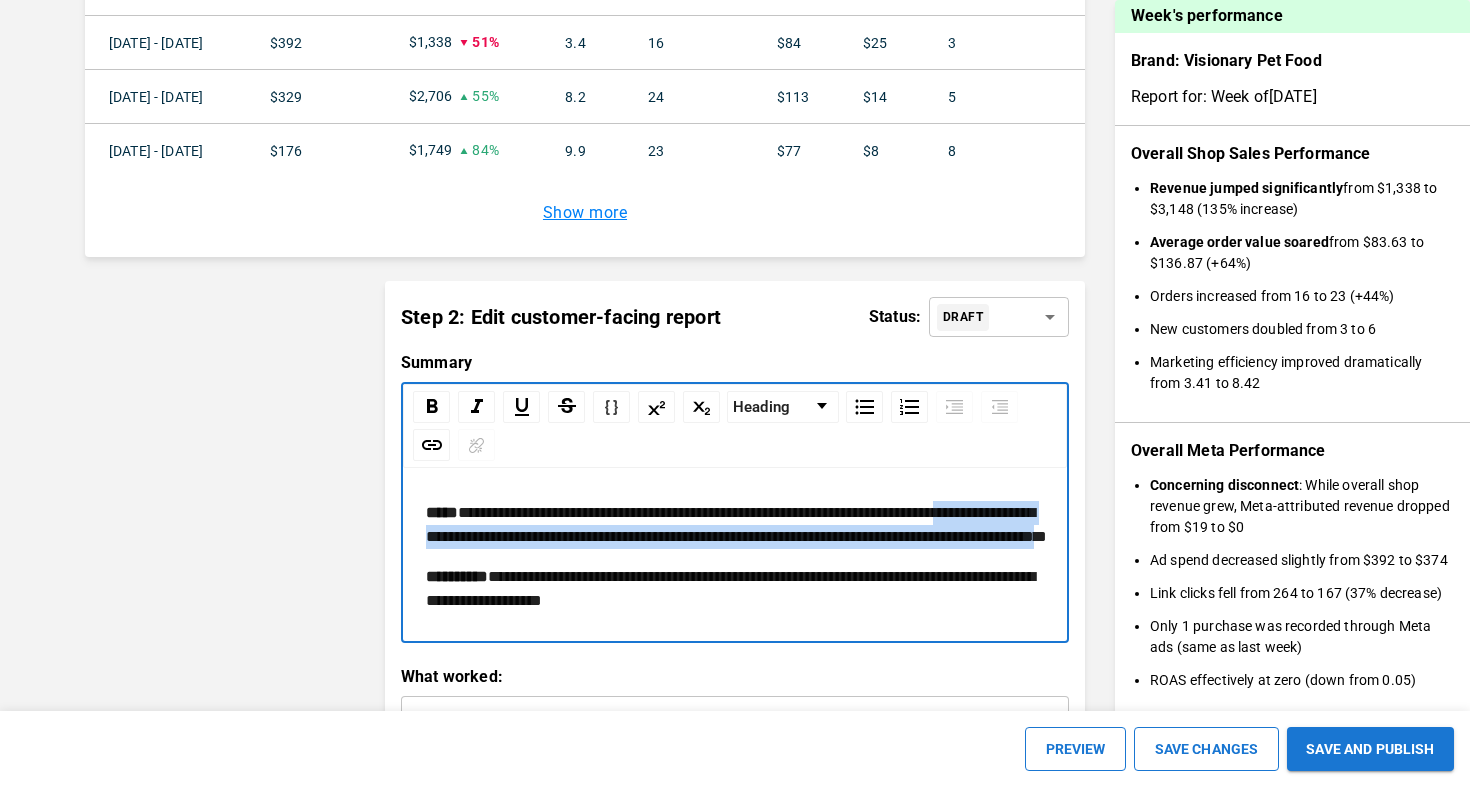 drag, startPoint x: 764, startPoint y: 563, endPoint x: 500, endPoint y: 541, distance: 264.91507 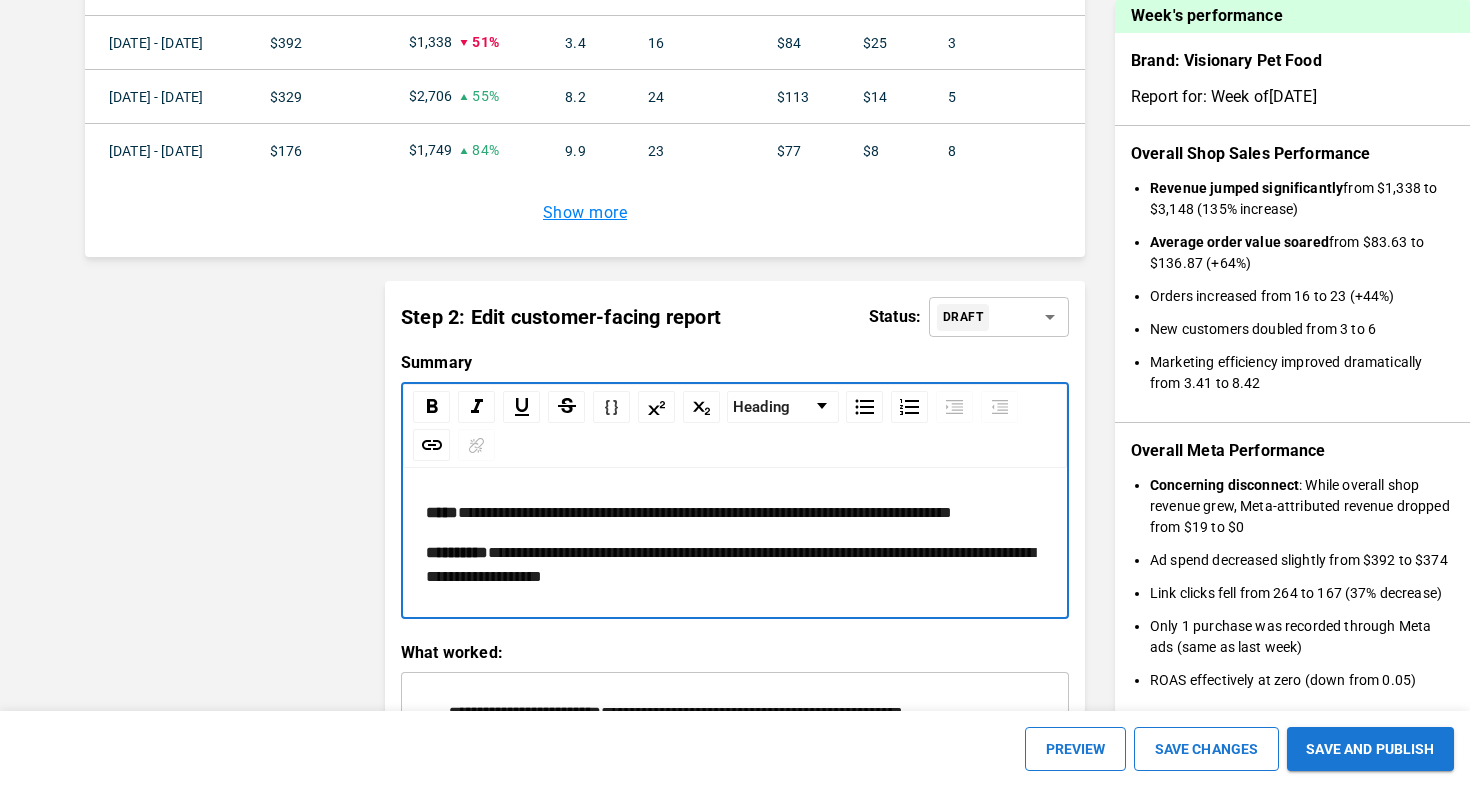 type 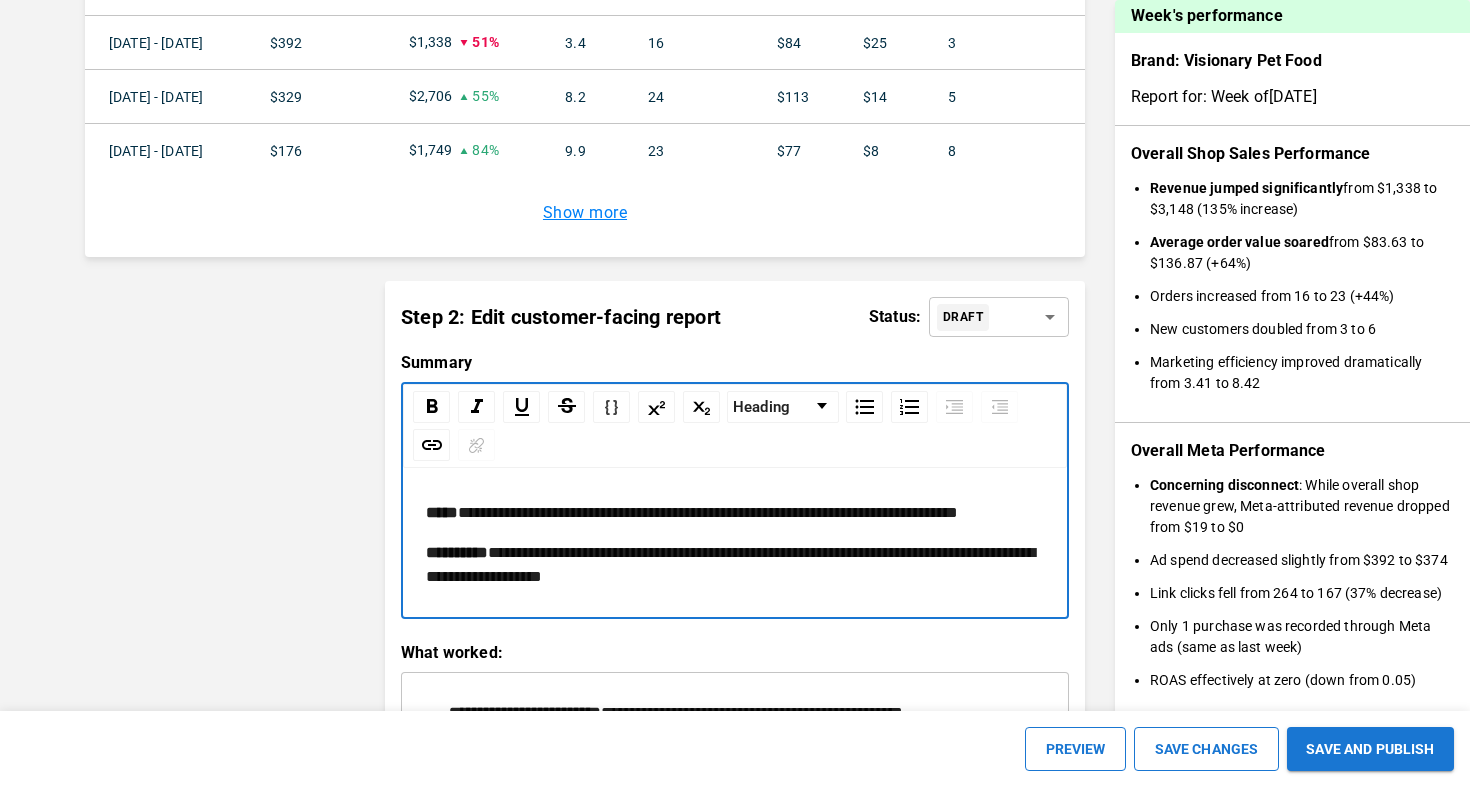 scroll, scrollTop: 1790, scrollLeft: 0, axis: vertical 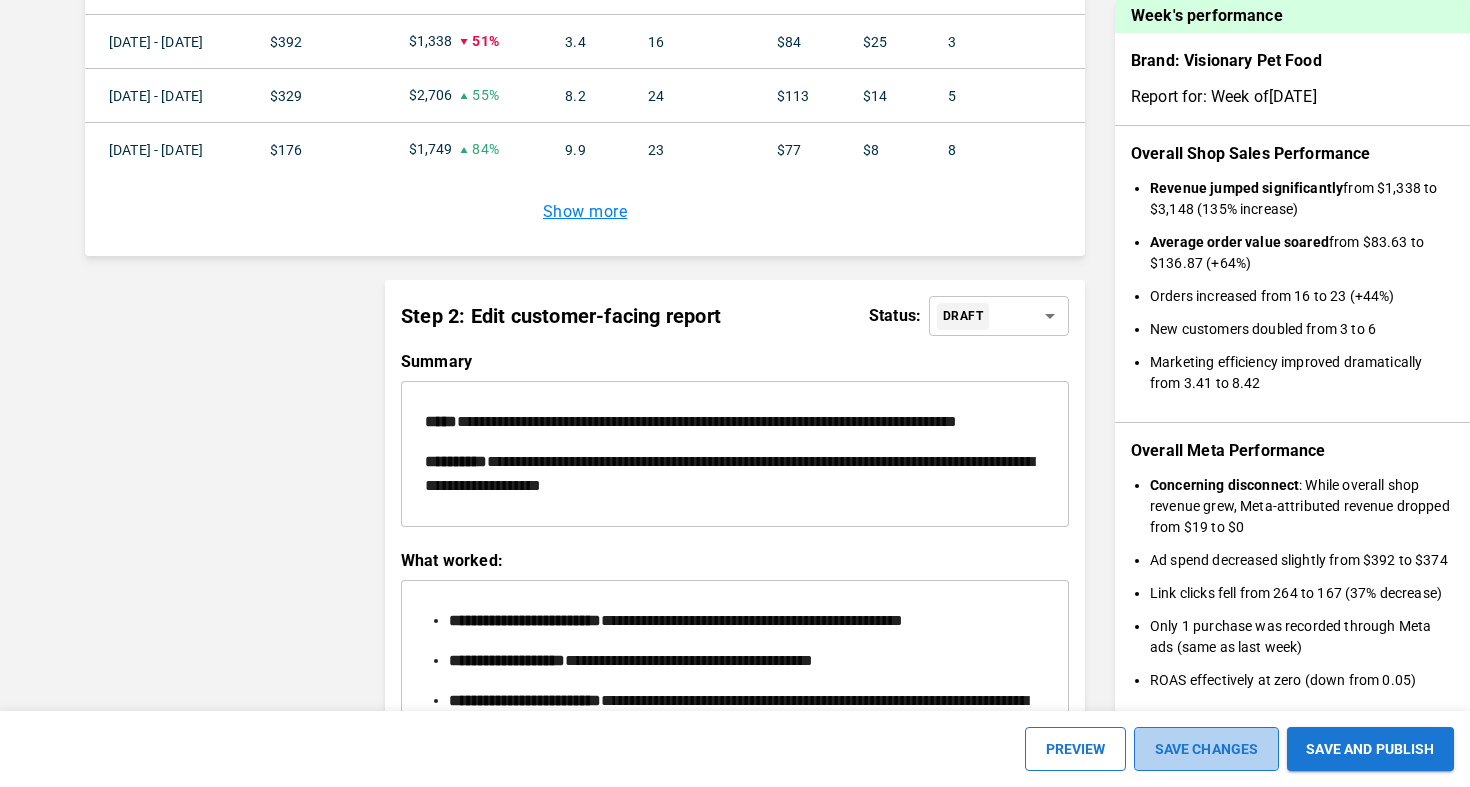 click on "SAVE CHANGES" at bounding box center (1206, 749) 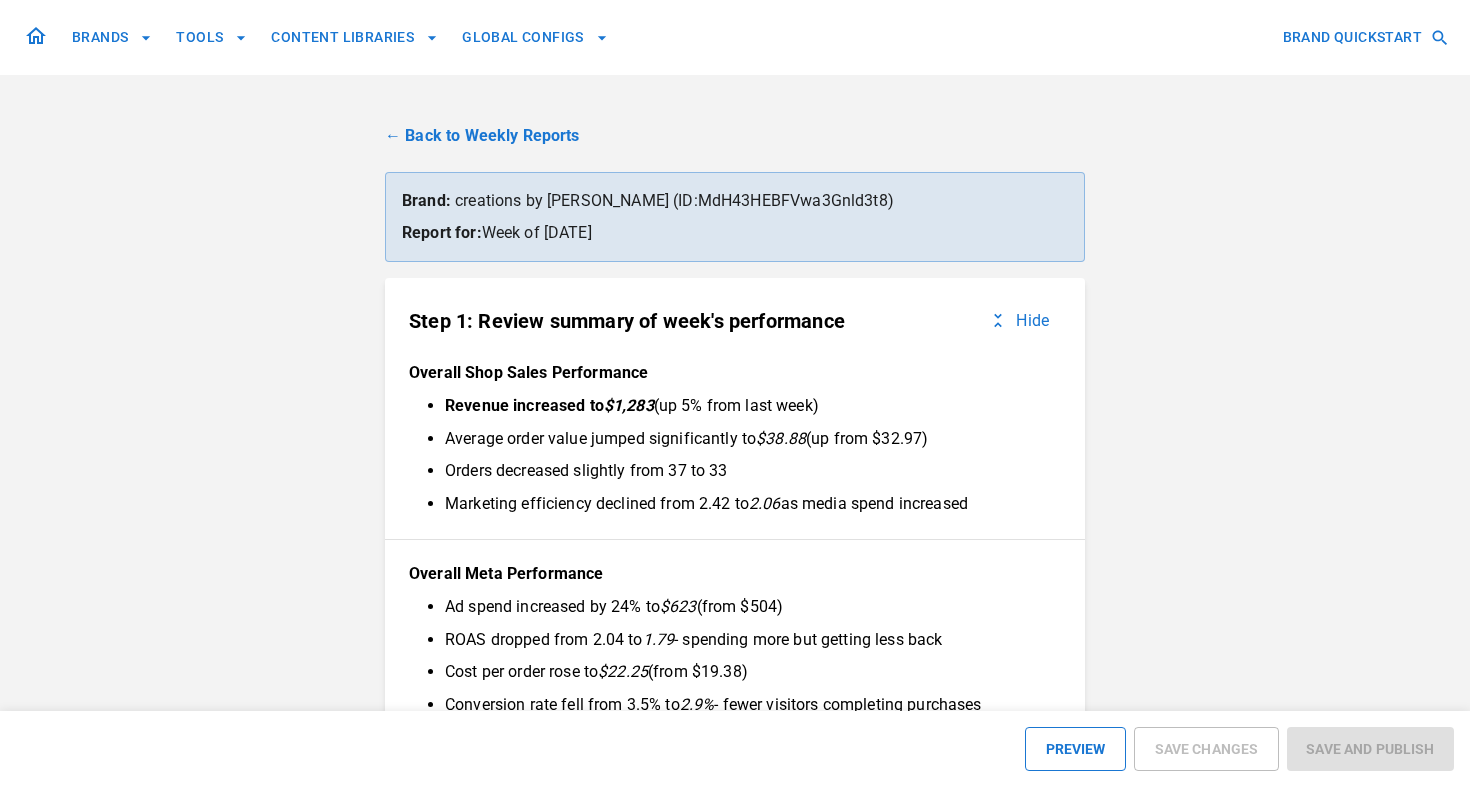 scroll, scrollTop: 0, scrollLeft: 0, axis: both 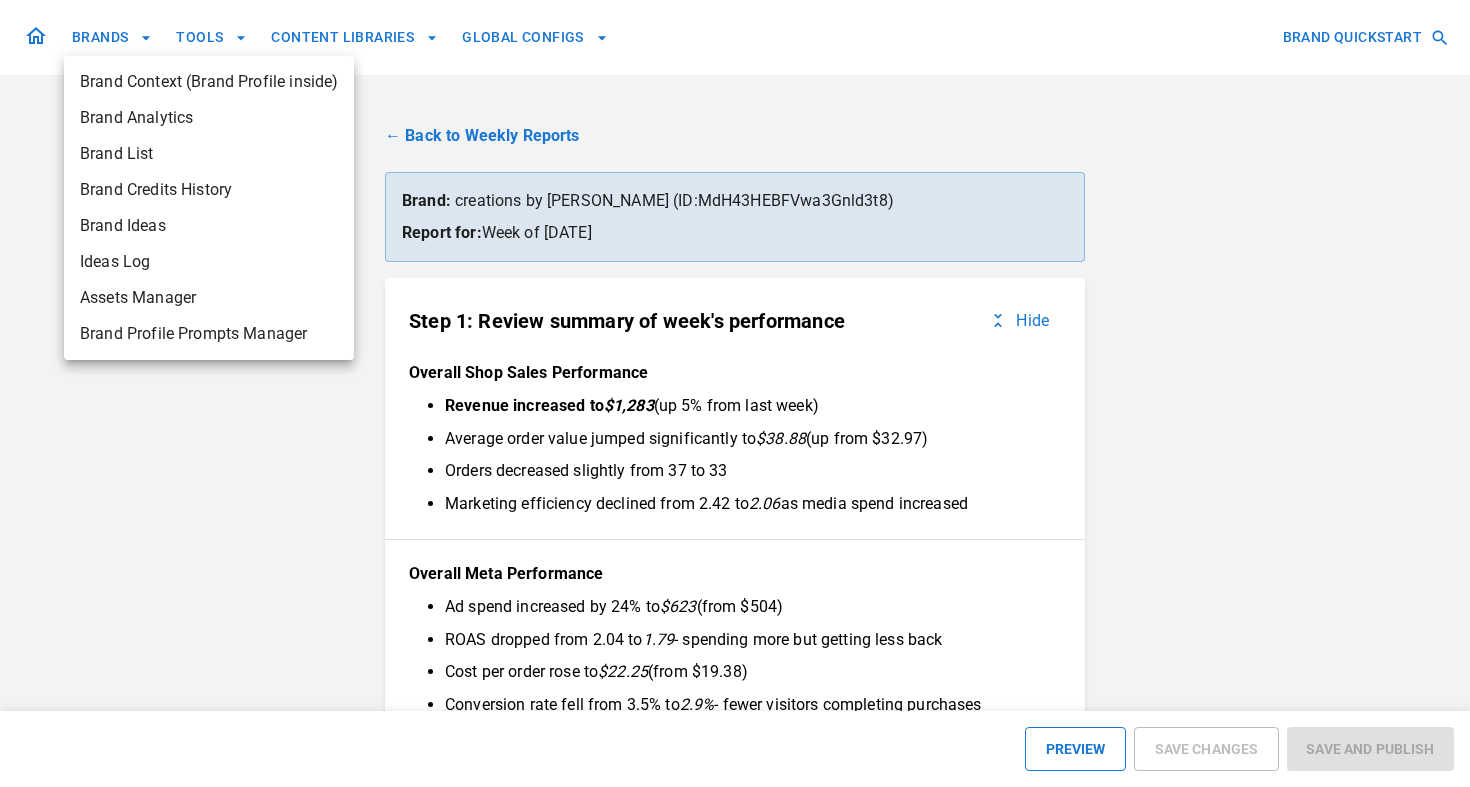 click at bounding box center [735, 393] 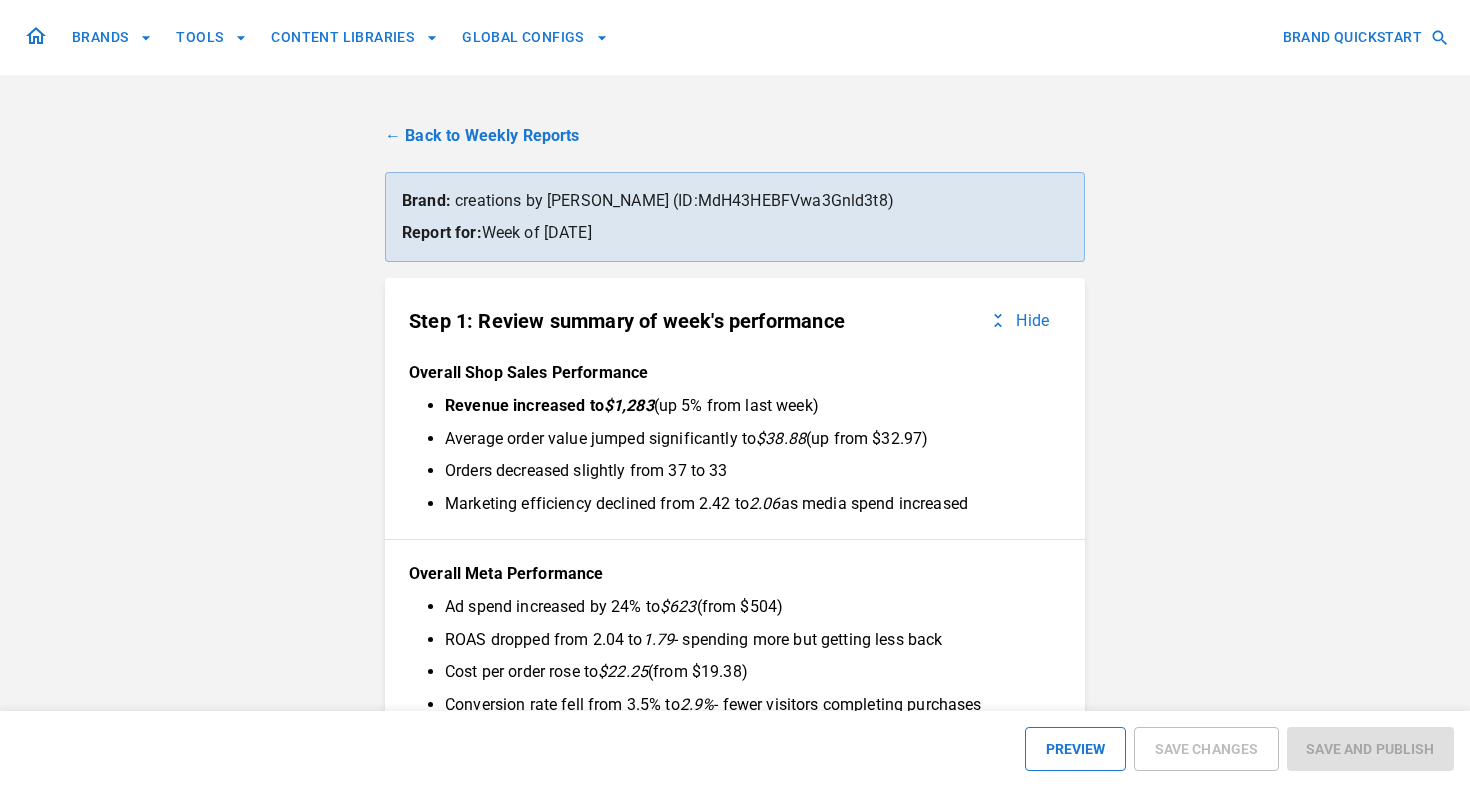 click on "← Back to Weekly Reports" at bounding box center (735, 136) 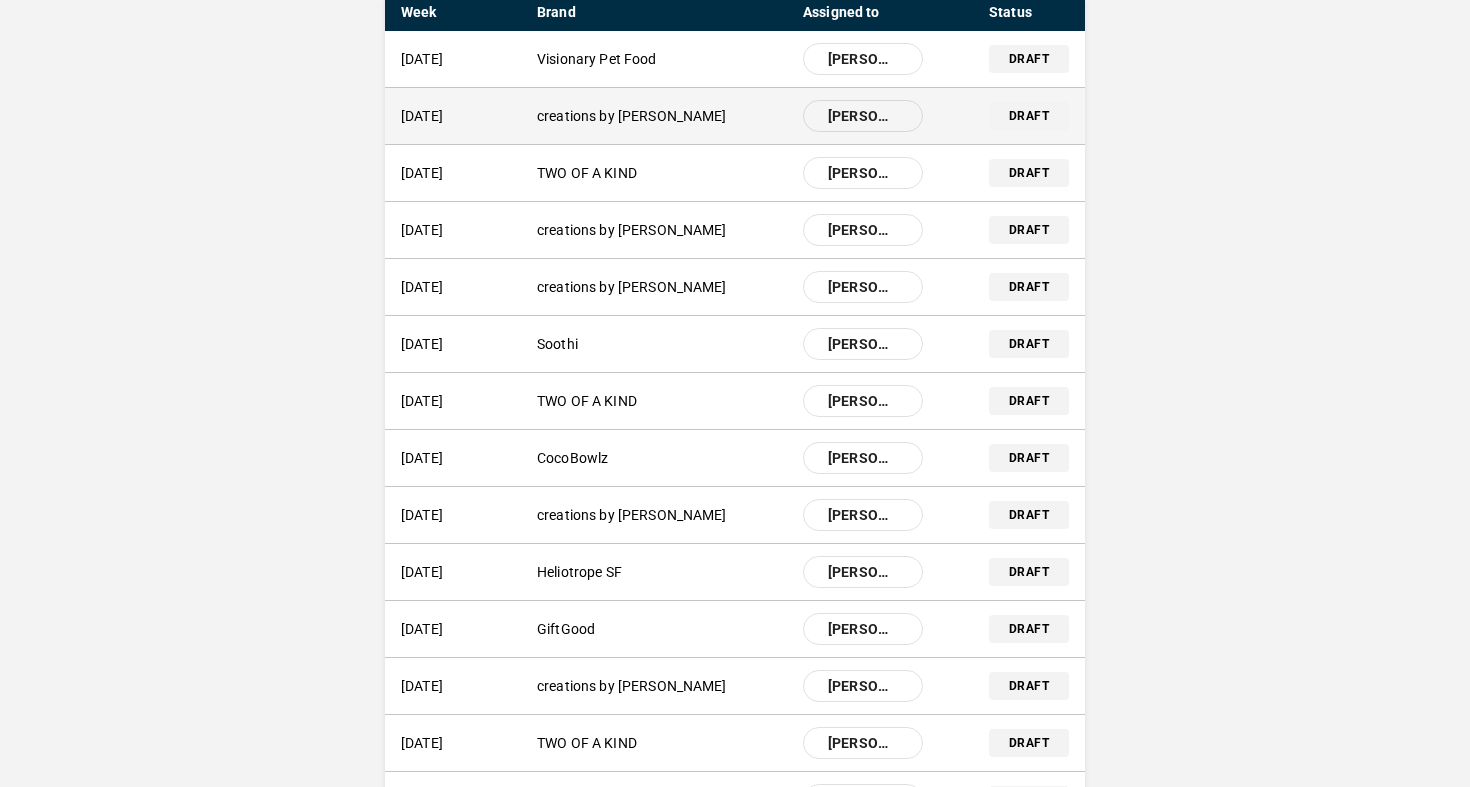 scroll, scrollTop: 242, scrollLeft: 0, axis: vertical 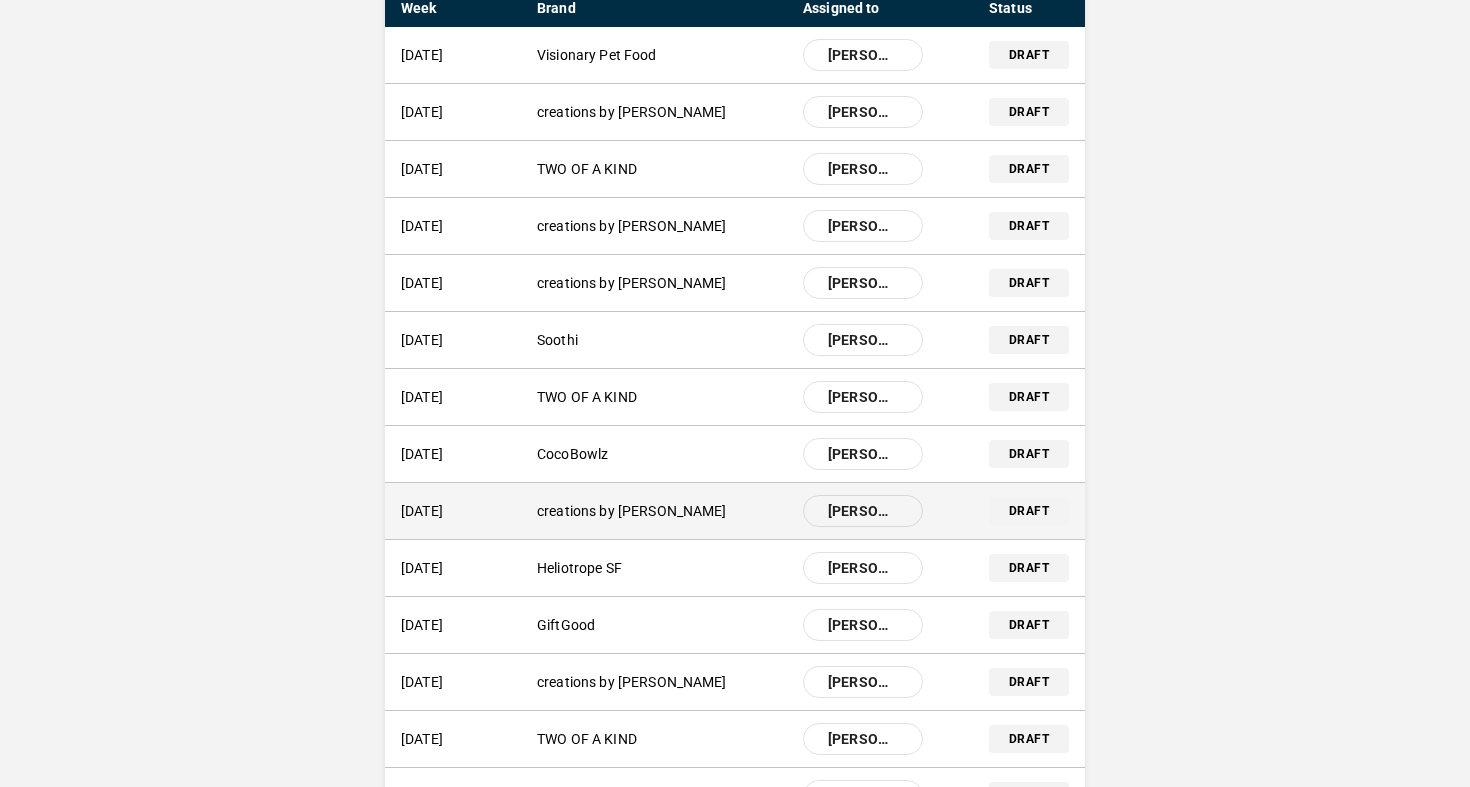 click on "creations by [PERSON_NAME]" at bounding box center [662, 511] 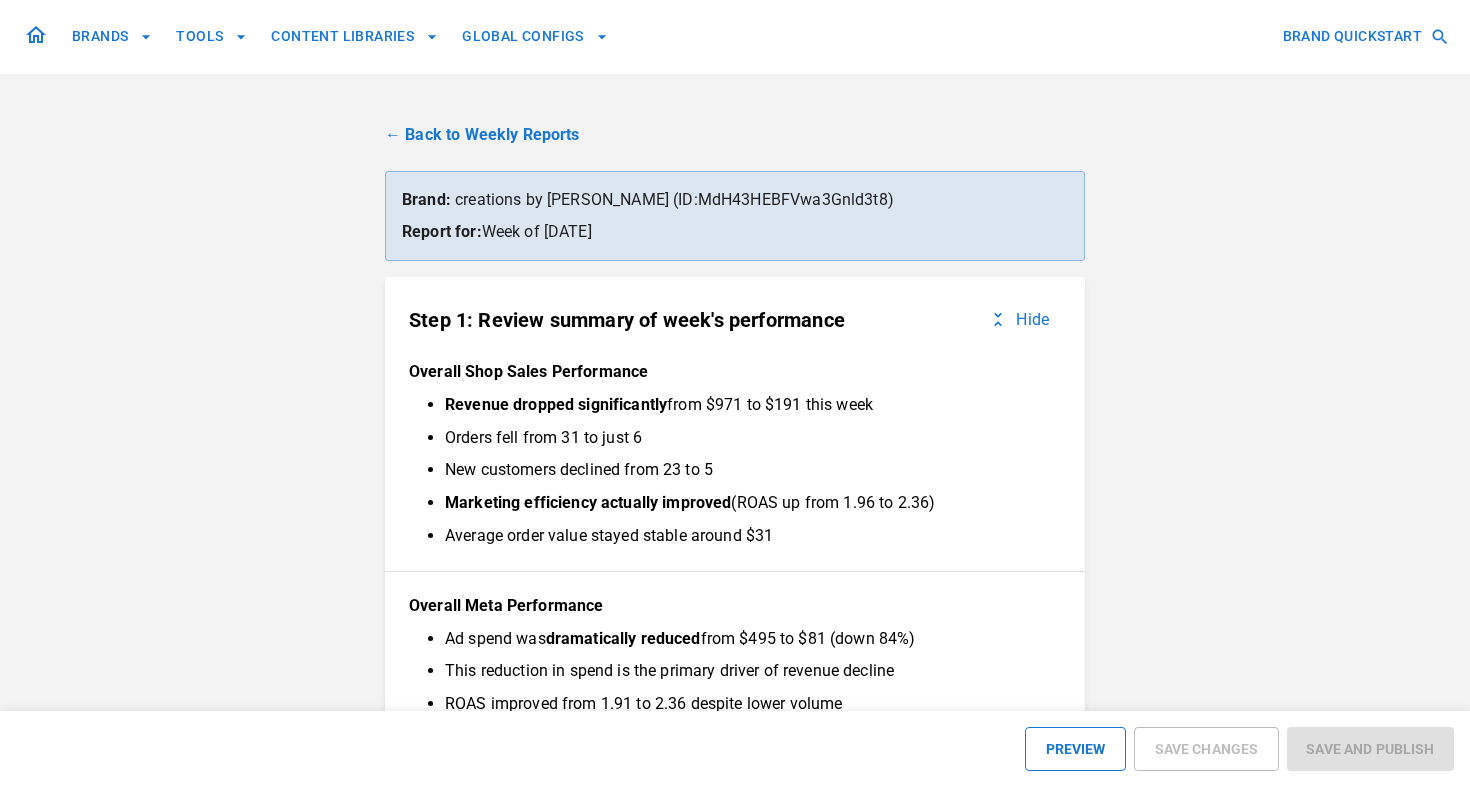 scroll, scrollTop: 0, scrollLeft: 0, axis: both 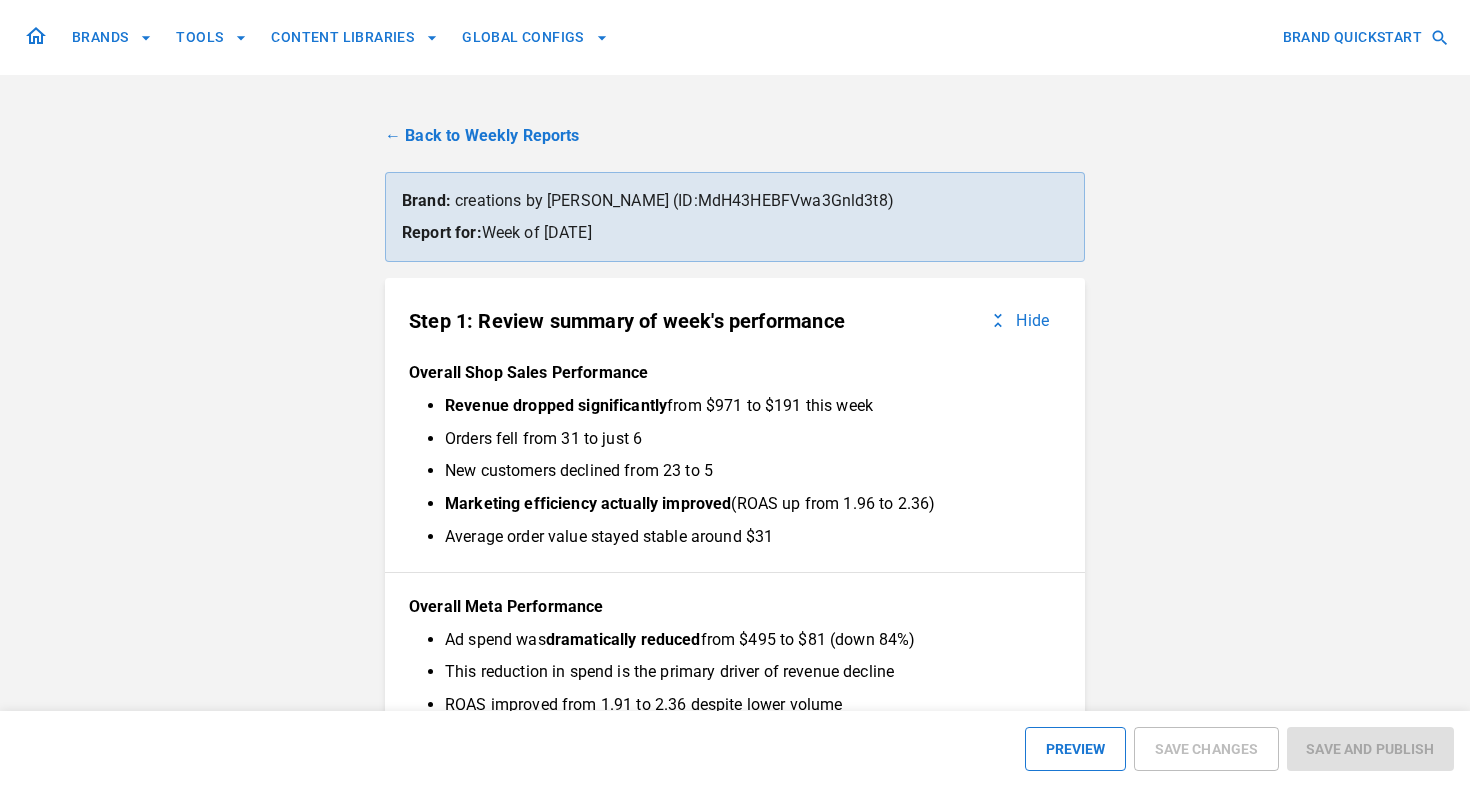 click on "← Back to Weekly Reports" at bounding box center [735, 136] 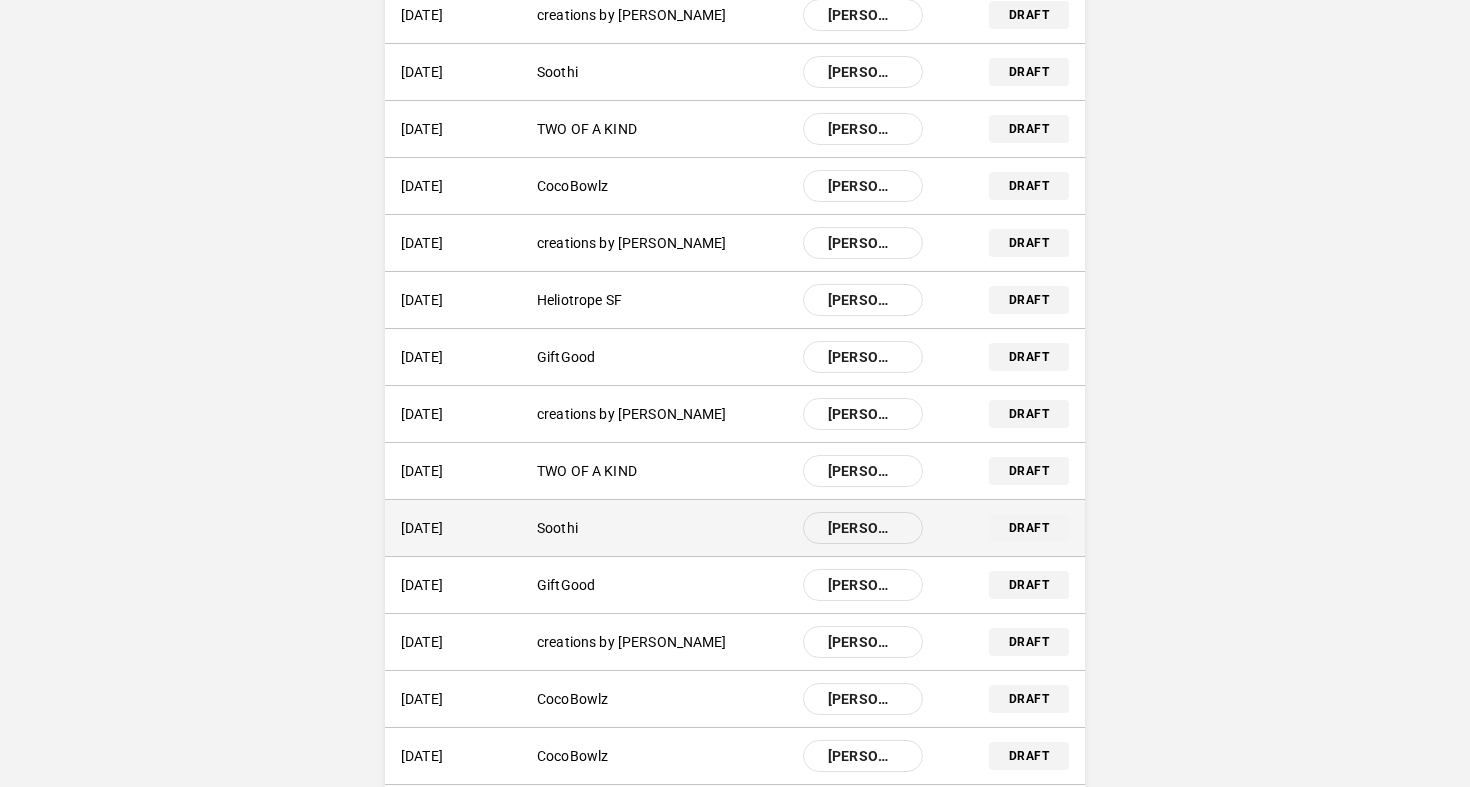 scroll, scrollTop: 495, scrollLeft: 0, axis: vertical 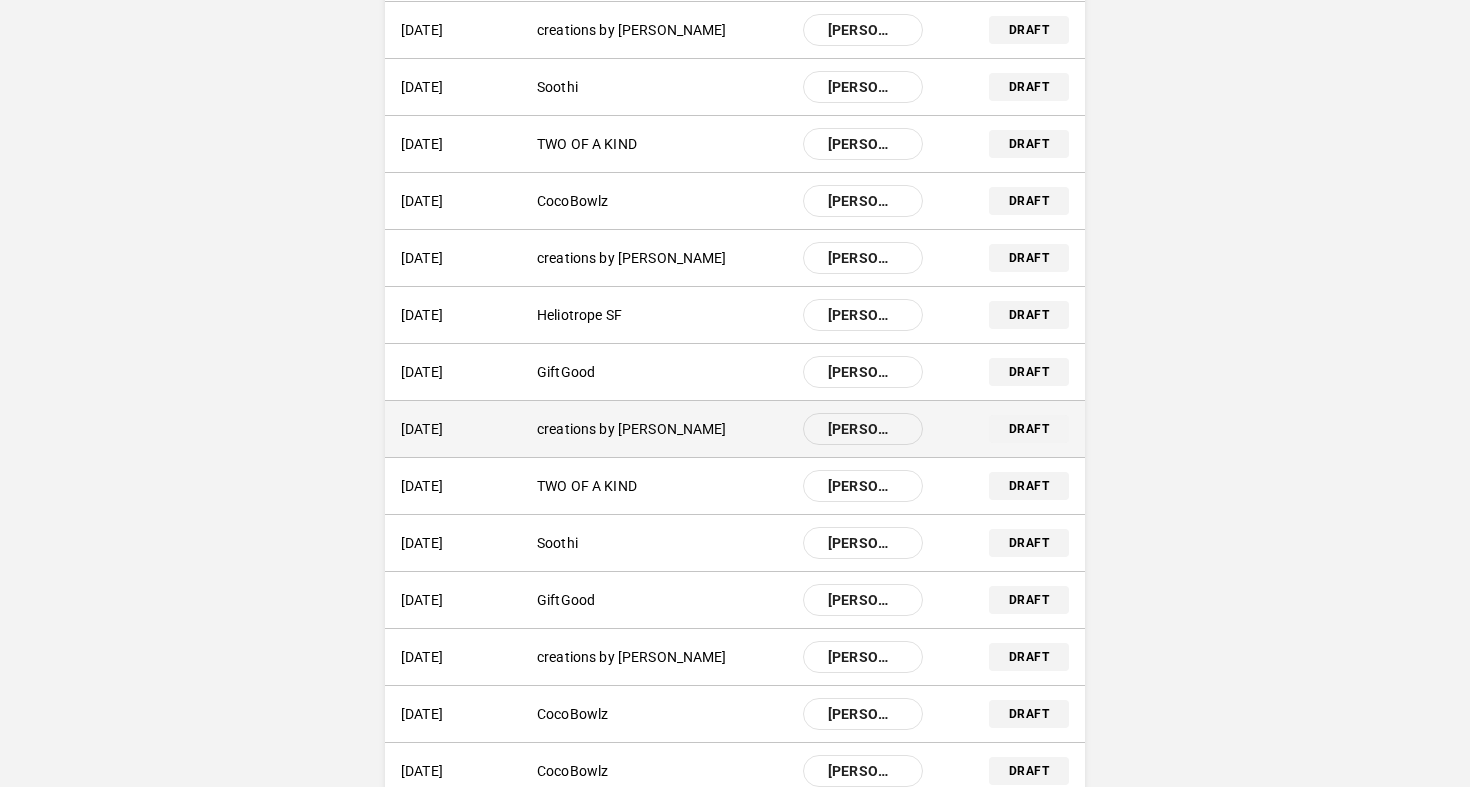click on "creations by [PERSON_NAME]" at bounding box center (662, 429) 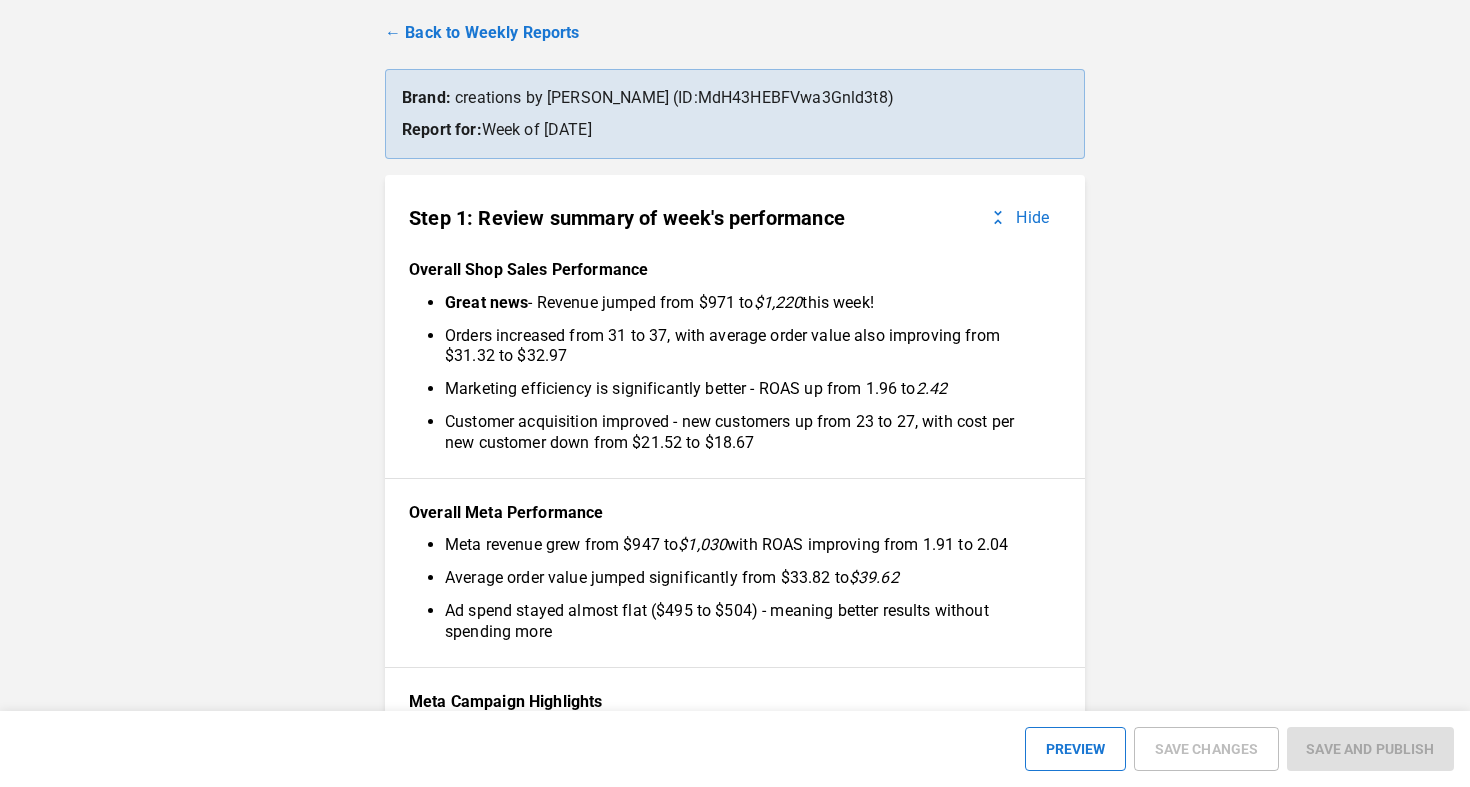 scroll, scrollTop: 83, scrollLeft: 0, axis: vertical 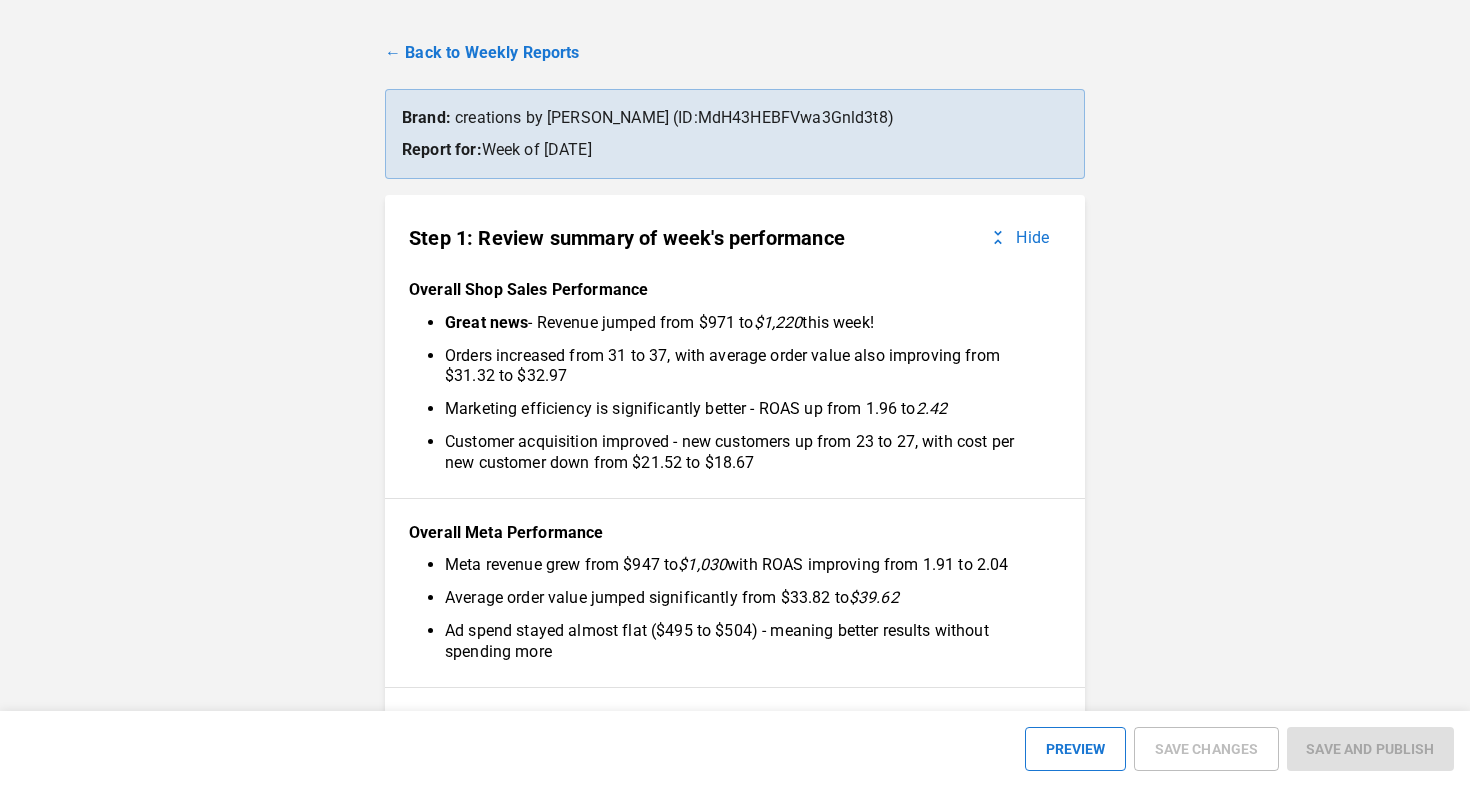 click on "← Back to Weekly Reports" at bounding box center [735, 53] 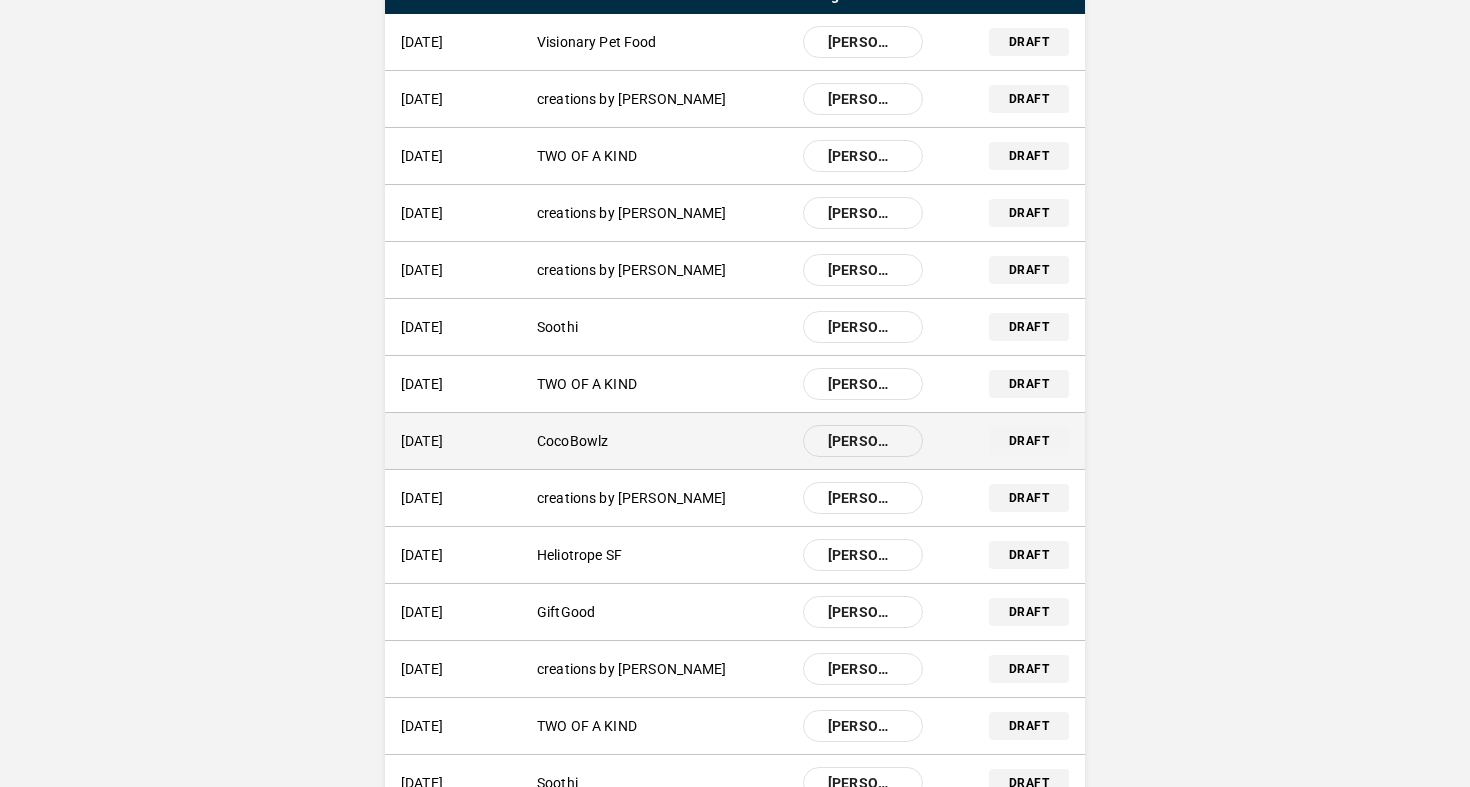 scroll, scrollTop: 251, scrollLeft: 0, axis: vertical 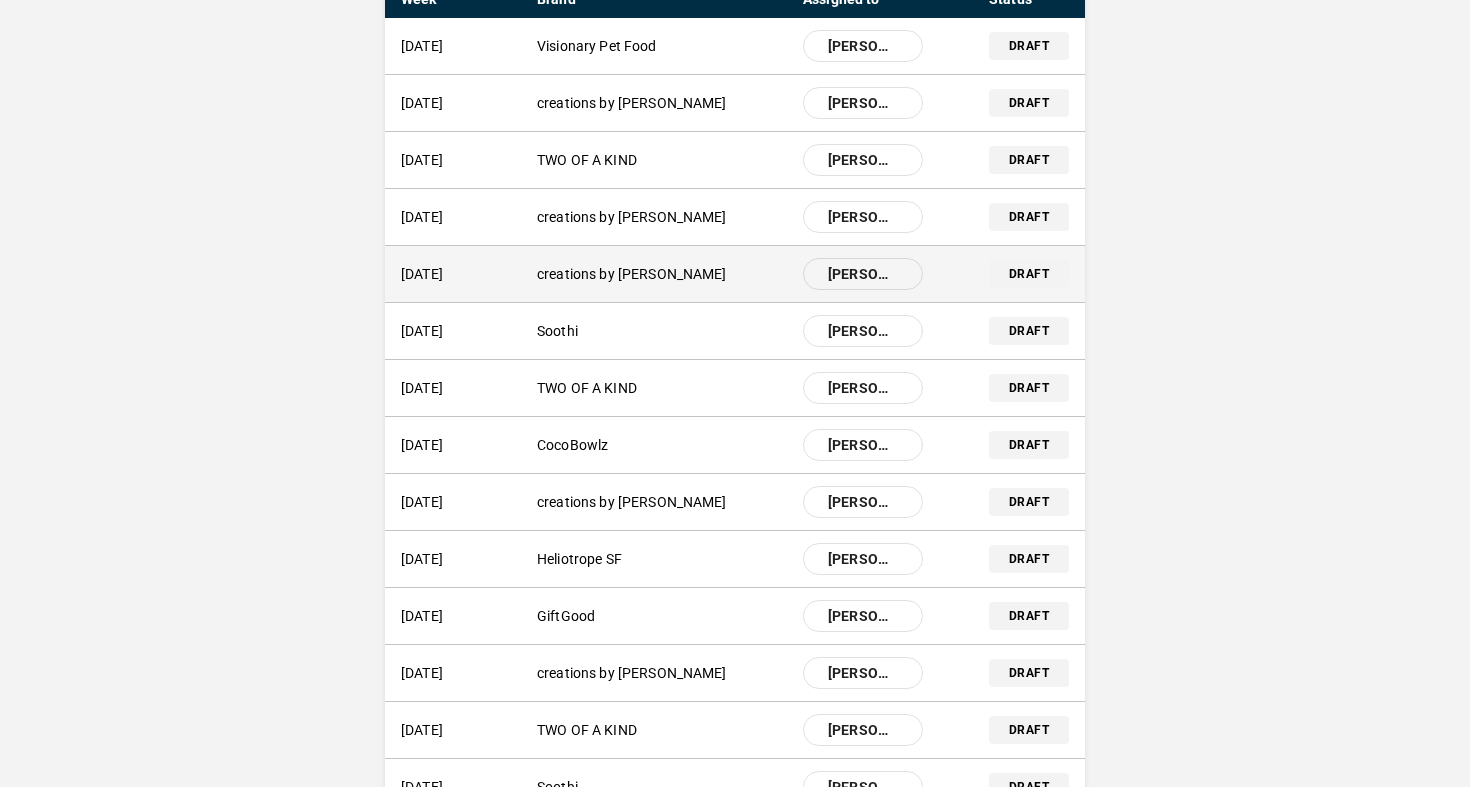click on "[DATE] creations by [PERSON_NAME] [PERSON_NAME]" at bounding box center [662, 274] 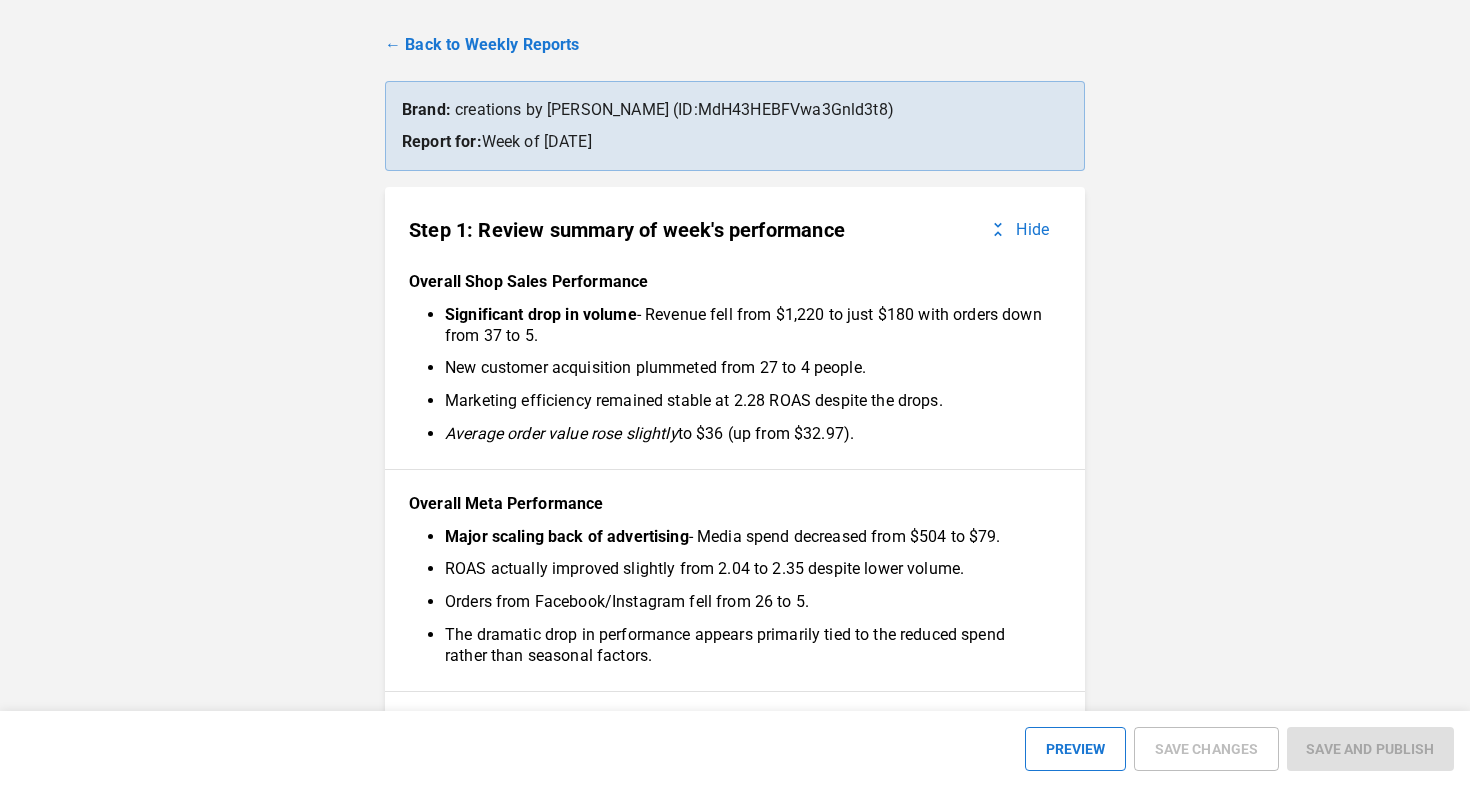 scroll, scrollTop: 0, scrollLeft: 0, axis: both 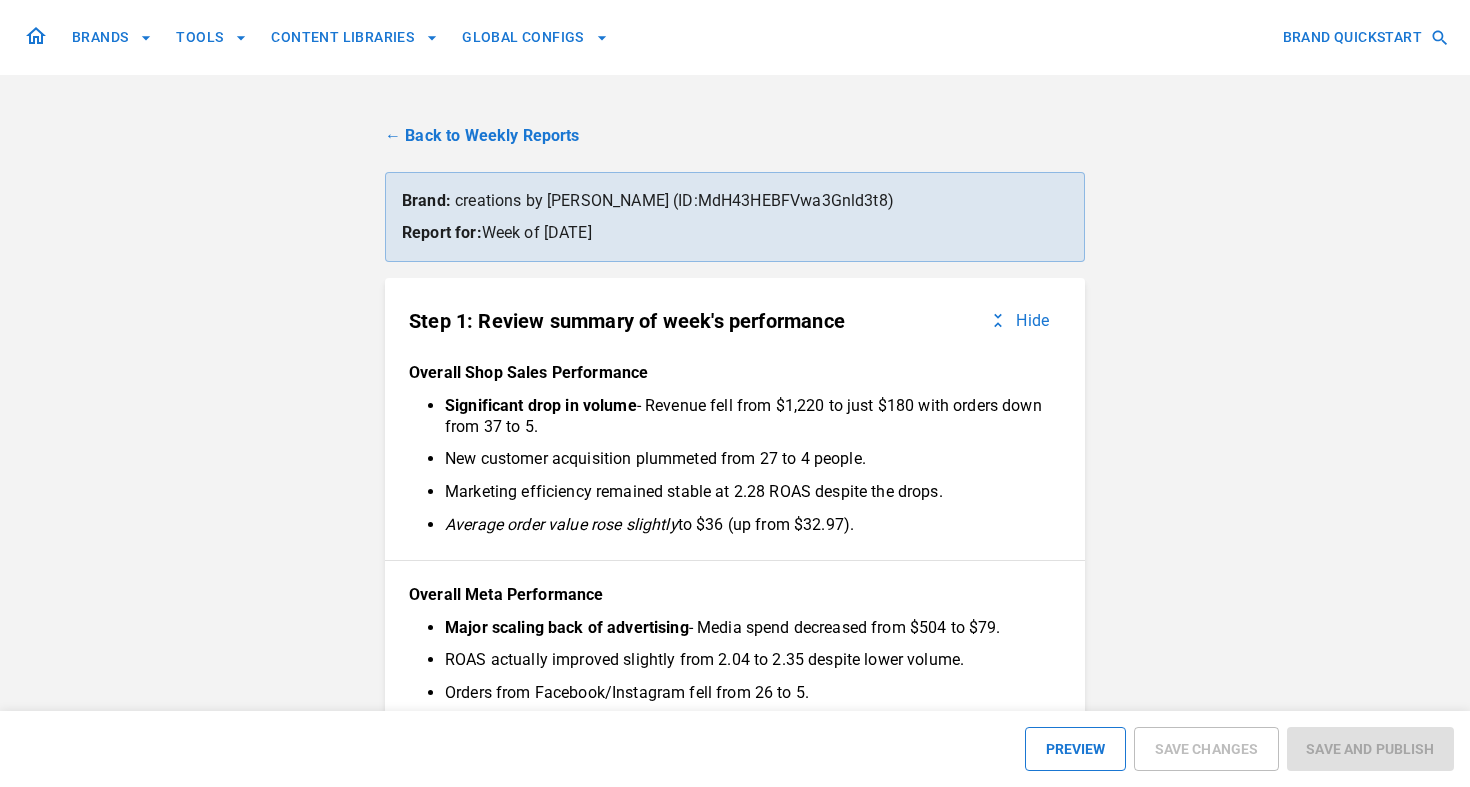 click on "← Back to Weekly Reports" at bounding box center [735, 136] 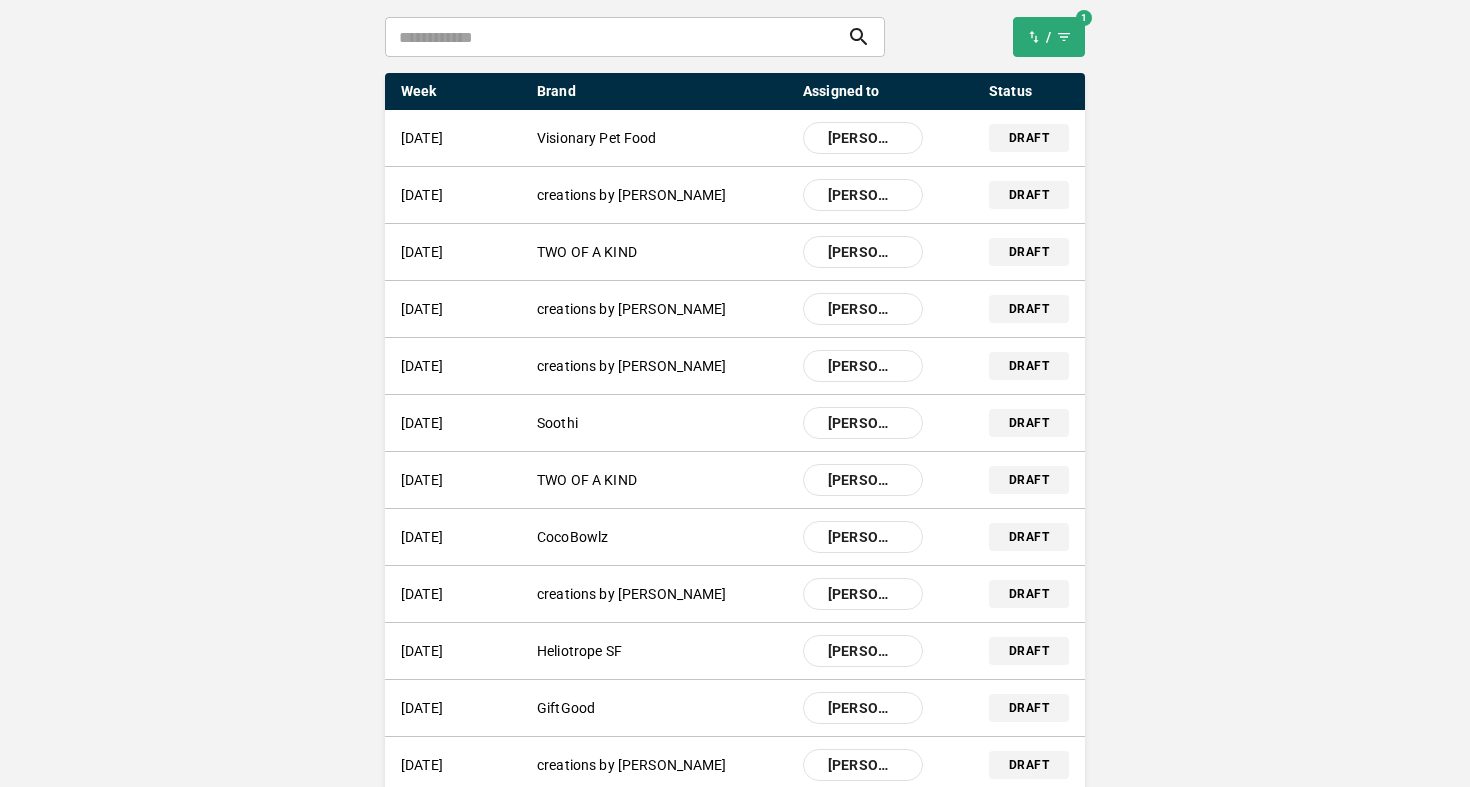 scroll, scrollTop: 251, scrollLeft: 0, axis: vertical 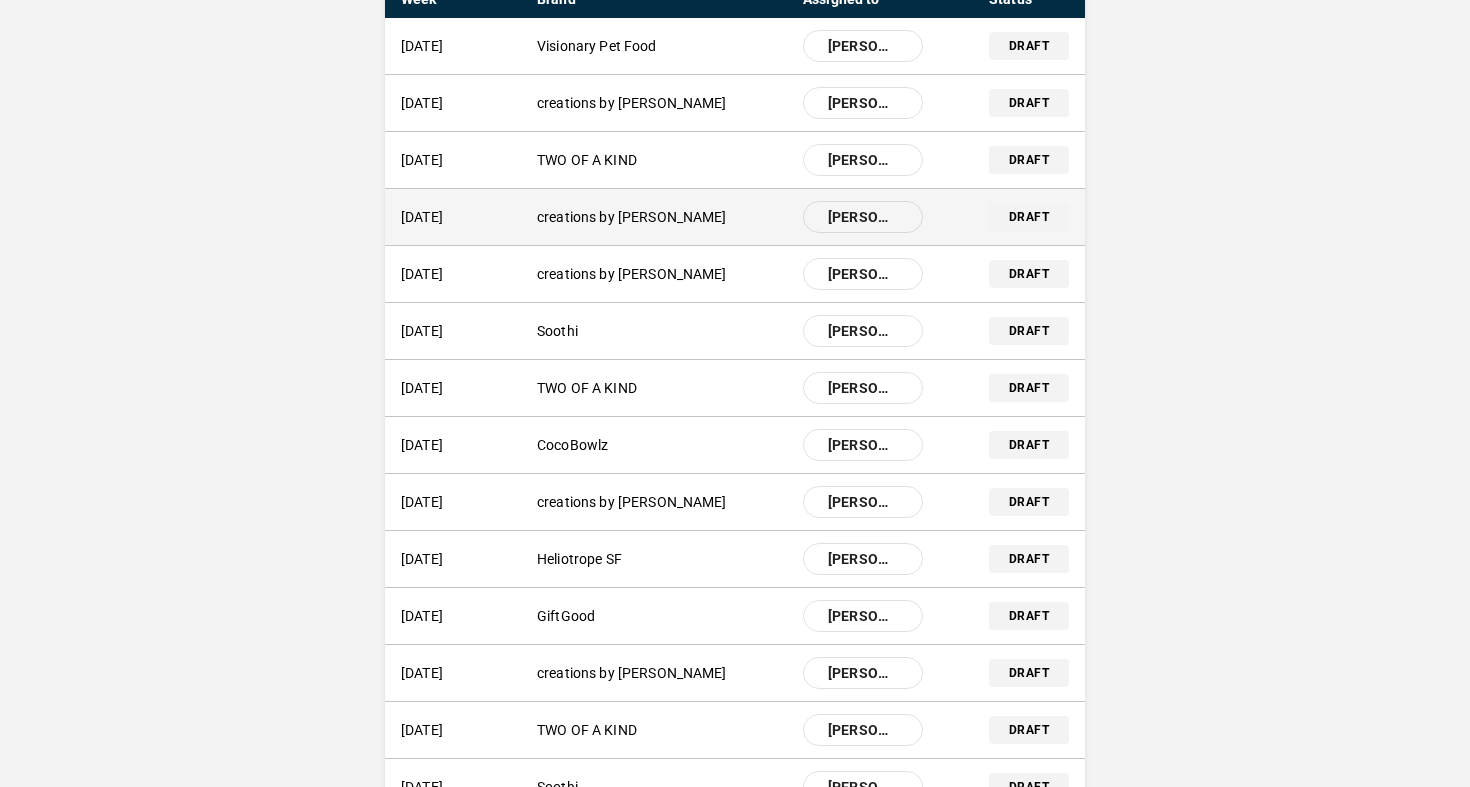 click on "[PERSON_NAME]" at bounding box center (863, 217) 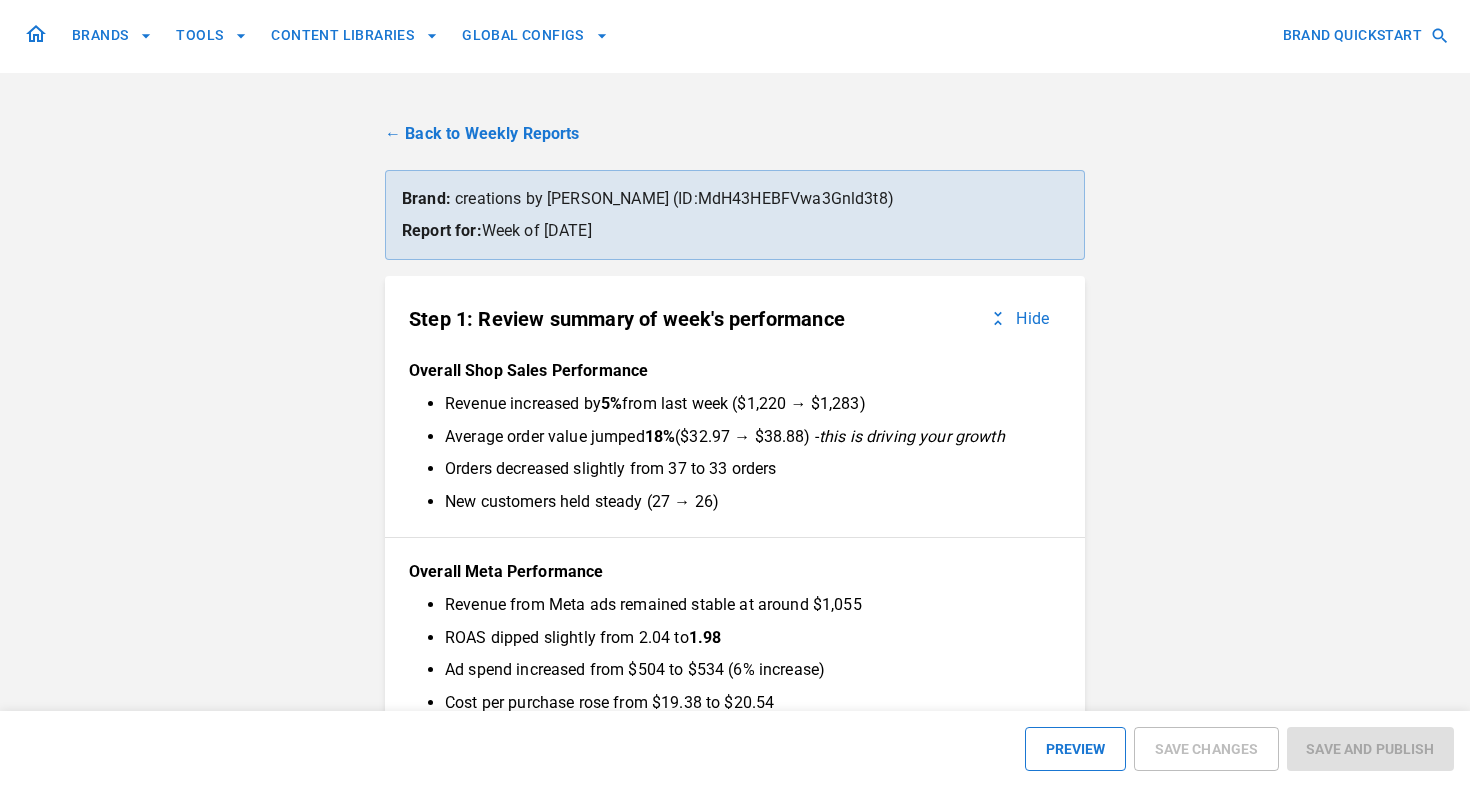 scroll, scrollTop: 0, scrollLeft: 0, axis: both 